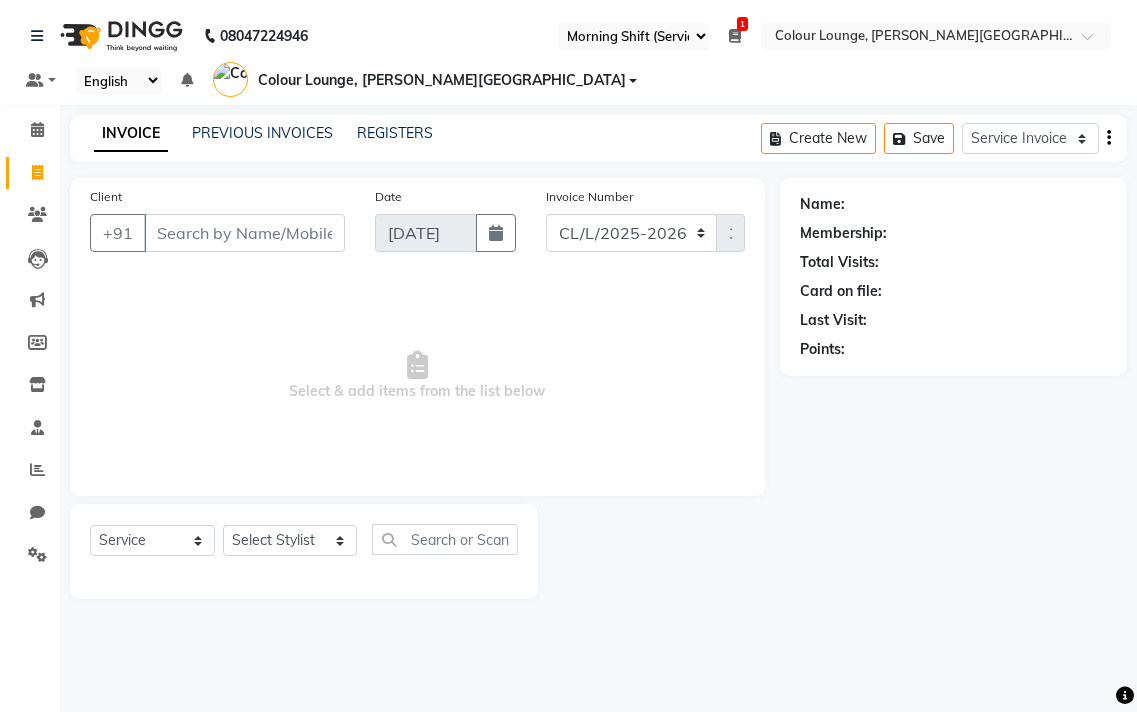 select on "67" 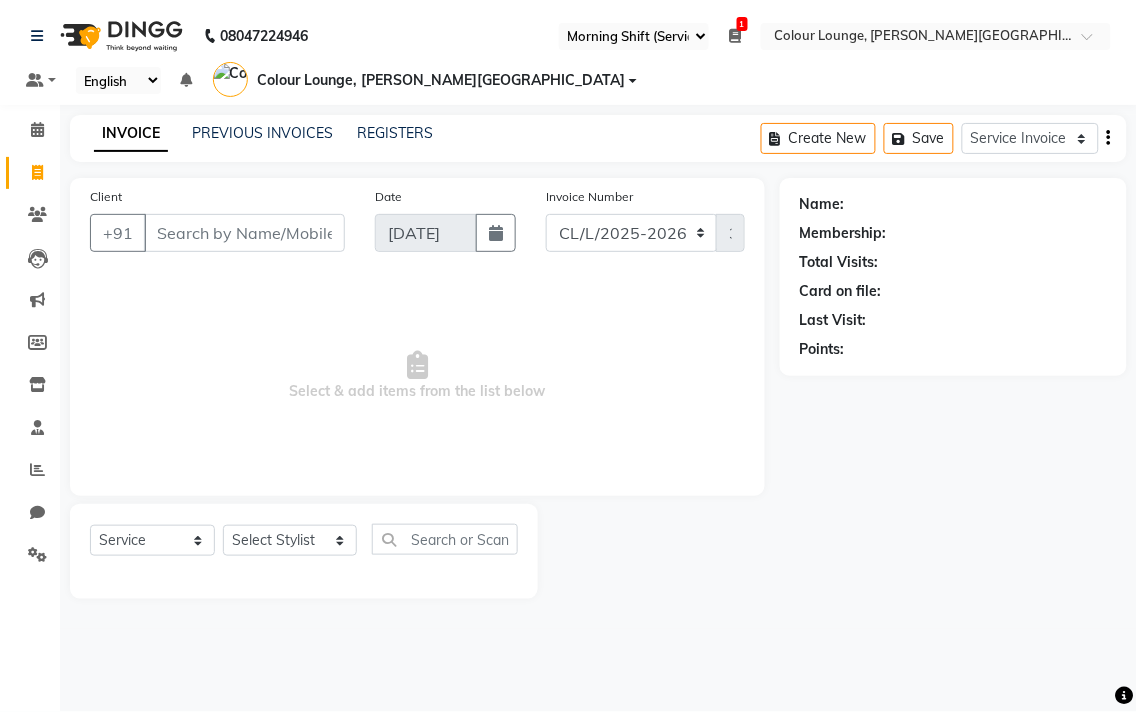 scroll, scrollTop: 0, scrollLeft: 0, axis: both 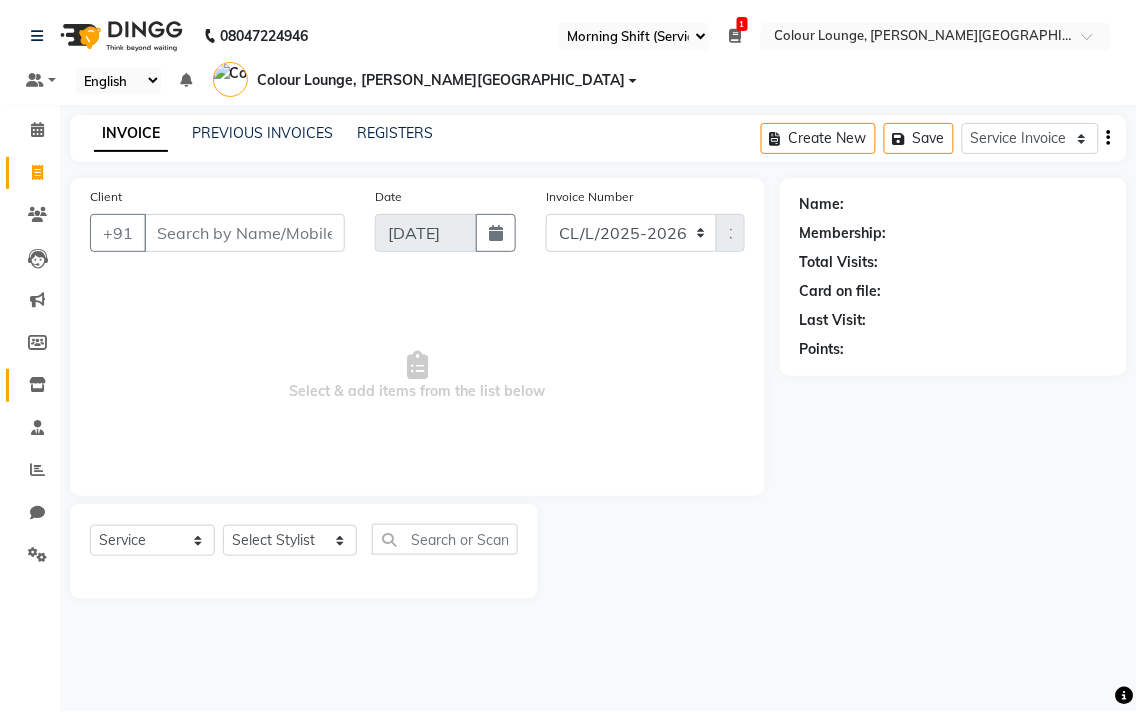 click 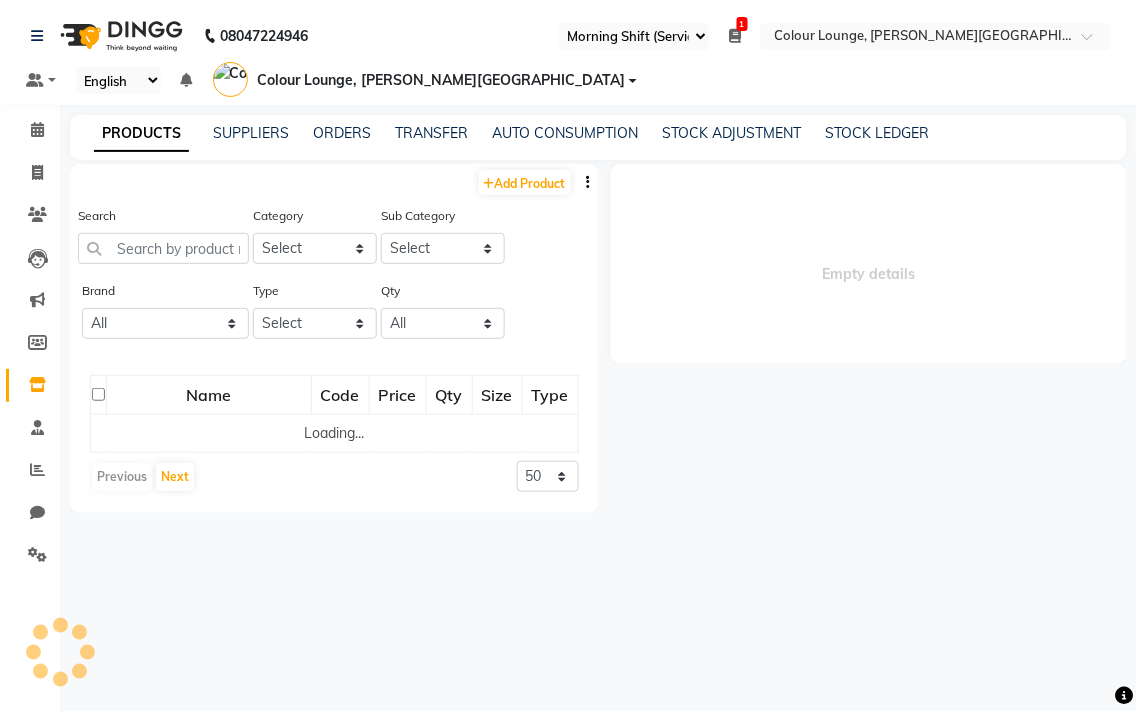 select 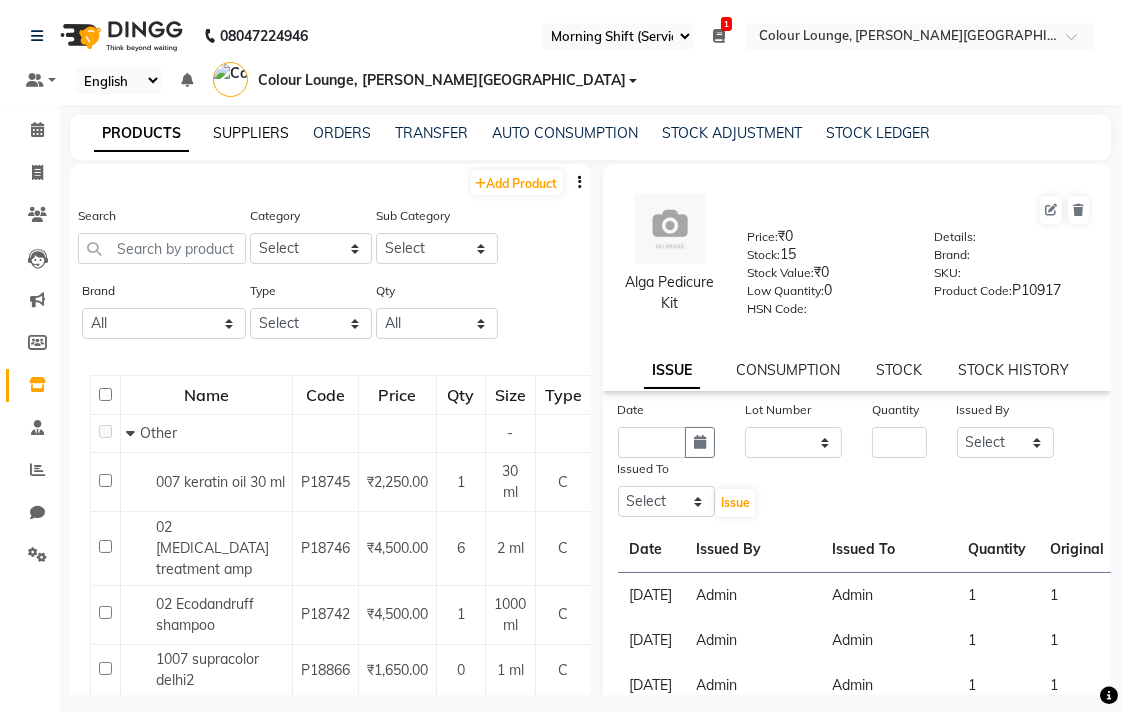 click on "SUPPLIERS" 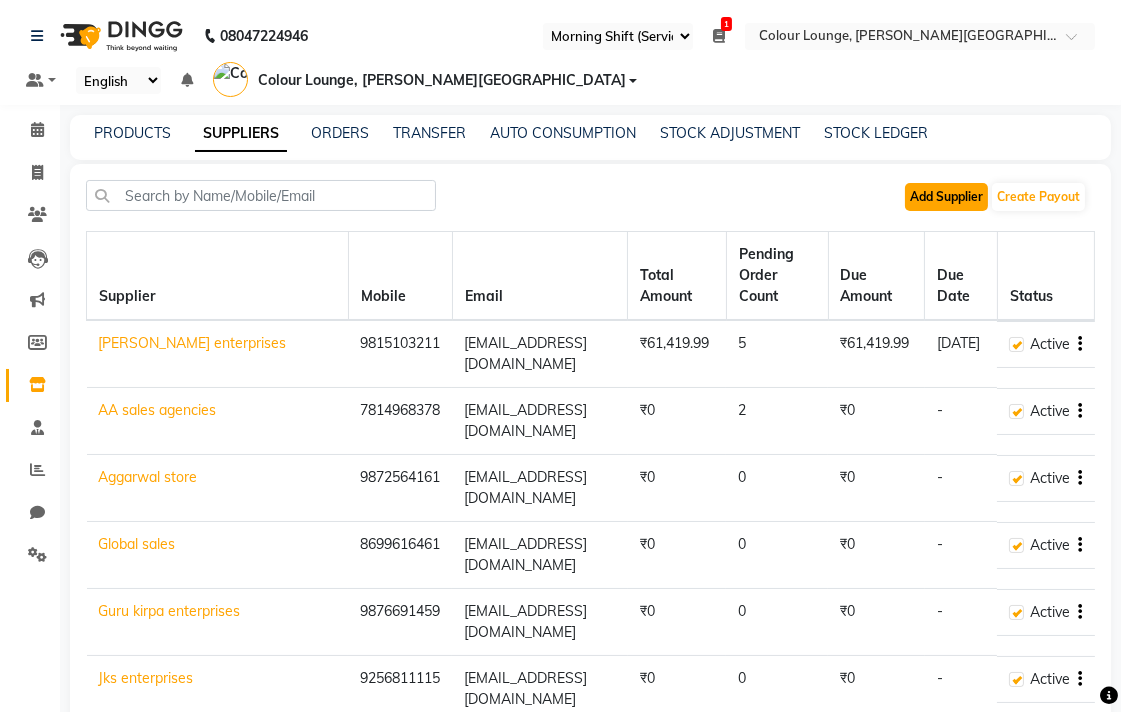 click on "Add Supplier" 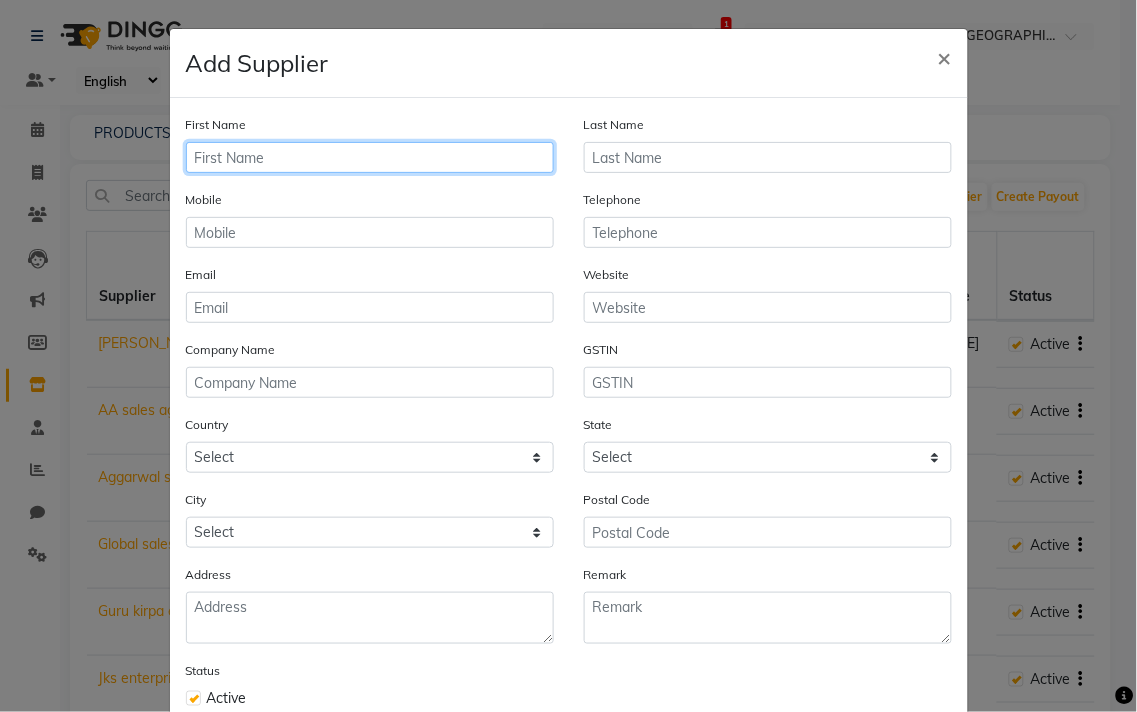click 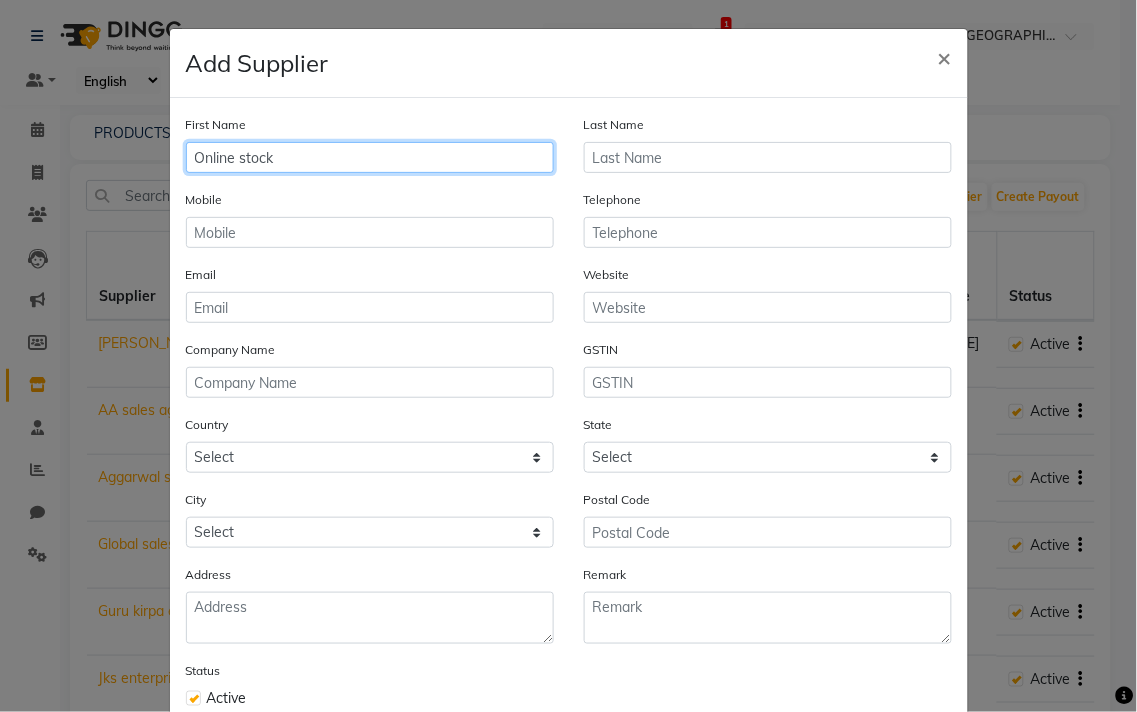 type on "Online stock" 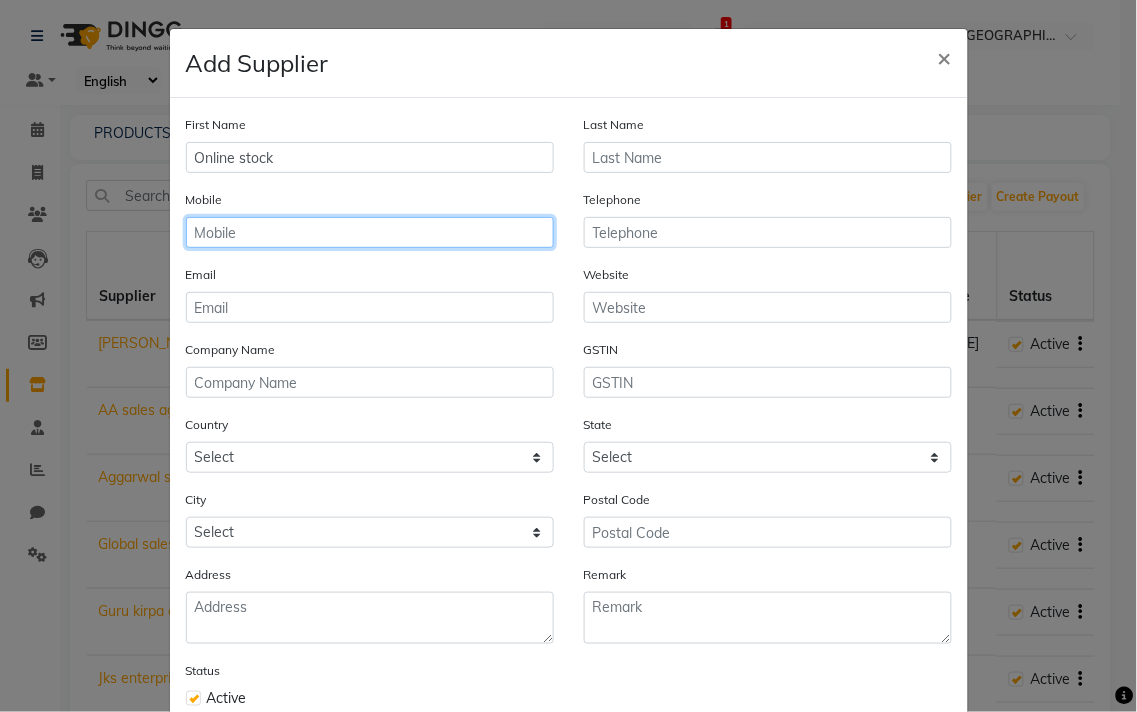 click 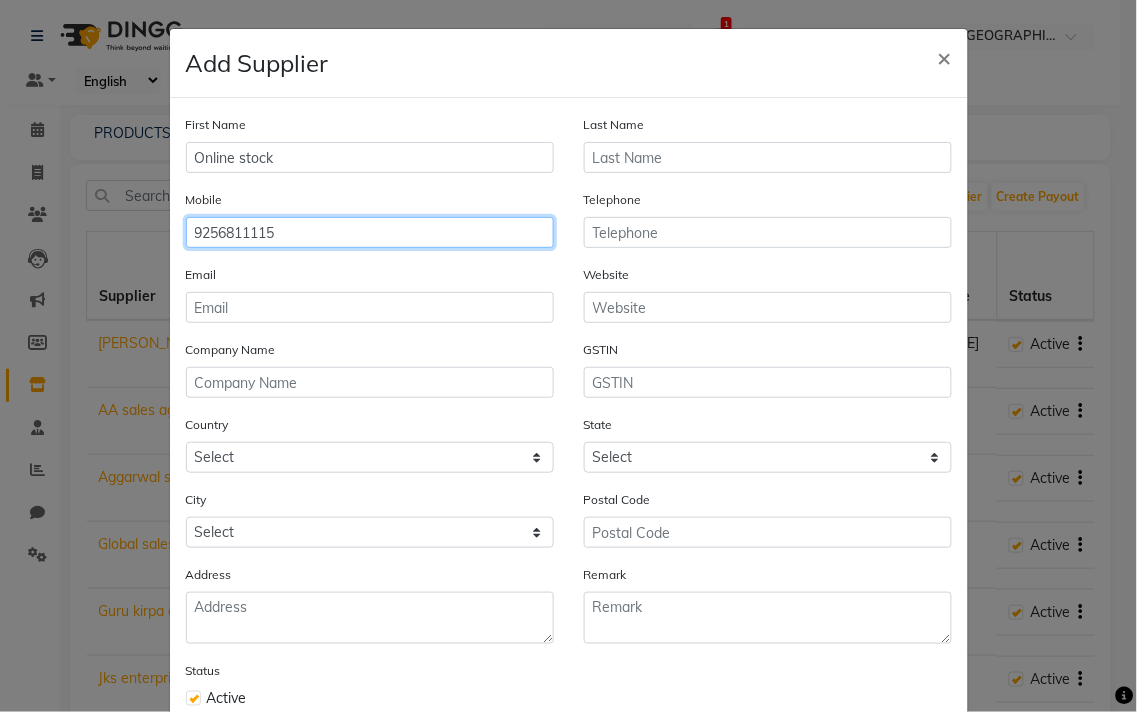 type on "9256811115" 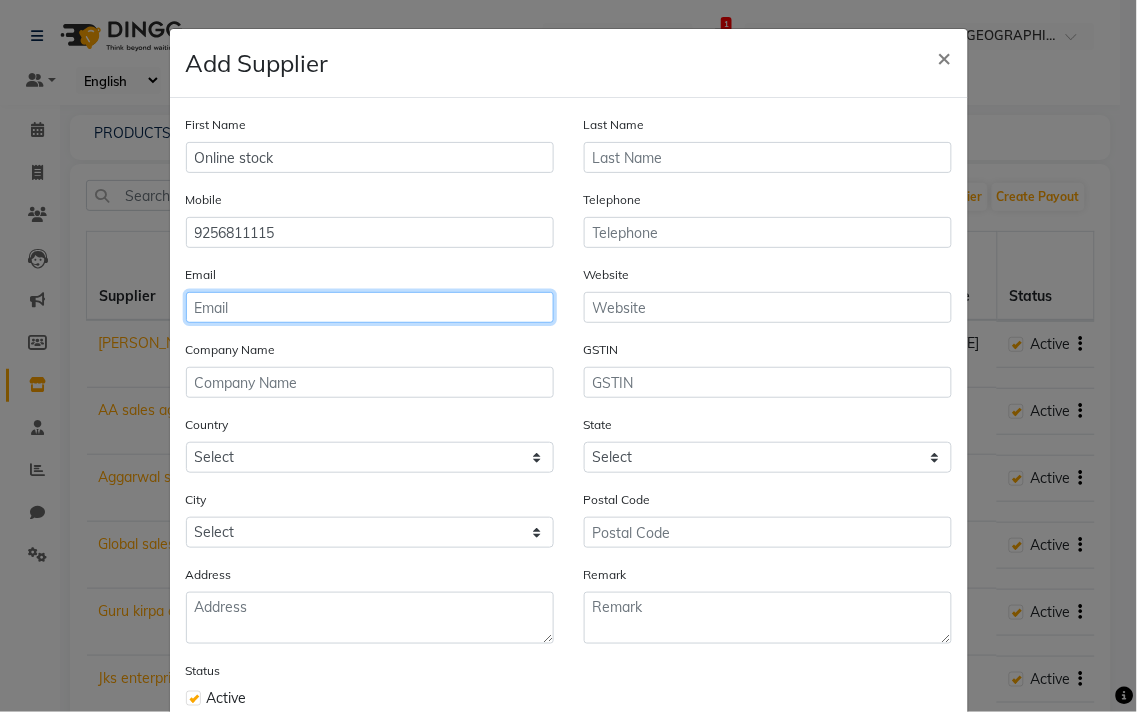 click 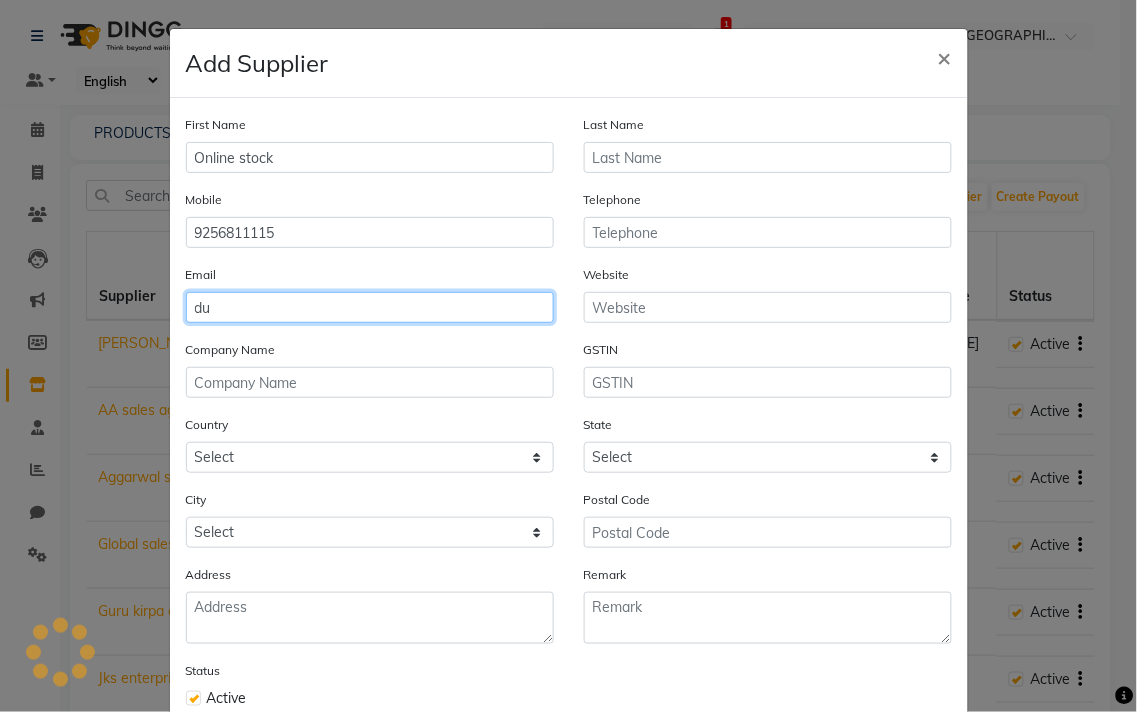 type on "d" 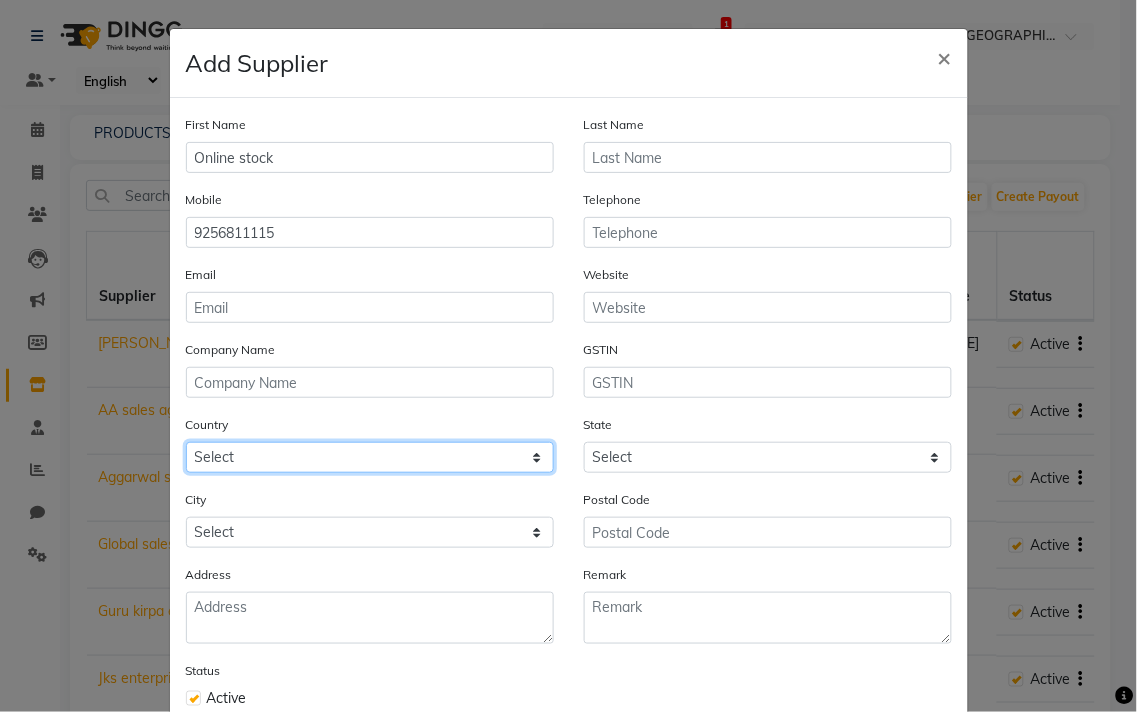 click on "Select [GEOGRAPHIC_DATA] [GEOGRAPHIC_DATA] [GEOGRAPHIC_DATA] [US_STATE] [GEOGRAPHIC_DATA] [GEOGRAPHIC_DATA] [GEOGRAPHIC_DATA] [GEOGRAPHIC_DATA] [GEOGRAPHIC_DATA] [GEOGRAPHIC_DATA] [GEOGRAPHIC_DATA] [GEOGRAPHIC_DATA] [GEOGRAPHIC_DATA] [GEOGRAPHIC_DATA] [GEOGRAPHIC_DATA] [GEOGRAPHIC_DATA] [GEOGRAPHIC_DATA] [GEOGRAPHIC_DATA] [GEOGRAPHIC_DATA] [GEOGRAPHIC_DATA] [GEOGRAPHIC_DATA] [GEOGRAPHIC_DATA] [GEOGRAPHIC_DATA] [GEOGRAPHIC_DATA] [GEOGRAPHIC_DATA] [GEOGRAPHIC_DATA] [GEOGRAPHIC_DATA] [GEOGRAPHIC_DATA] [GEOGRAPHIC_DATA] [GEOGRAPHIC_DATA] [GEOGRAPHIC_DATA] [GEOGRAPHIC_DATA] [GEOGRAPHIC_DATA] [GEOGRAPHIC_DATA] [GEOGRAPHIC_DATA] [GEOGRAPHIC_DATA] [GEOGRAPHIC_DATA] [GEOGRAPHIC_DATA] [GEOGRAPHIC_DATA] [GEOGRAPHIC_DATA] [GEOGRAPHIC_DATA] [GEOGRAPHIC_DATA] [GEOGRAPHIC_DATA] [GEOGRAPHIC_DATA] [GEOGRAPHIC_DATA] [GEOGRAPHIC_DATA] [GEOGRAPHIC_DATA] [GEOGRAPHIC_DATA] [GEOGRAPHIC_DATA] [GEOGRAPHIC_DATA], [GEOGRAPHIC_DATA] [GEOGRAPHIC_DATA] [GEOGRAPHIC_DATA] [GEOGRAPHIC_DATA] D'Ivoire [GEOGRAPHIC_DATA] [GEOGRAPHIC_DATA] [GEOGRAPHIC_DATA] [GEOGRAPHIC_DATA] [GEOGRAPHIC_DATA] [GEOGRAPHIC_DATA] [GEOGRAPHIC_DATA] [GEOGRAPHIC_DATA] [GEOGRAPHIC_DATA] [GEOGRAPHIC_DATA] [GEOGRAPHIC_DATA] [GEOGRAPHIC_DATA] [GEOGRAPHIC_DATA] [GEOGRAPHIC_DATA] [GEOGRAPHIC_DATA] [GEOGRAPHIC_DATA] ([GEOGRAPHIC_DATA]) [GEOGRAPHIC_DATA] [GEOGRAPHIC_DATA] [GEOGRAPHIC_DATA] [GEOGRAPHIC_DATA] [GEOGRAPHIC_DATA] [GEOGRAPHIC_DATA] [GEOGRAPHIC_DATA] [GEOGRAPHIC_DATA] [GEOGRAPHIC_DATA] [US_STATE] [GEOGRAPHIC_DATA] [GEOGRAPHIC_DATA] [GEOGRAPHIC_DATA] [GEOGRAPHIC_DATA] [GEOGRAPHIC_DATA] [GEOGRAPHIC_DATA] [GEOGRAPHIC_DATA] [US_STATE] [GEOGRAPHIC_DATA] [GEOGRAPHIC_DATA] [GEOGRAPHIC_DATA] [GEOGRAPHIC_DATA] [GEOGRAPHIC_DATA] [GEOGRAPHIC_DATA] [GEOGRAPHIC_DATA]" 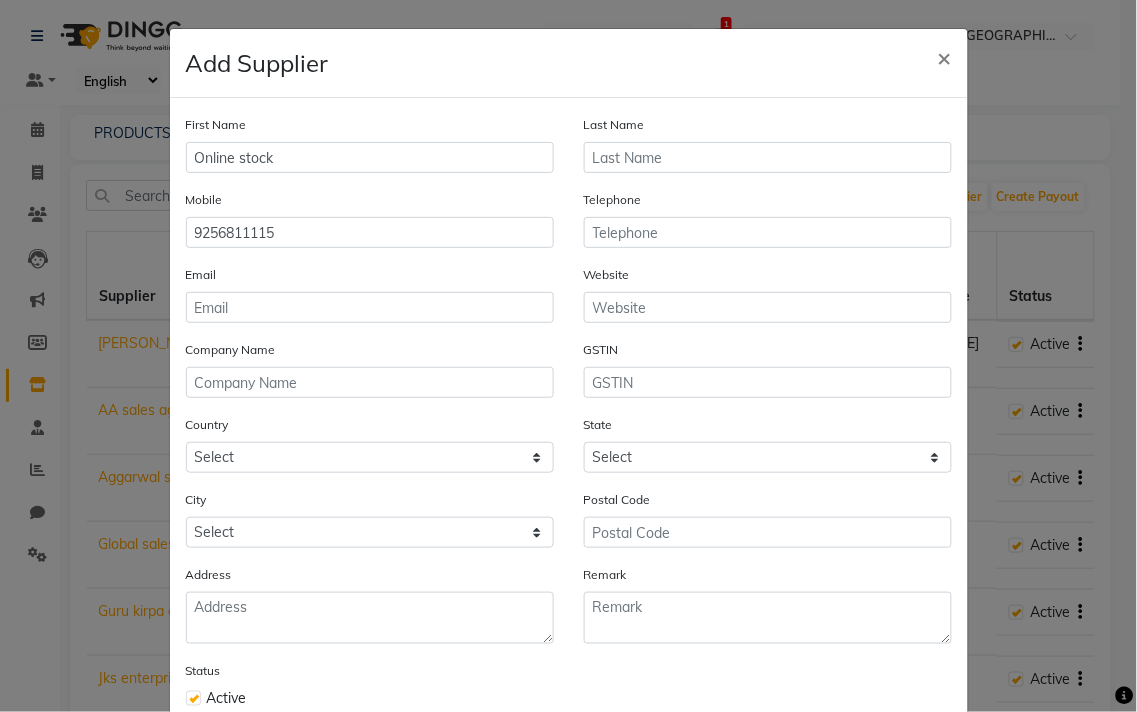 click on "First Name Online stock Last Name Mobile [PHONE_NUMBER] Telephone Email Website Company Name GSTIN Country Select [GEOGRAPHIC_DATA] [GEOGRAPHIC_DATA] [GEOGRAPHIC_DATA] [US_STATE] [GEOGRAPHIC_DATA] [GEOGRAPHIC_DATA] [GEOGRAPHIC_DATA] [GEOGRAPHIC_DATA] [GEOGRAPHIC_DATA] [GEOGRAPHIC_DATA] [GEOGRAPHIC_DATA] [GEOGRAPHIC_DATA] [GEOGRAPHIC_DATA] [GEOGRAPHIC_DATA] [GEOGRAPHIC_DATA] [GEOGRAPHIC_DATA] [GEOGRAPHIC_DATA] [GEOGRAPHIC_DATA] [GEOGRAPHIC_DATA] [GEOGRAPHIC_DATA] [GEOGRAPHIC_DATA] [GEOGRAPHIC_DATA] [GEOGRAPHIC_DATA] [GEOGRAPHIC_DATA] [GEOGRAPHIC_DATA] [GEOGRAPHIC_DATA] [GEOGRAPHIC_DATA] [GEOGRAPHIC_DATA] [GEOGRAPHIC_DATA] [GEOGRAPHIC_DATA] [GEOGRAPHIC_DATA] [GEOGRAPHIC_DATA] [GEOGRAPHIC_DATA] [GEOGRAPHIC_DATA] [GEOGRAPHIC_DATA] [GEOGRAPHIC_DATA] [GEOGRAPHIC_DATA] [GEOGRAPHIC_DATA] [GEOGRAPHIC_DATA] [GEOGRAPHIC_DATA] [GEOGRAPHIC_DATA] [GEOGRAPHIC_DATA] [GEOGRAPHIC_DATA] [GEOGRAPHIC_DATA] [GEOGRAPHIC_DATA] [GEOGRAPHIC_DATA] [GEOGRAPHIC_DATA] [GEOGRAPHIC_DATA] [GEOGRAPHIC_DATA] [GEOGRAPHIC_DATA], [GEOGRAPHIC_DATA] [GEOGRAPHIC_DATA] Cote D'Ivoire [GEOGRAPHIC_DATA] [GEOGRAPHIC_DATA] [GEOGRAPHIC_DATA] [GEOGRAPHIC_DATA] [GEOGRAPHIC_DATA] [GEOGRAPHIC_DATA] [GEOGRAPHIC_DATA] [GEOGRAPHIC_DATA] [GEOGRAPHIC_DATA] [GEOGRAPHIC_DATA] [GEOGRAPHIC_DATA] [GEOGRAPHIC_DATA] [GEOGRAPHIC_DATA] [GEOGRAPHIC_DATA] [GEOGRAPHIC_DATA] [GEOGRAPHIC_DATA] ([GEOGRAPHIC_DATA]) [GEOGRAPHIC_DATA] [GEOGRAPHIC_DATA] [GEOGRAPHIC_DATA] [GEOGRAPHIC_DATA] [GEOGRAPHIC_DATA] [GEOGRAPHIC_DATA] [GEOGRAPHIC_DATA] [GEOGRAPHIC_DATA] [GEOGRAPHIC_DATA] [US_STATE] [GEOGRAPHIC_DATA] [GEOGRAPHIC_DATA] [US_STATE]" 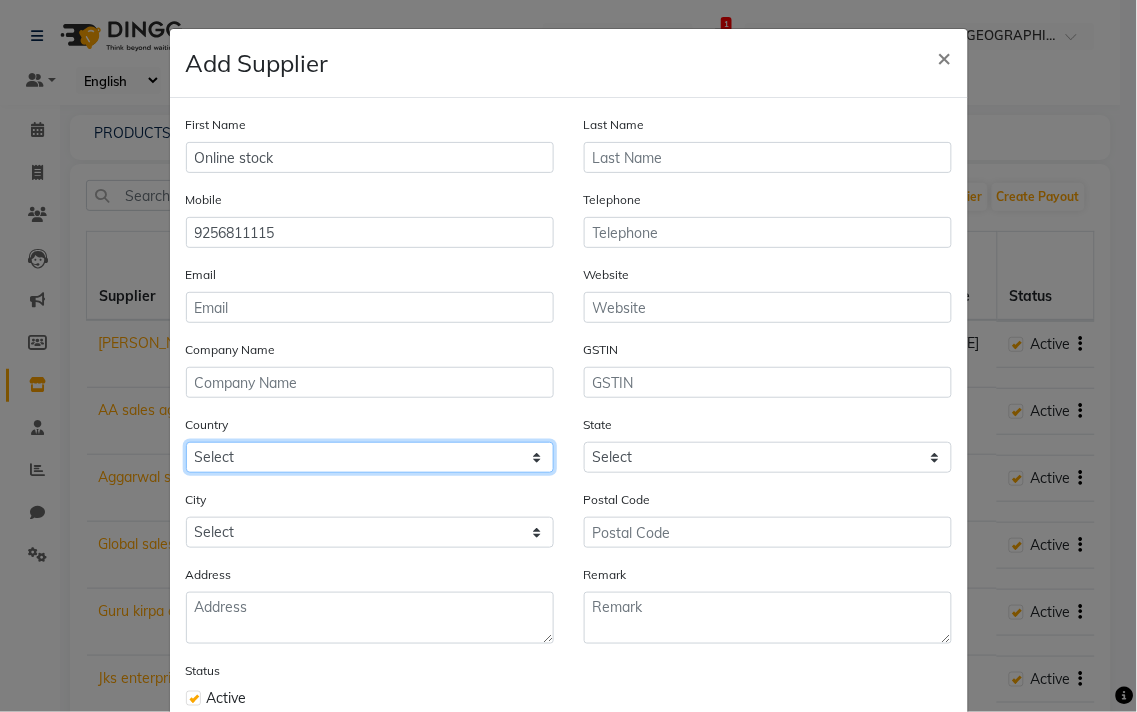 click on "Select [GEOGRAPHIC_DATA] [GEOGRAPHIC_DATA] [GEOGRAPHIC_DATA] [US_STATE] [GEOGRAPHIC_DATA] [GEOGRAPHIC_DATA] [GEOGRAPHIC_DATA] [GEOGRAPHIC_DATA] [GEOGRAPHIC_DATA] [GEOGRAPHIC_DATA] [GEOGRAPHIC_DATA] [GEOGRAPHIC_DATA] [GEOGRAPHIC_DATA] [GEOGRAPHIC_DATA] [GEOGRAPHIC_DATA] [GEOGRAPHIC_DATA] [GEOGRAPHIC_DATA] [GEOGRAPHIC_DATA] [GEOGRAPHIC_DATA] [GEOGRAPHIC_DATA] [GEOGRAPHIC_DATA] [GEOGRAPHIC_DATA] [GEOGRAPHIC_DATA] [GEOGRAPHIC_DATA] [GEOGRAPHIC_DATA] [GEOGRAPHIC_DATA] [GEOGRAPHIC_DATA] [GEOGRAPHIC_DATA] [GEOGRAPHIC_DATA] [GEOGRAPHIC_DATA] [GEOGRAPHIC_DATA] [GEOGRAPHIC_DATA] [GEOGRAPHIC_DATA] [GEOGRAPHIC_DATA] [GEOGRAPHIC_DATA] [GEOGRAPHIC_DATA] [GEOGRAPHIC_DATA] [GEOGRAPHIC_DATA] [GEOGRAPHIC_DATA] [GEOGRAPHIC_DATA] [GEOGRAPHIC_DATA] [GEOGRAPHIC_DATA] [GEOGRAPHIC_DATA] [GEOGRAPHIC_DATA] [GEOGRAPHIC_DATA] [GEOGRAPHIC_DATA] [GEOGRAPHIC_DATA] [GEOGRAPHIC_DATA] [GEOGRAPHIC_DATA] [GEOGRAPHIC_DATA], [GEOGRAPHIC_DATA] [GEOGRAPHIC_DATA] [GEOGRAPHIC_DATA] [GEOGRAPHIC_DATA] D'Ivoire [GEOGRAPHIC_DATA] [GEOGRAPHIC_DATA] [GEOGRAPHIC_DATA] [GEOGRAPHIC_DATA] [GEOGRAPHIC_DATA] [GEOGRAPHIC_DATA] [GEOGRAPHIC_DATA] [GEOGRAPHIC_DATA] [GEOGRAPHIC_DATA] [GEOGRAPHIC_DATA] [GEOGRAPHIC_DATA] [GEOGRAPHIC_DATA] [GEOGRAPHIC_DATA] [GEOGRAPHIC_DATA] [GEOGRAPHIC_DATA] [GEOGRAPHIC_DATA] ([GEOGRAPHIC_DATA]) [GEOGRAPHIC_DATA] [GEOGRAPHIC_DATA] [GEOGRAPHIC_DATA] [GEOGRAPHIC_DATA] [GEOGRAPHIC_DATA] [GEOGRAPHIC_DATA] [GEOGRAPHIC_DATA] [GEOGRAPHIC_DATA] [GEOGRAPHIC_DATA] [US_STATE] [GEOGRAPHIC_DATA] [GEOGRAPHIC_DATA] [GEOGRAPHIC_DATA] [GEOGRAPHIC_DATA] [GEOGRAPHIC_DATA] [GEOGRAPHIC_DATA] [GEOGRAPHIC_DATA] [US_STATE] [GEOGRAPHIC_DATA] [GEOGRAPHIC_DATA] [GEOGRAPHIC_DATA] [GEOGRAPHIC_DATA] [GEOGRAPHIC_DATA] [GEOGRAPHIC_DATA] [GEOGRAPHIC_DATA]" 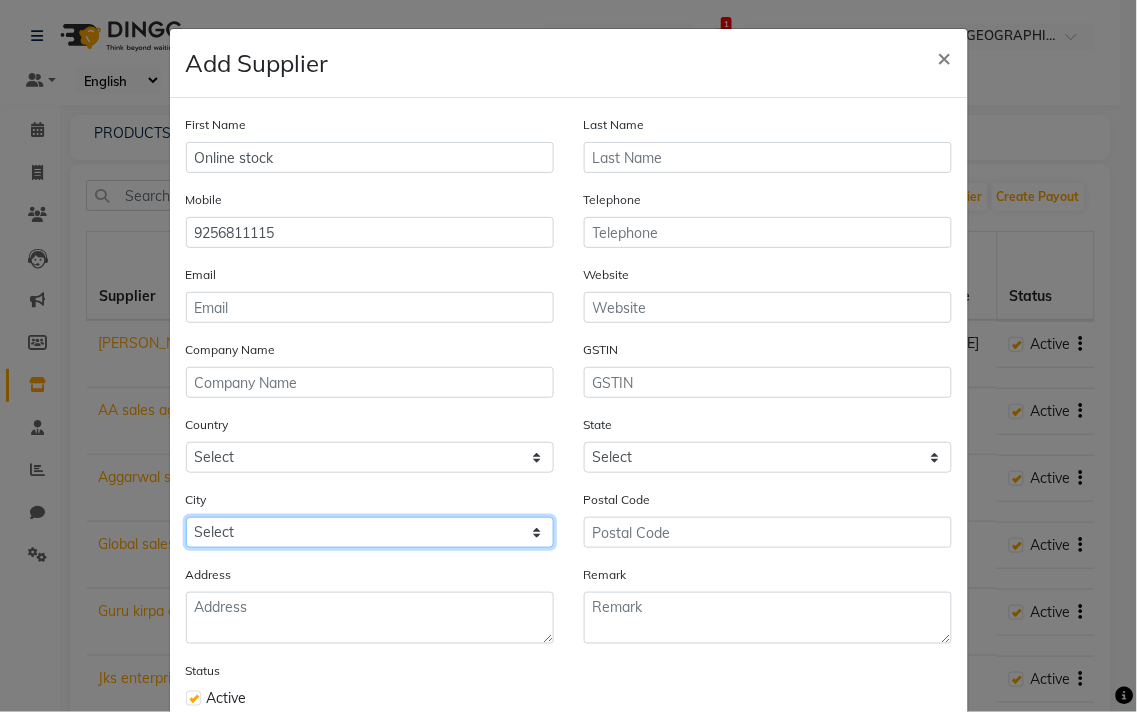 click on "Select" 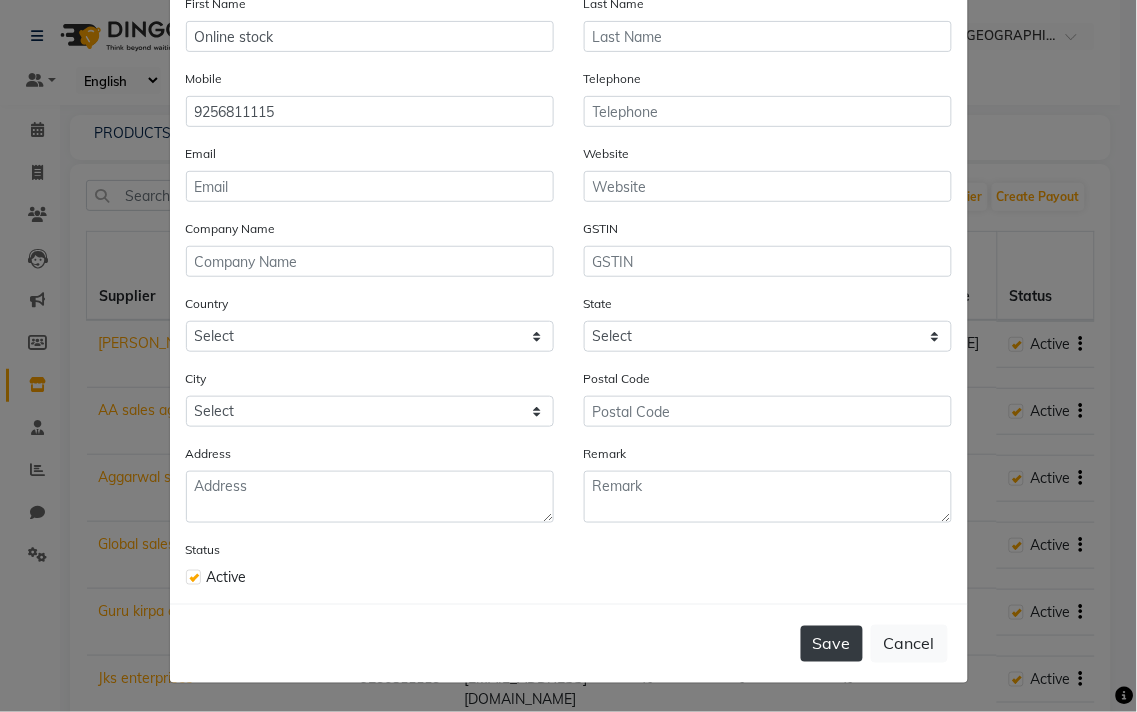 click on "Save" 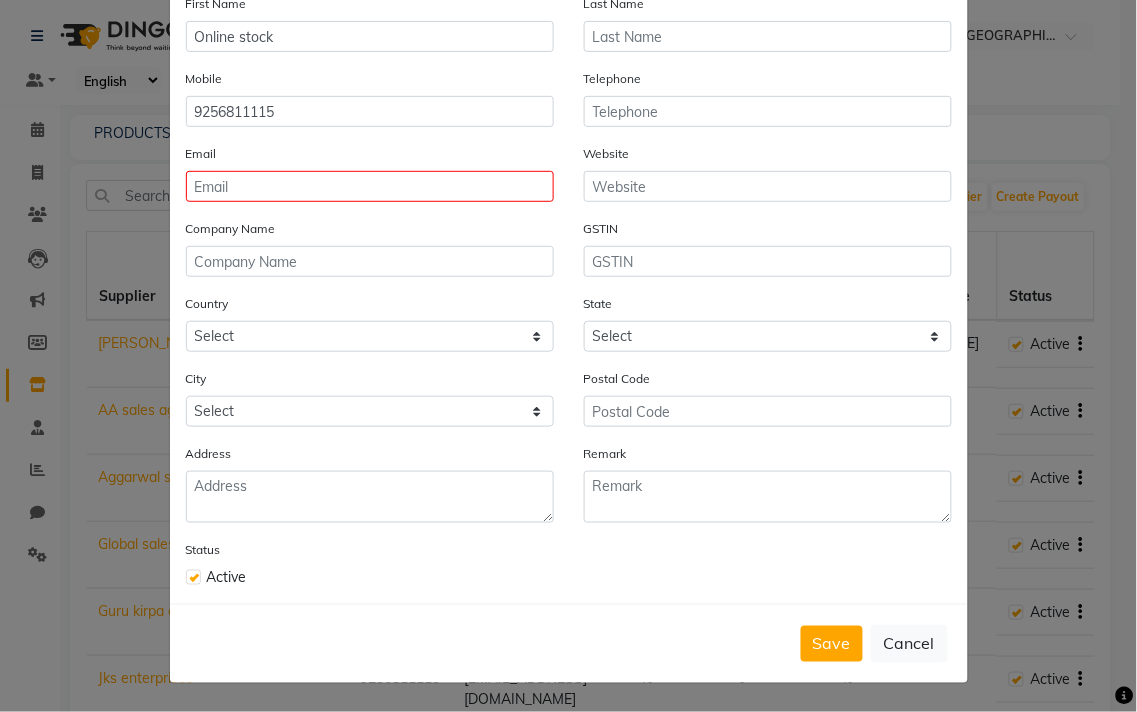 click on "Email" 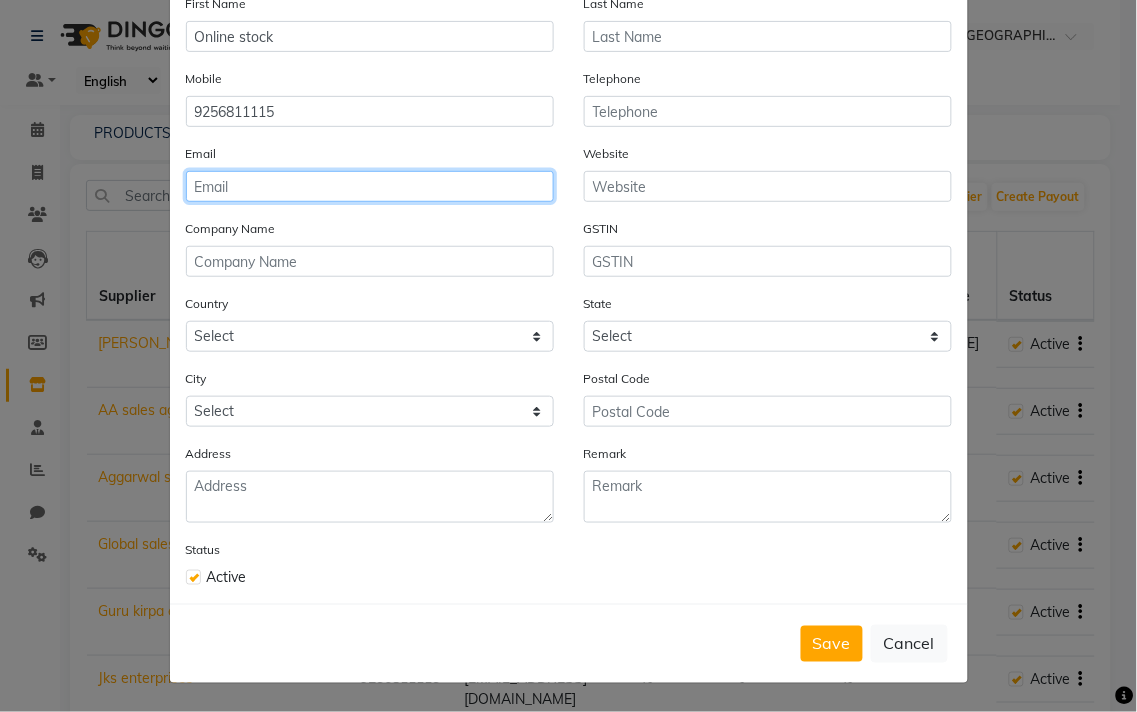 click 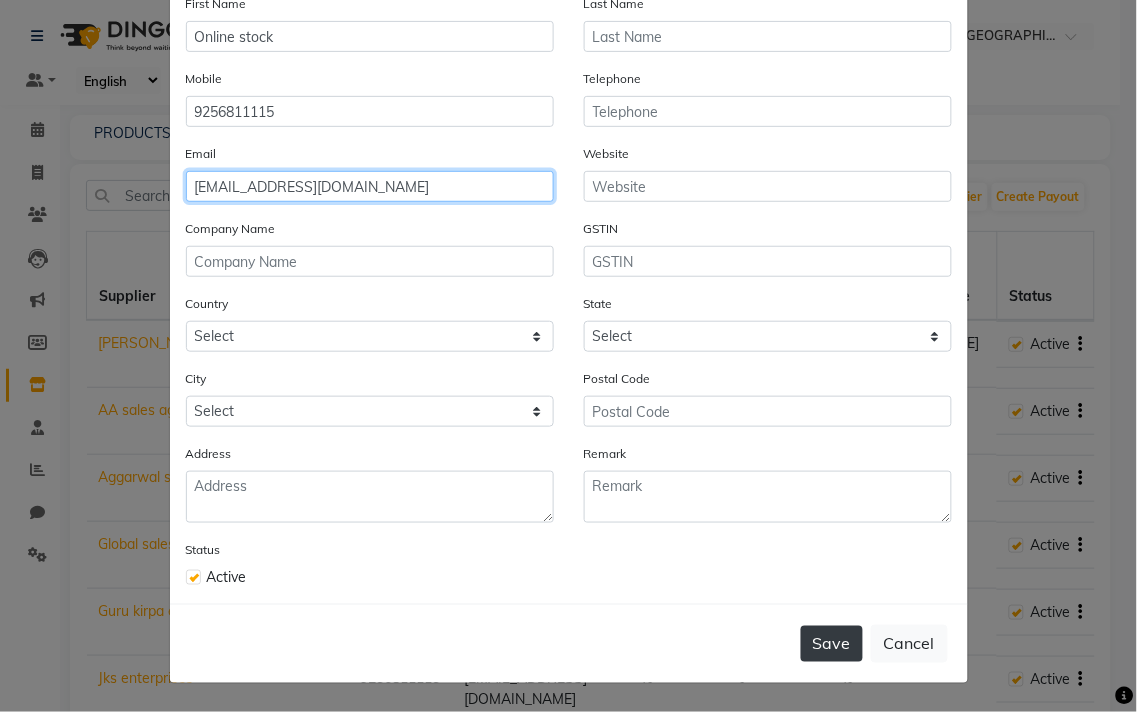 type on "[EMAIL_ADDRESS][DOMAIN_NAME]" 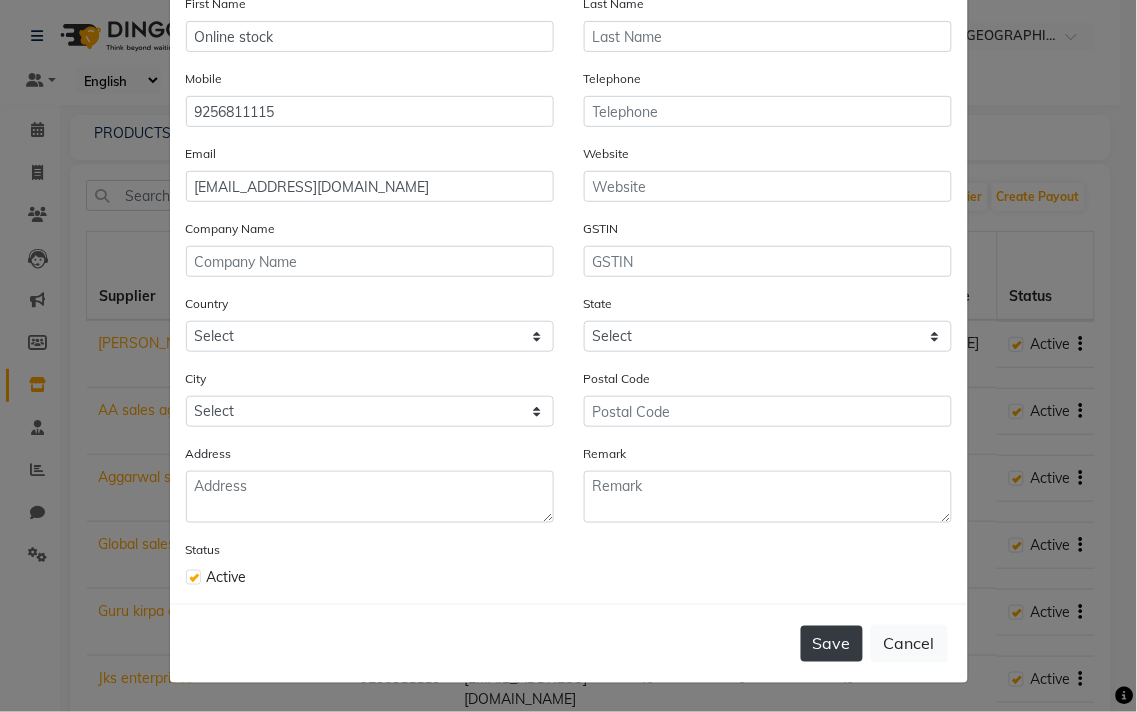 click on "Save" 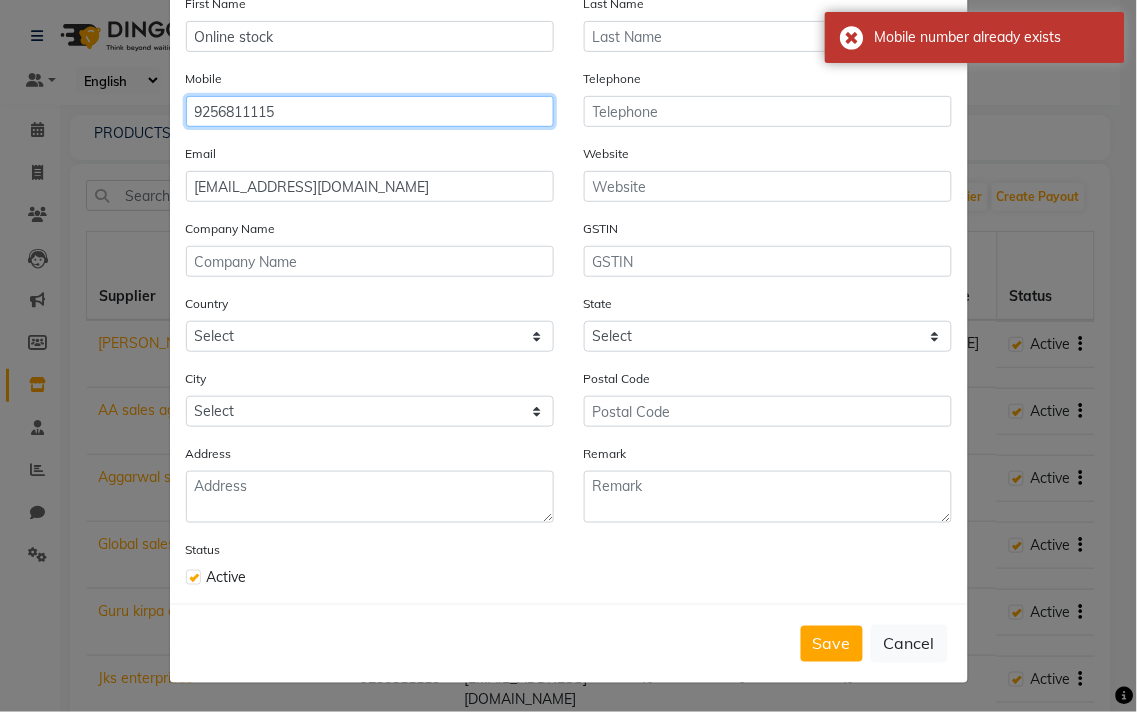 click on "9256811115" 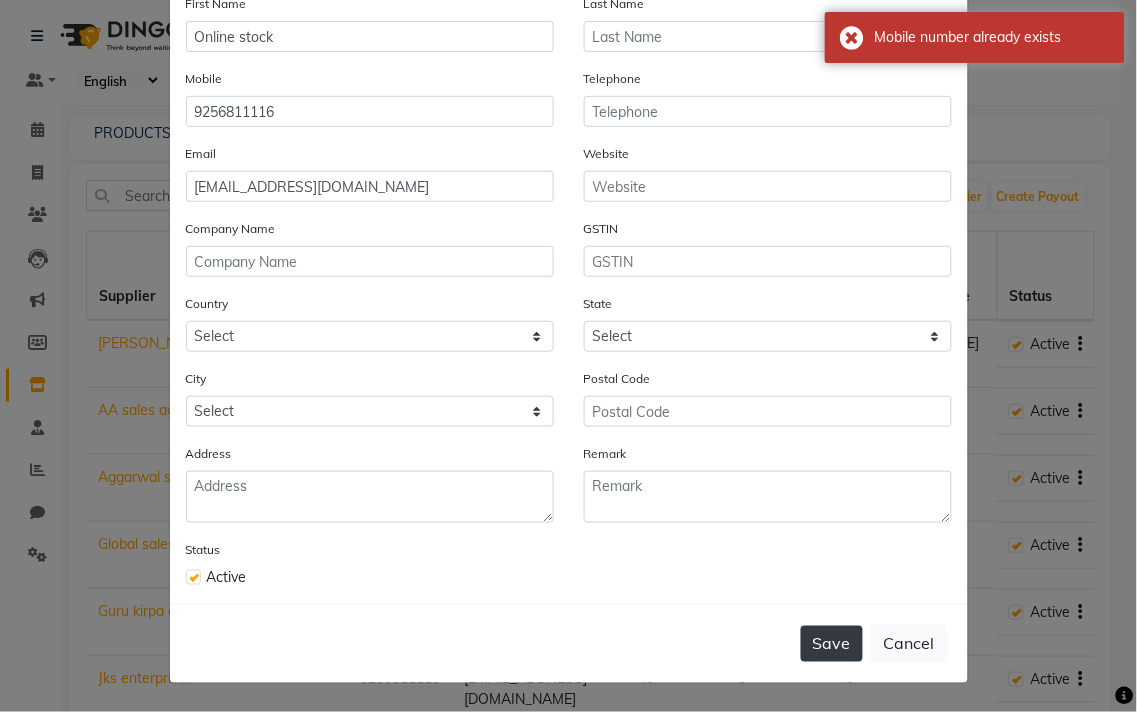 click on "Save" 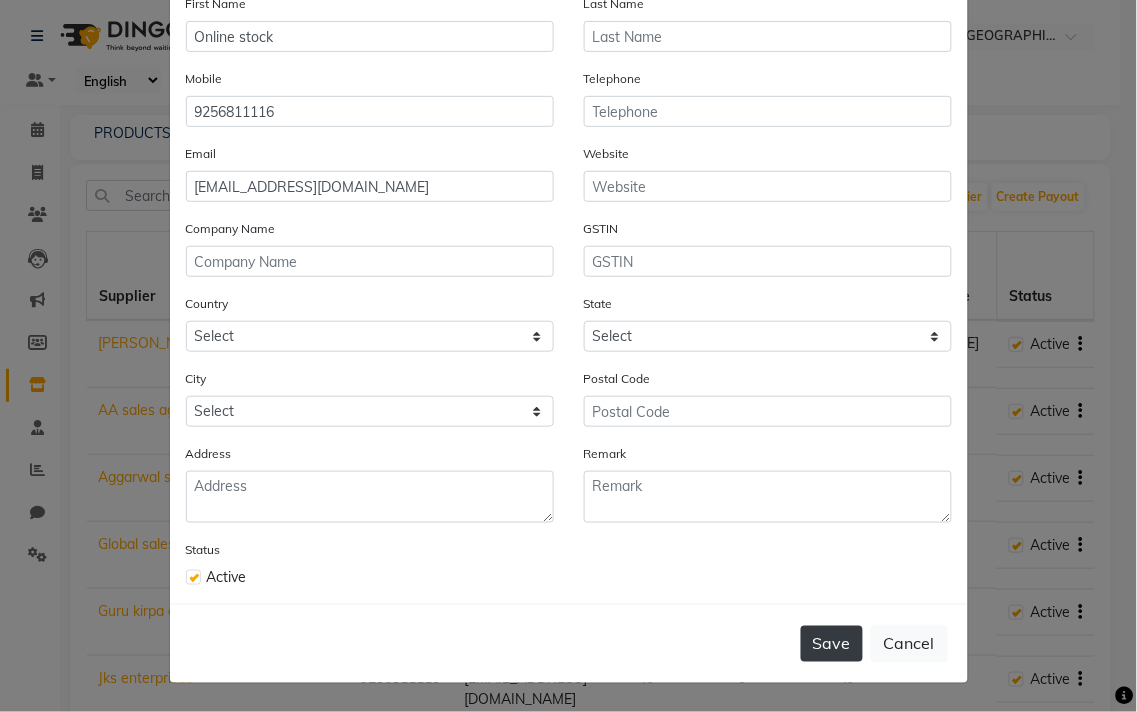 click on "Save" 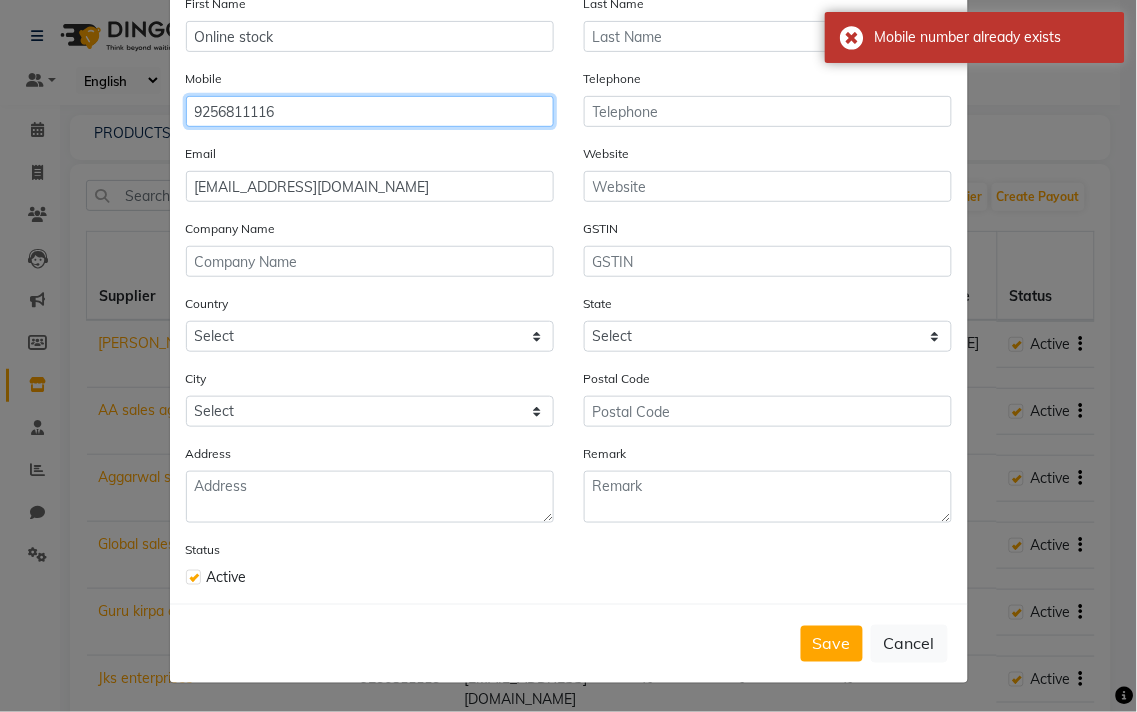 click on "9256811116" 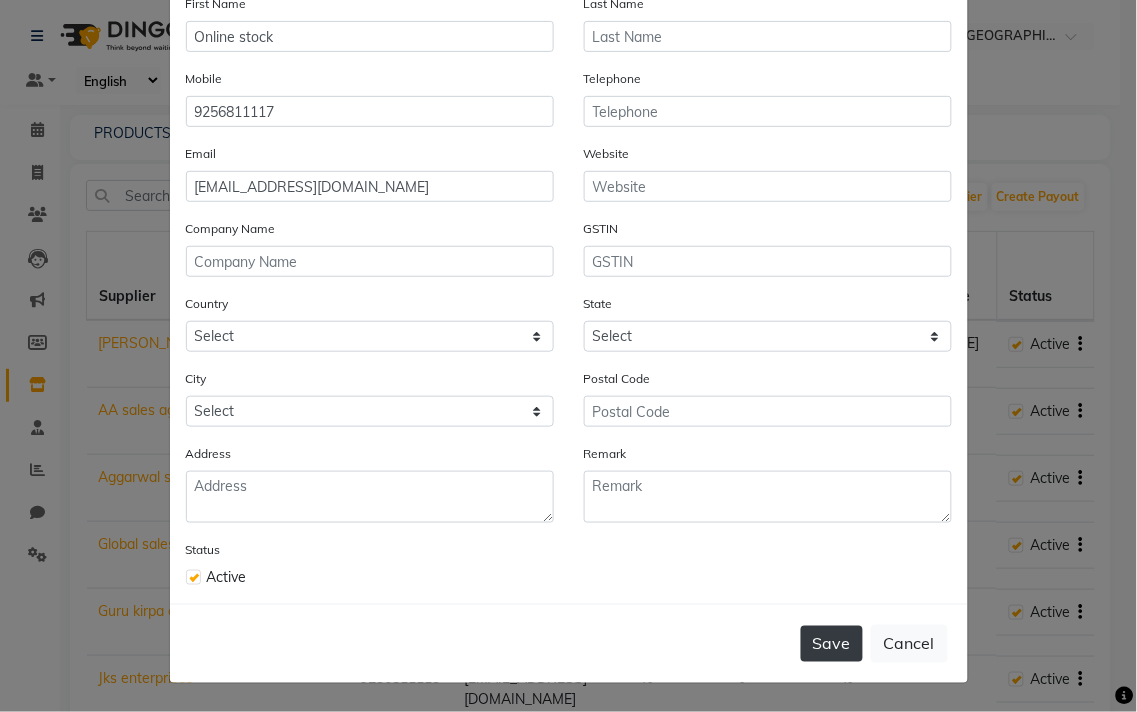 click on "Save" 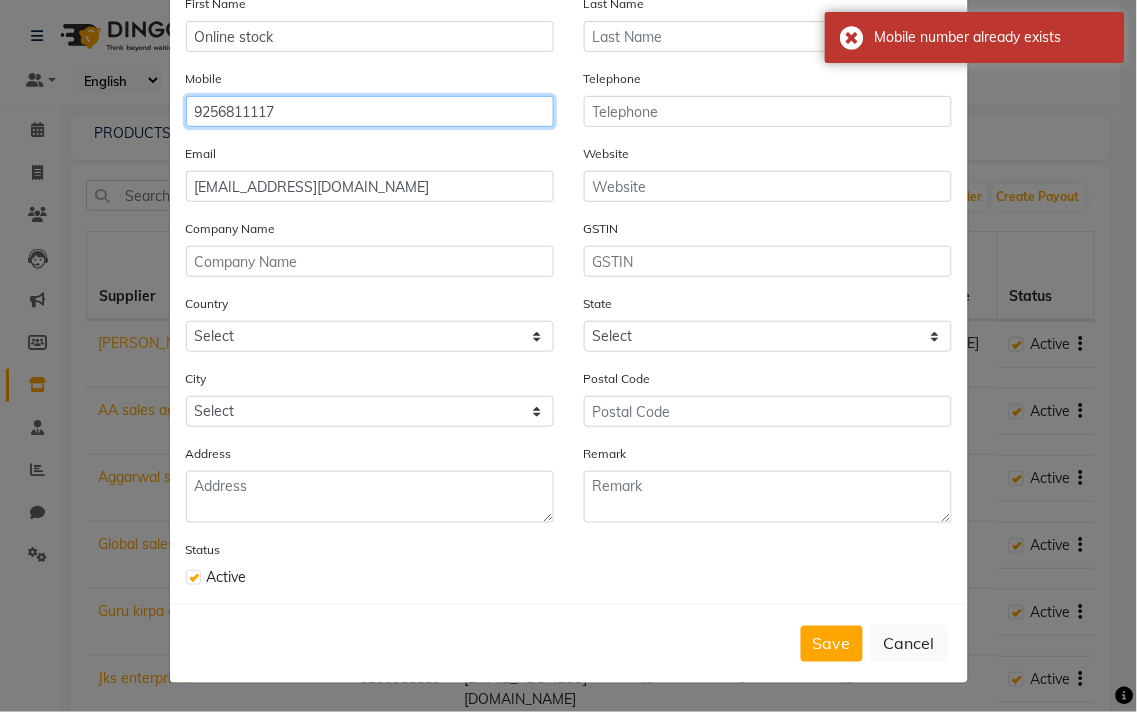 click on "9256811117" 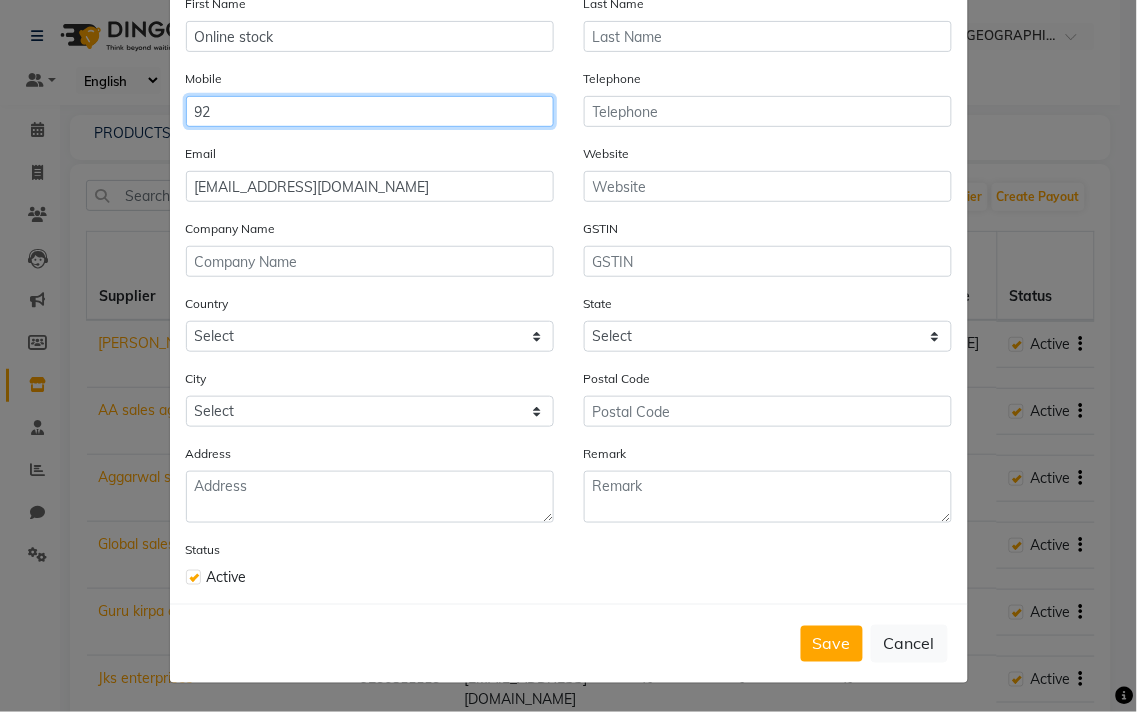 type on "9" 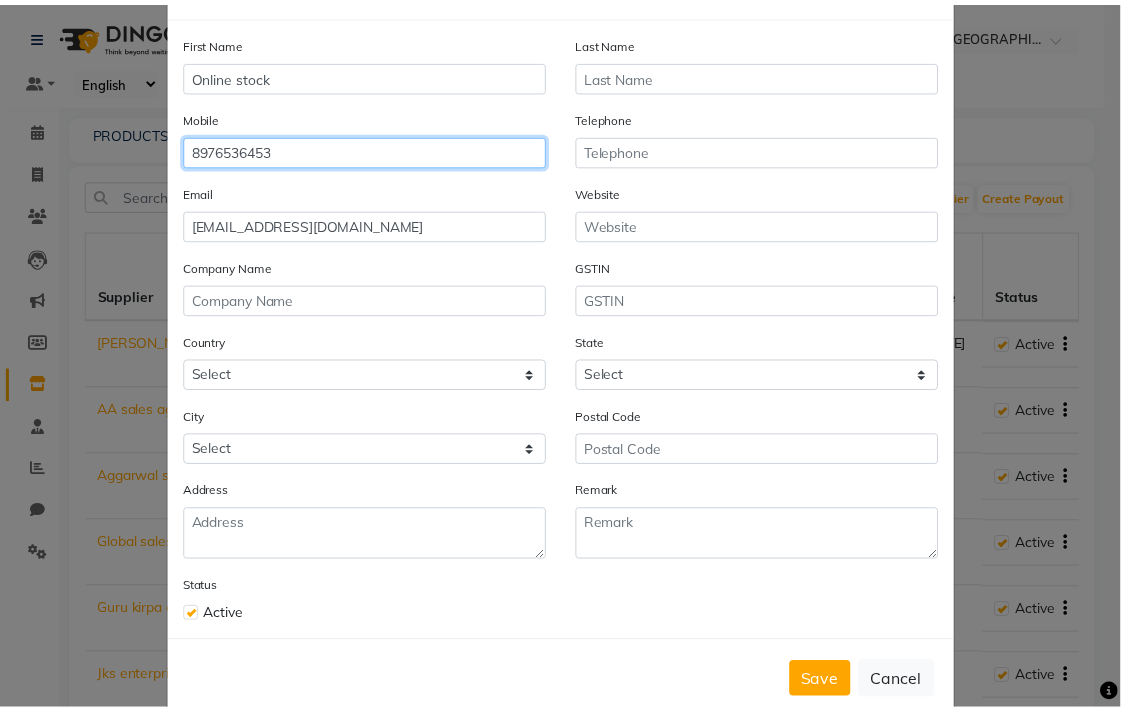 scroll, scrollTop: 123, scrollLeft: 0, axis: vertical 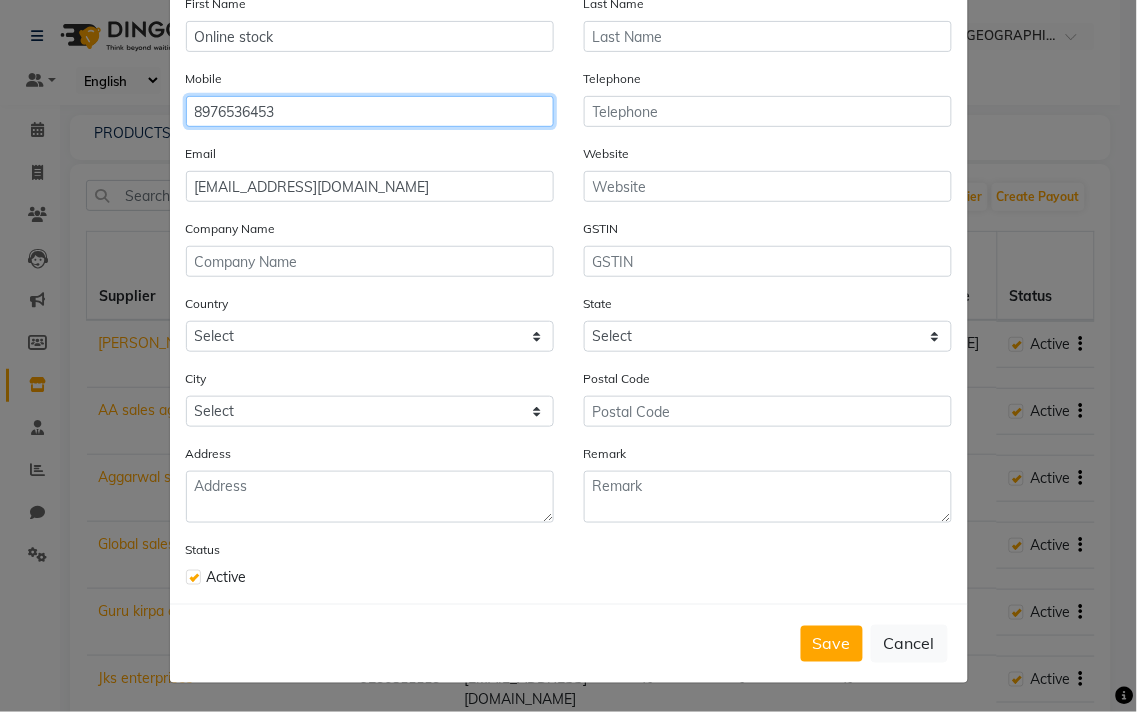 type on "8976536453" 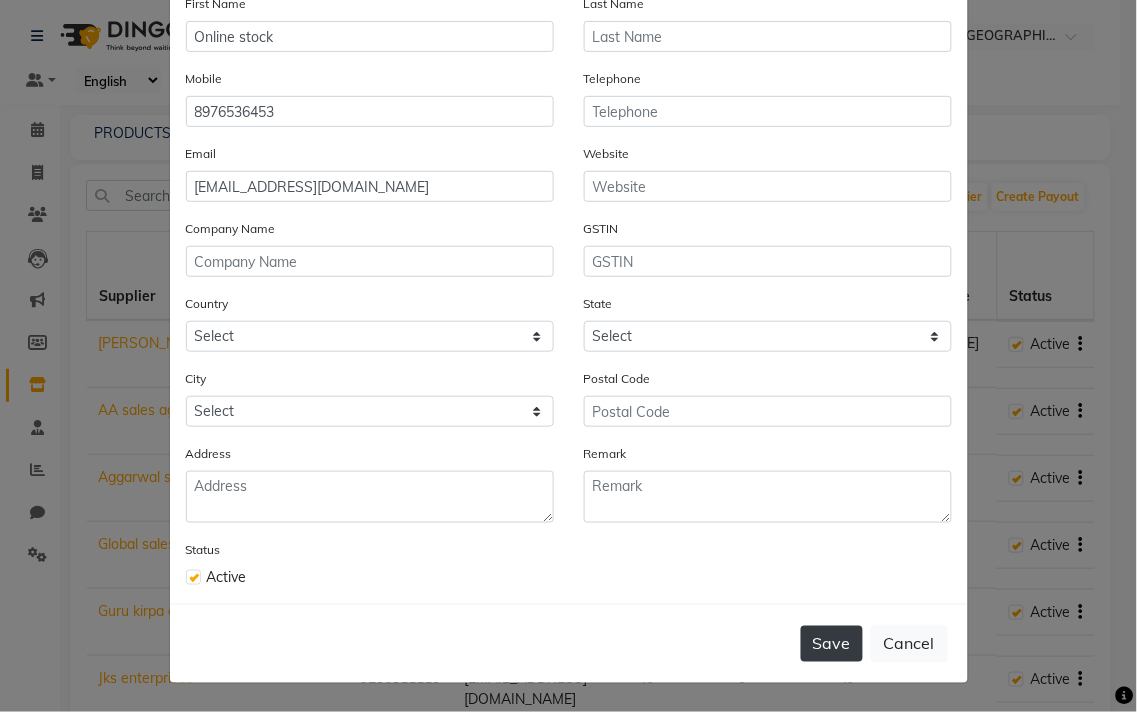 click on "Save" 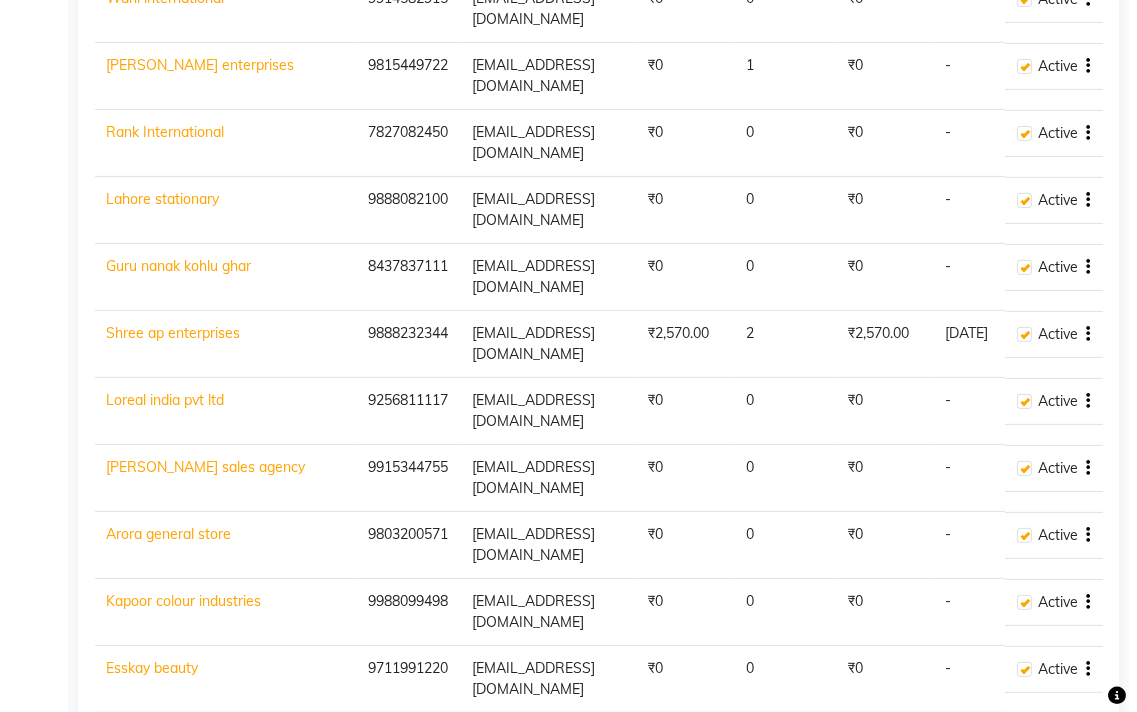 scroll, scrollTop: 1035, scrollLeft: 0, axis: vertical 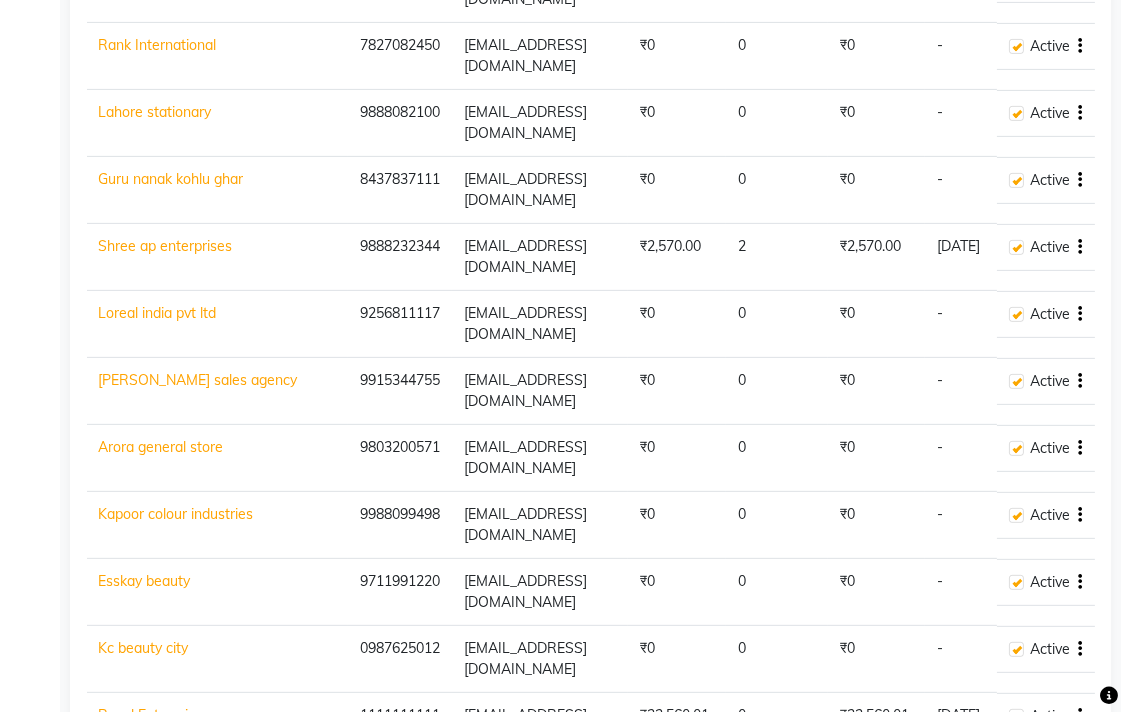 click 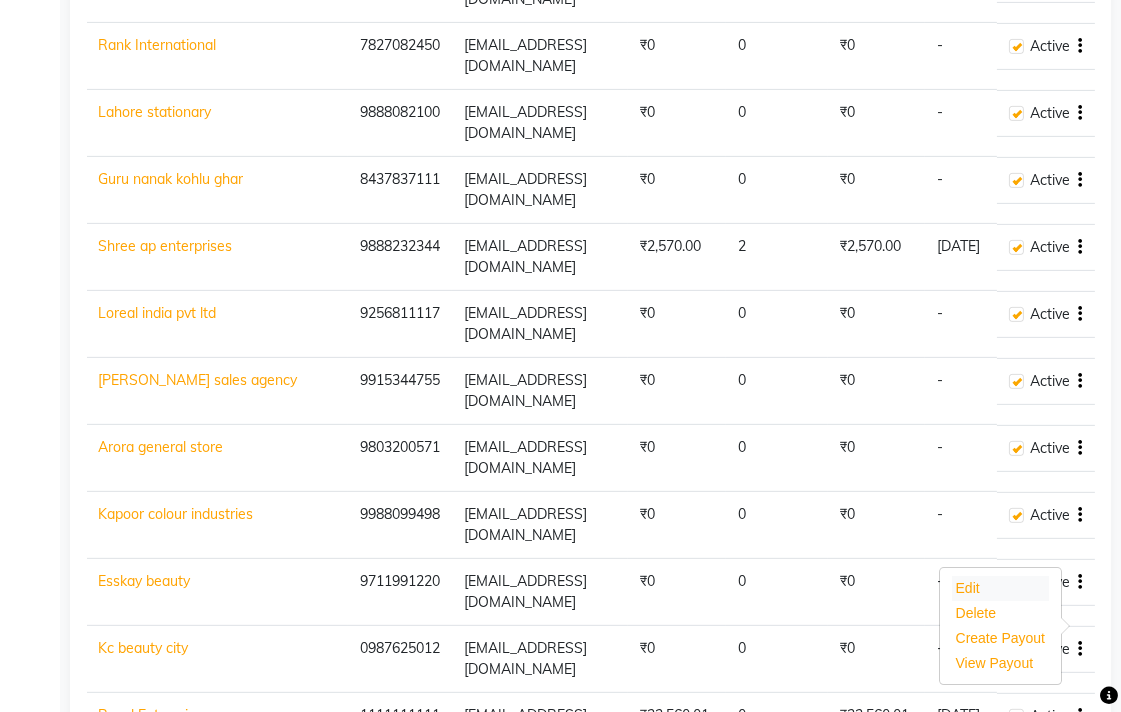 click on "Edit" at bounding box center (1001, 588) 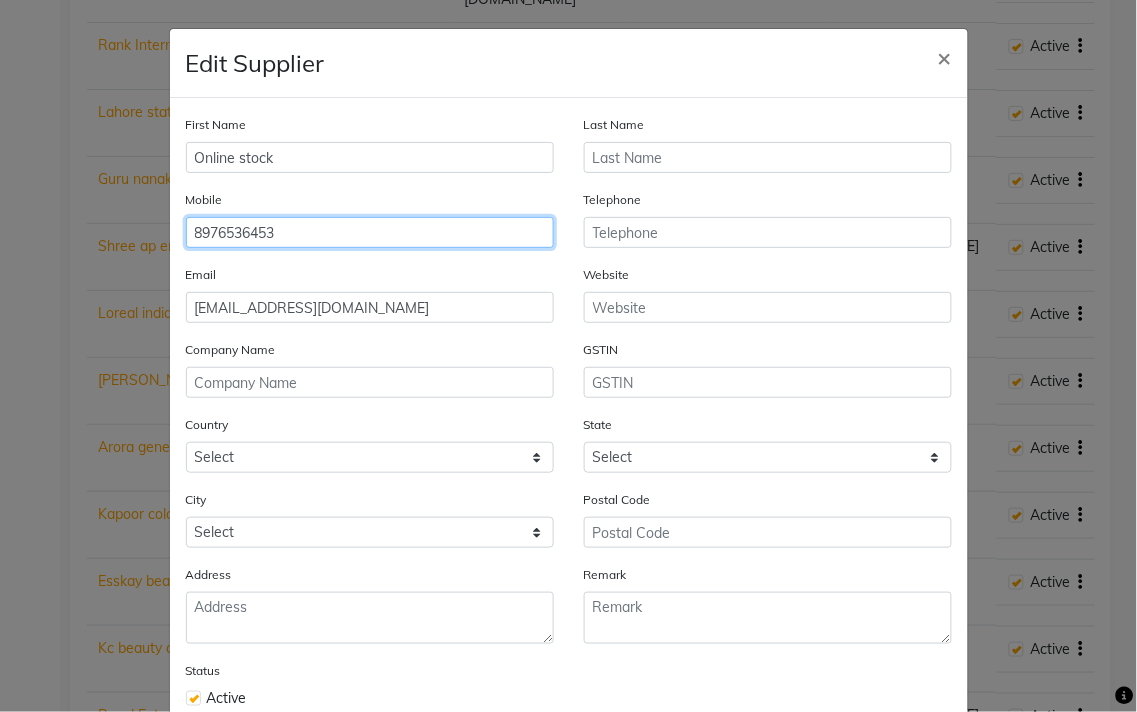 click on "8976536453" 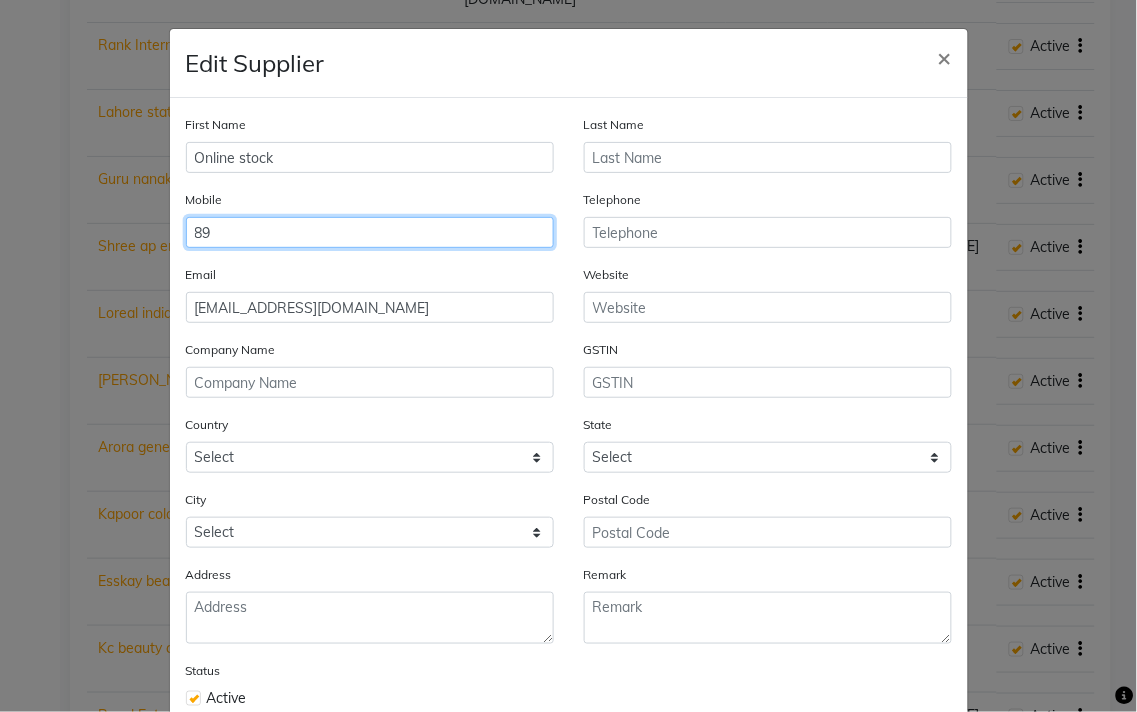 type on "8" 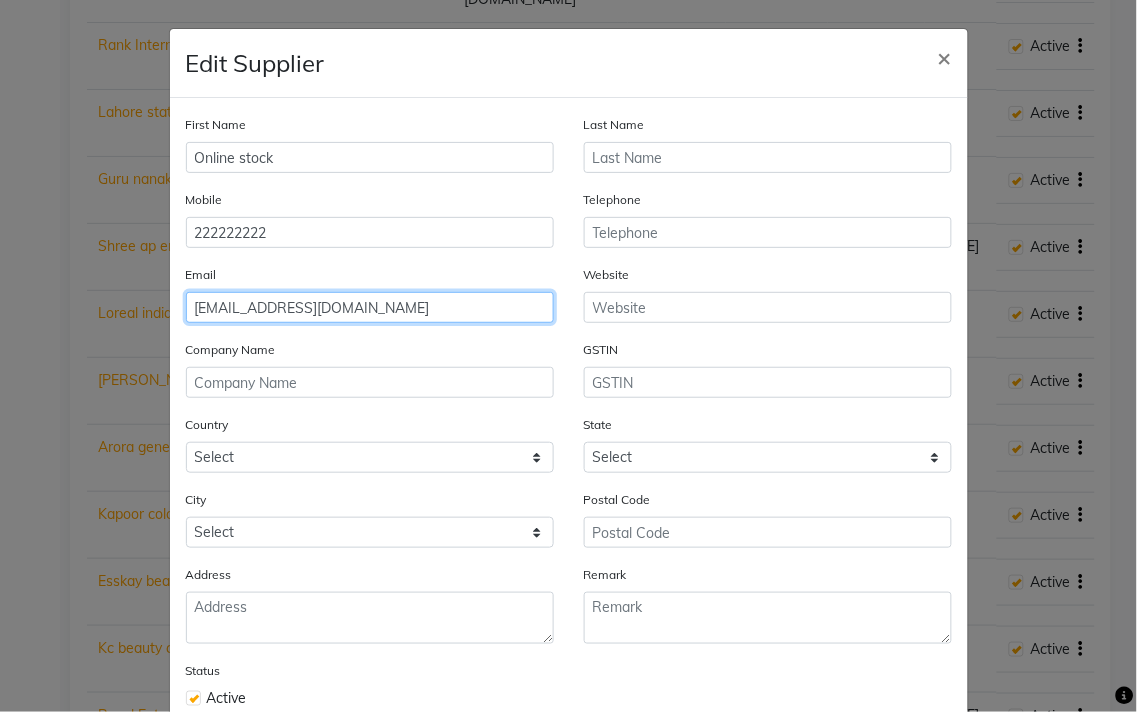 click on "[EMAIL_ADDRESS][DOMAIN_NAME]" 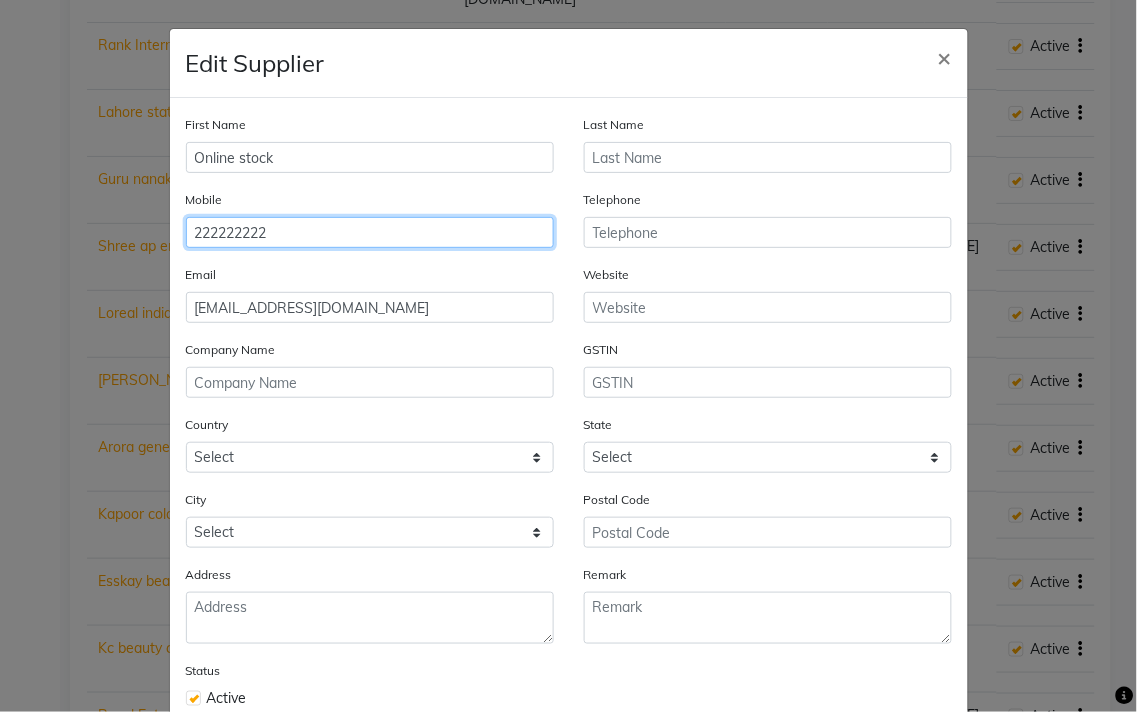 click on "222222222" 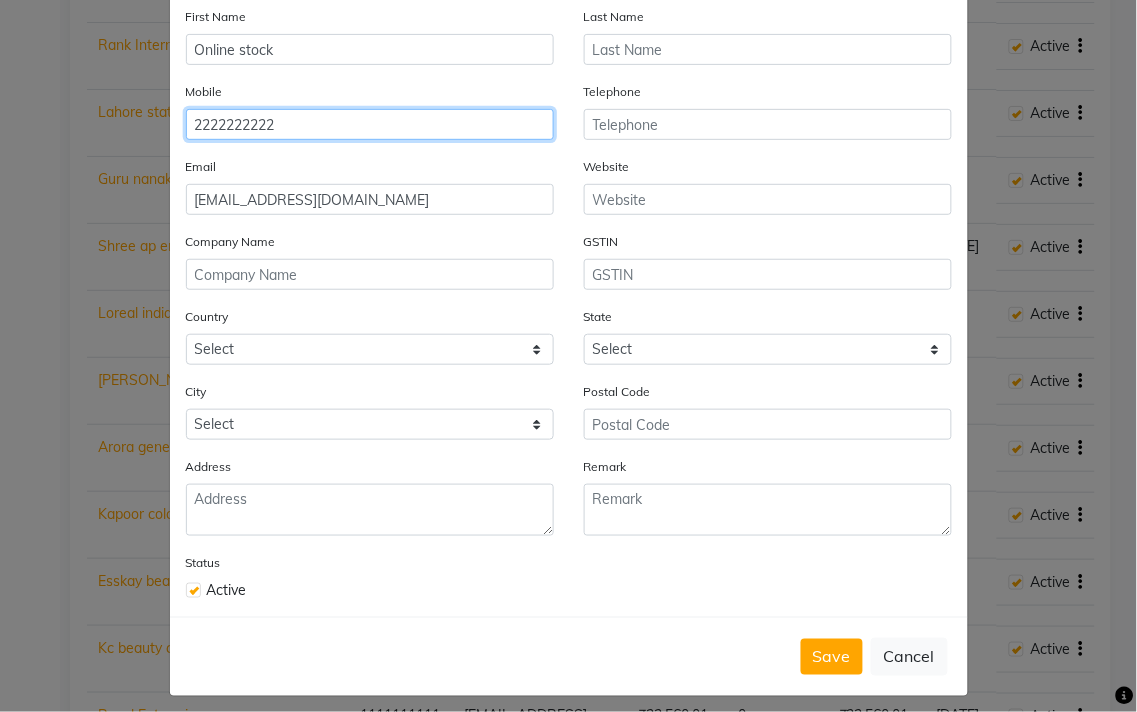 scroll, scrollTop: 123, scrollLeft: 0, axis: vertical 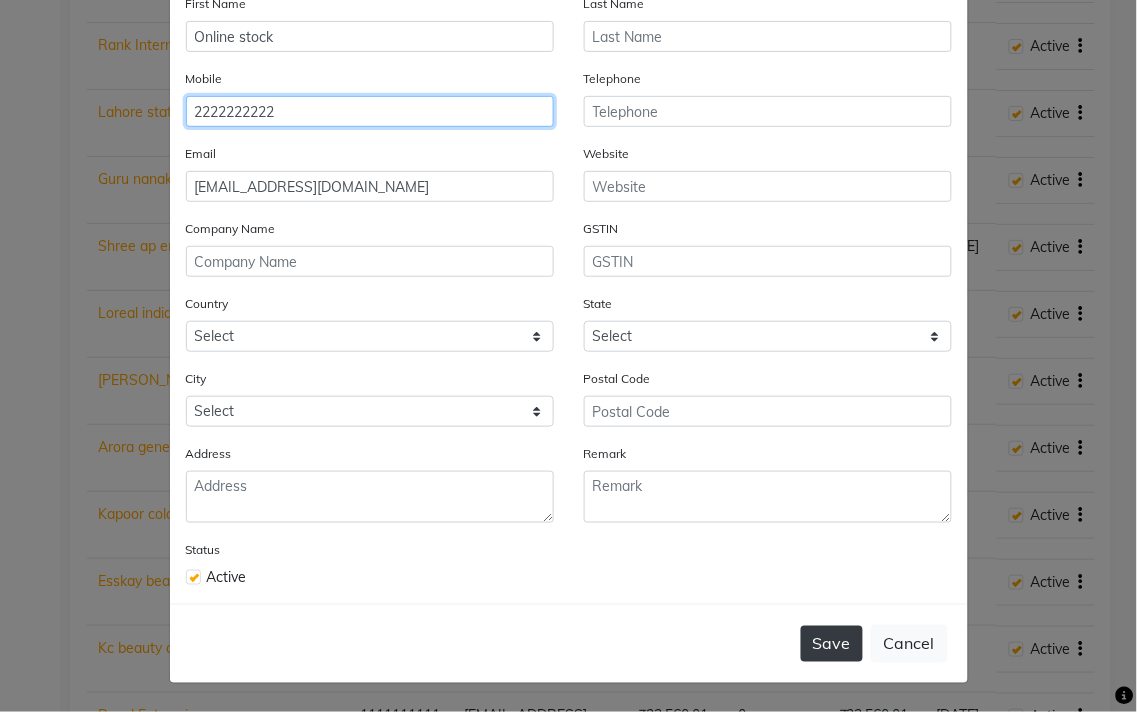 type on "2222222222" 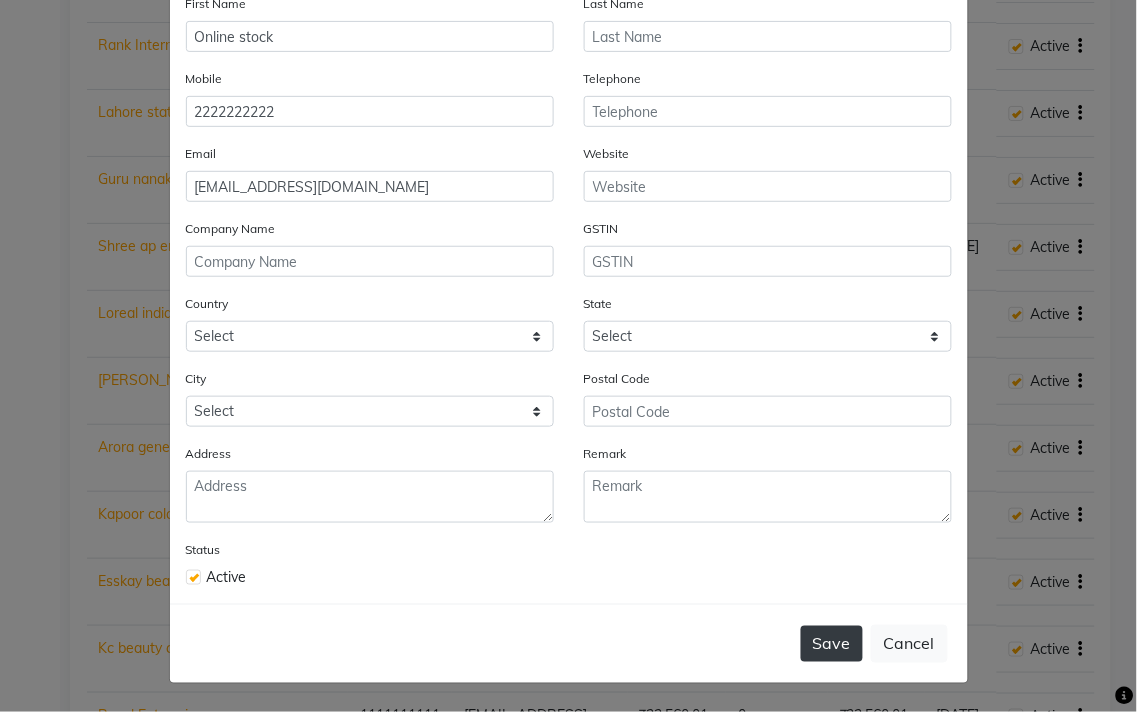 click on "Save" 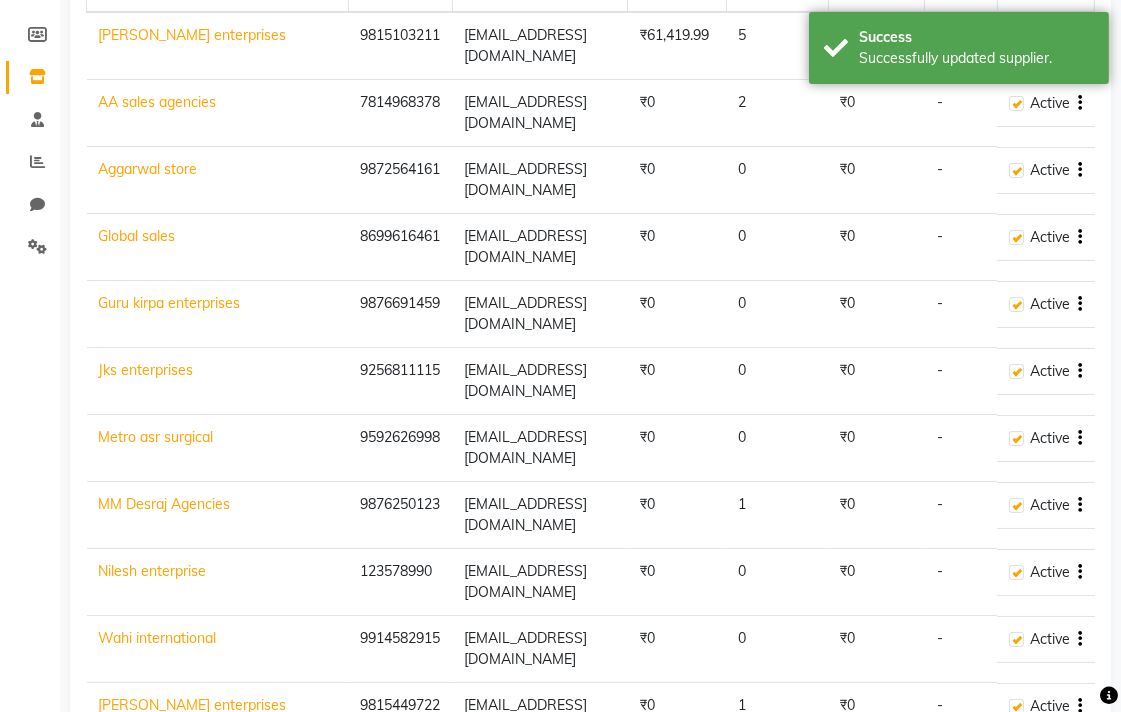 scroll, scrollTop: 0, scrollLeft: 0, axis: both 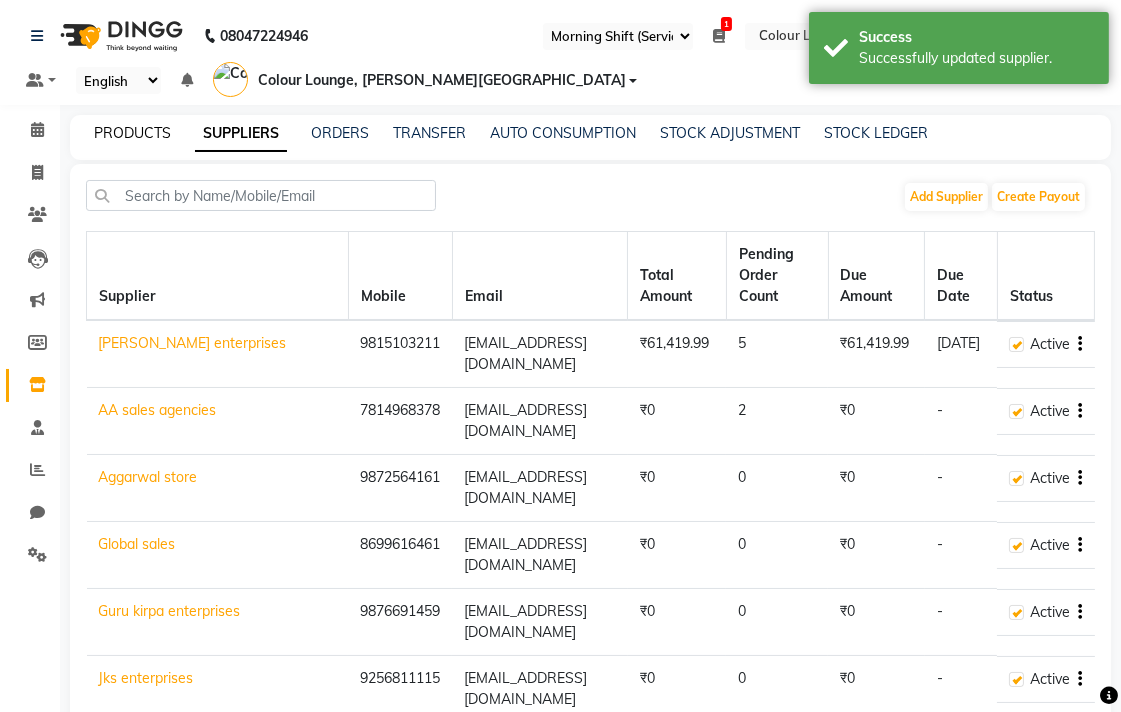 click on "PRODUCTS" 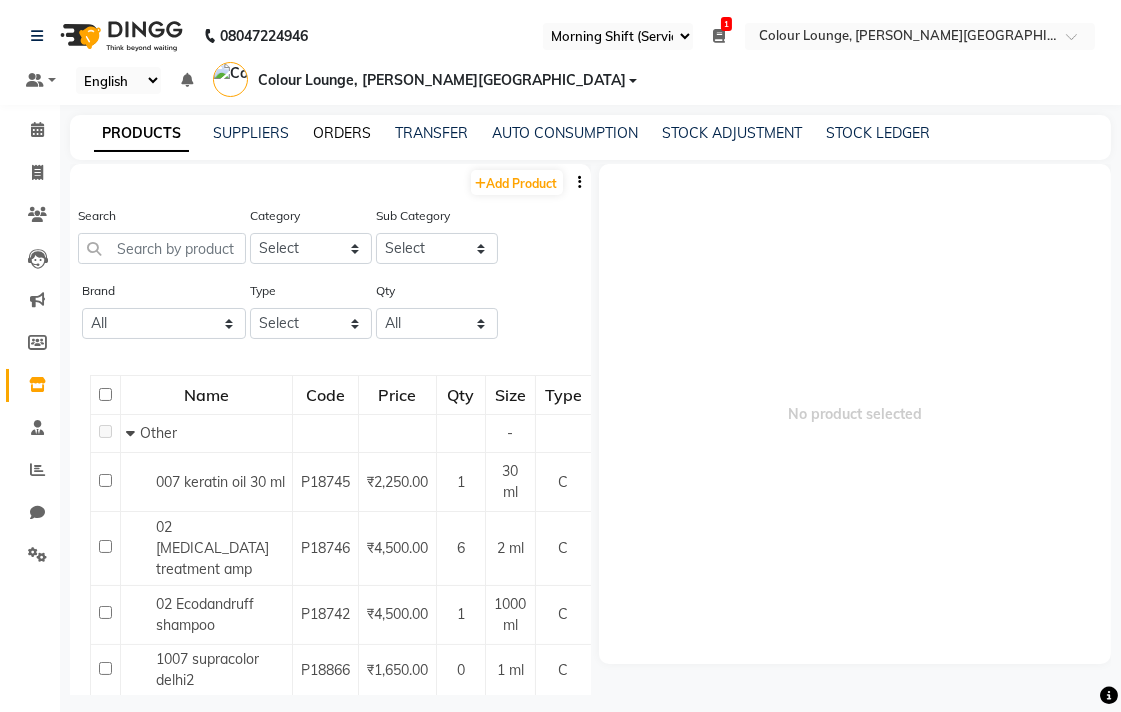 click on "ORDERS" 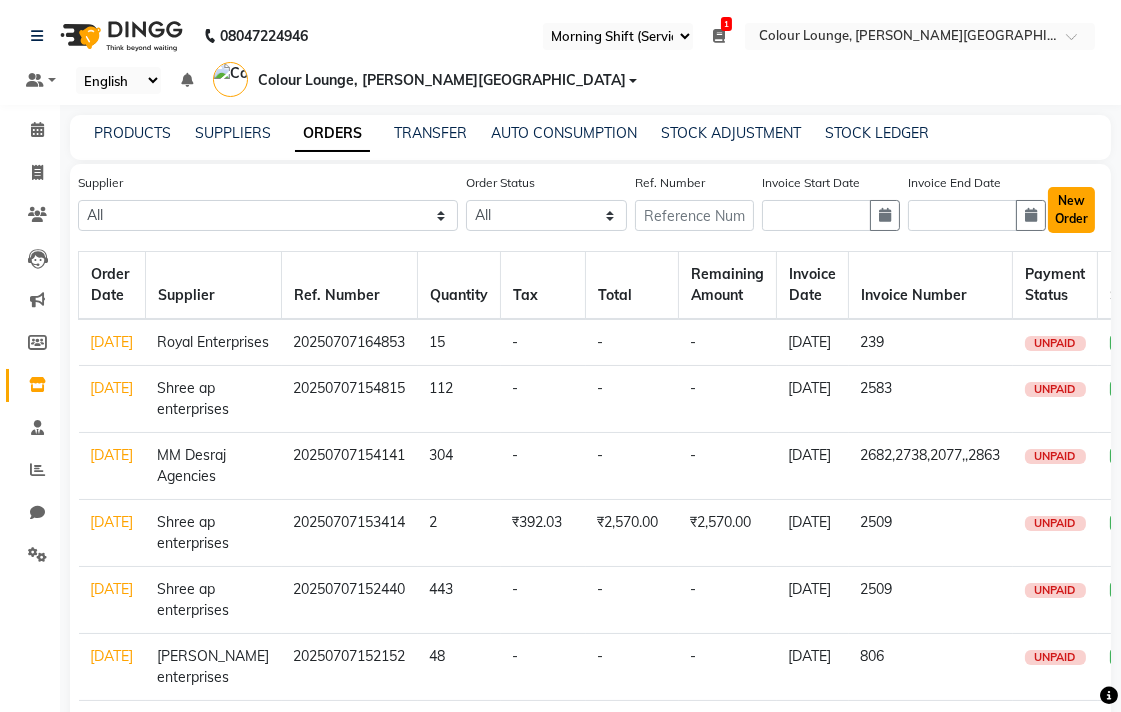 click on "New Order" 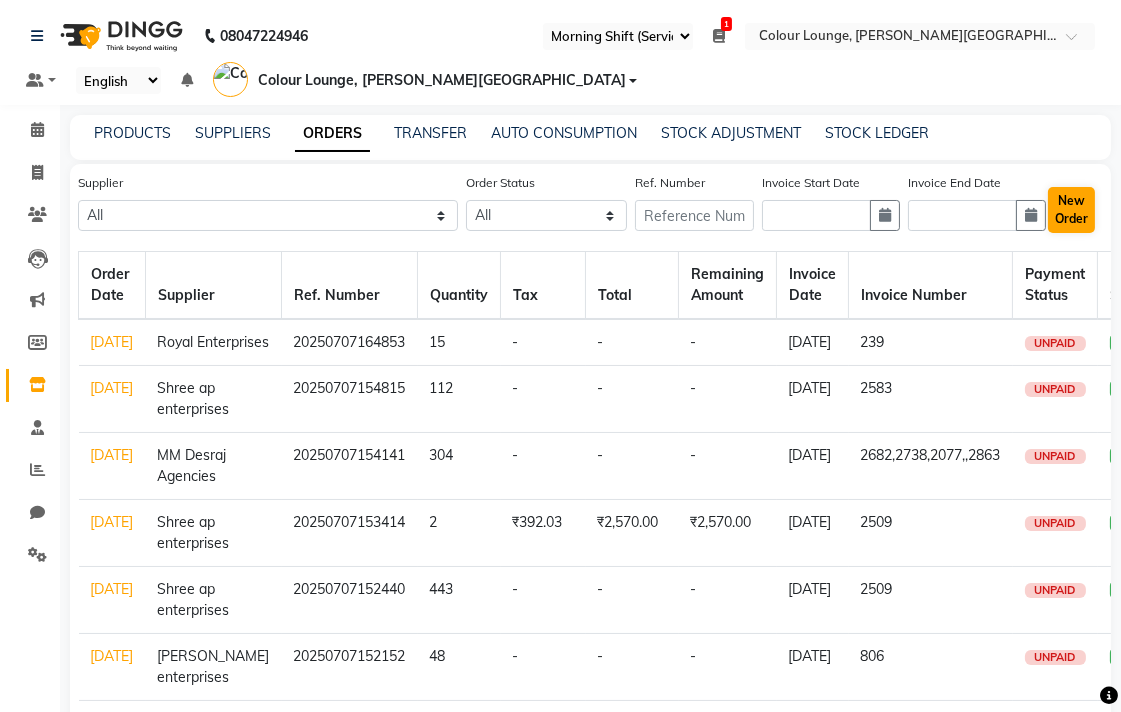 select on "true" 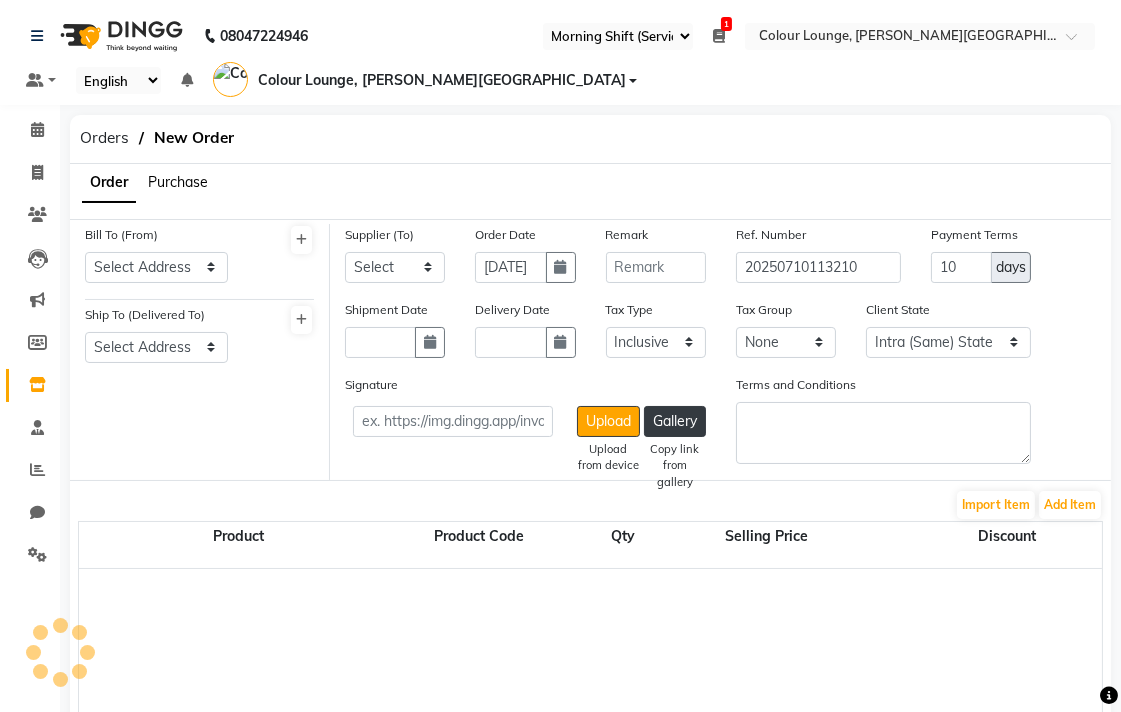 select on "3442" 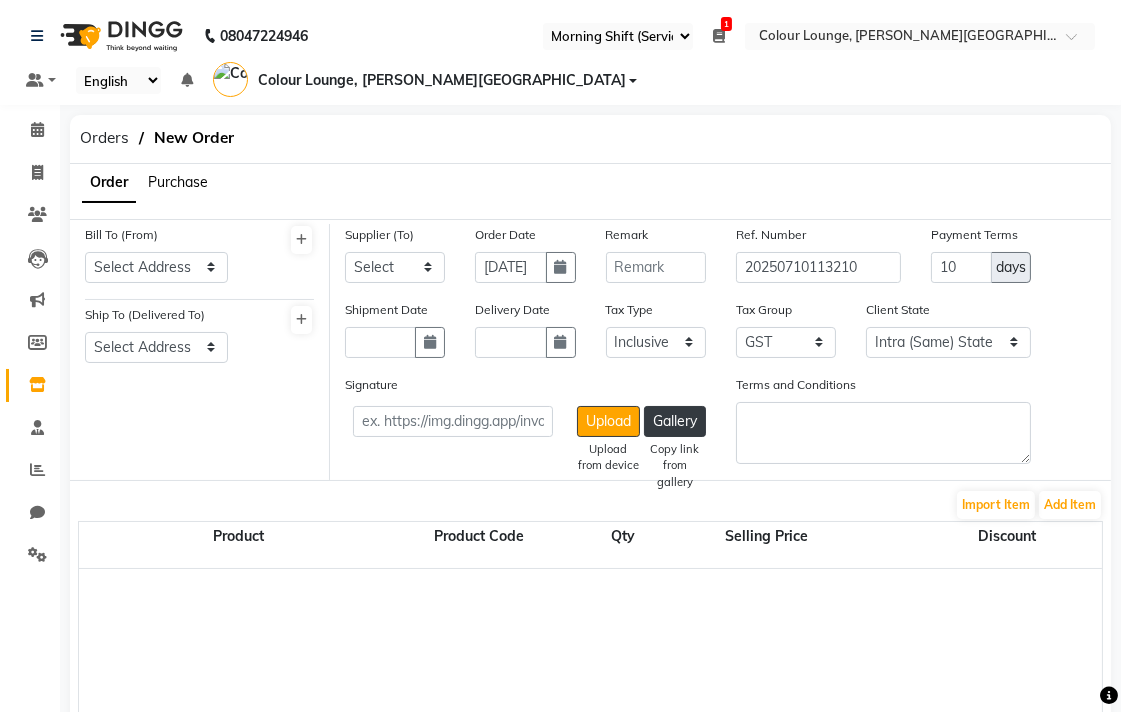 click on "Purchase" 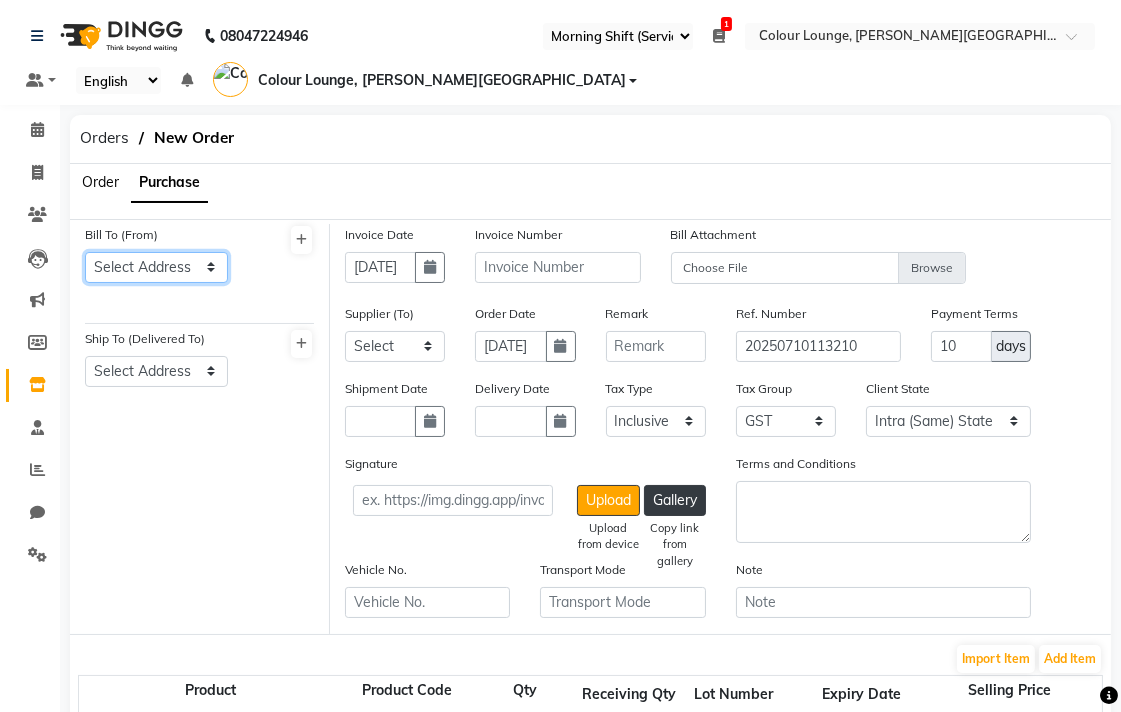 click on "Select Address  [GEOGRAPHIC_DATA][PERSON_NAME]
DC Agencies" 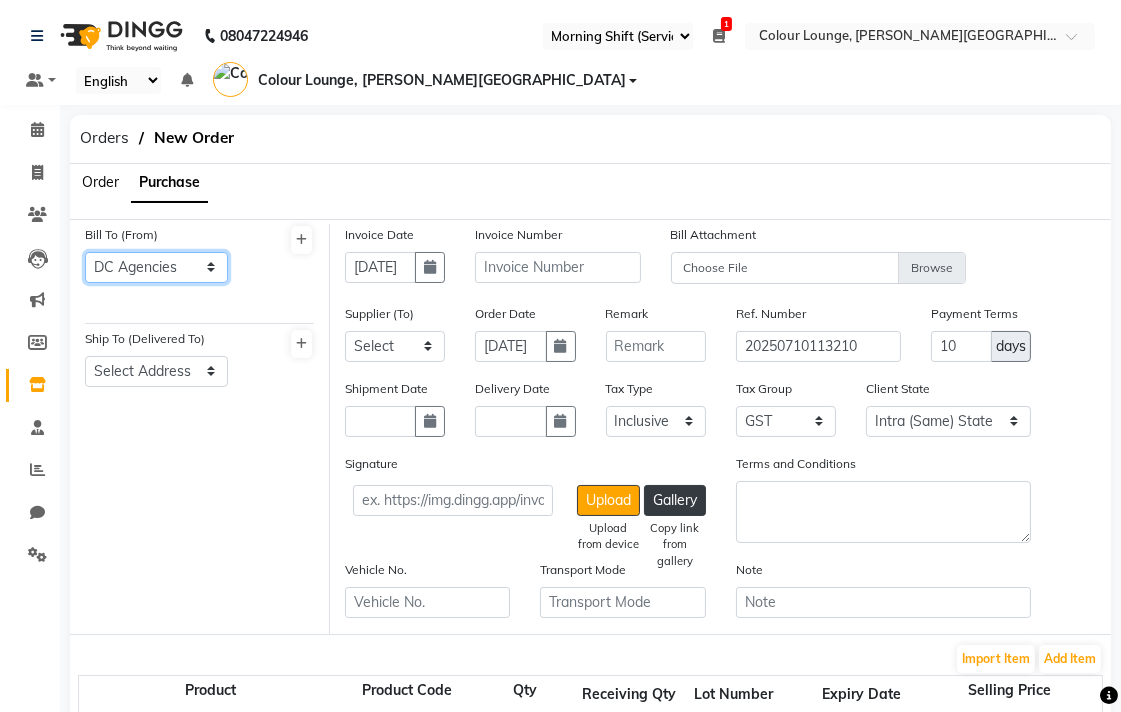 click on "Select Address  [GEOGRAPHIC_DATA][PERSON_NAME]
DC Agencies" 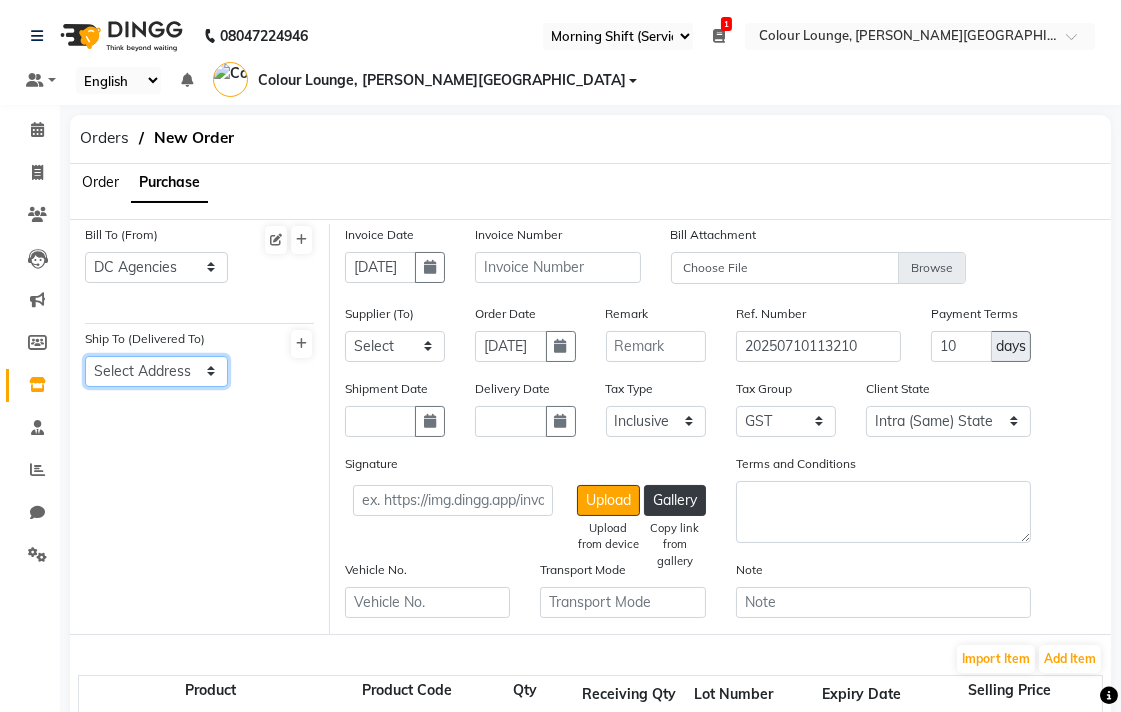 click on "Select Address  [GEOGRAPHIC_DATA][PERSON_NAME]
DC Agencies" 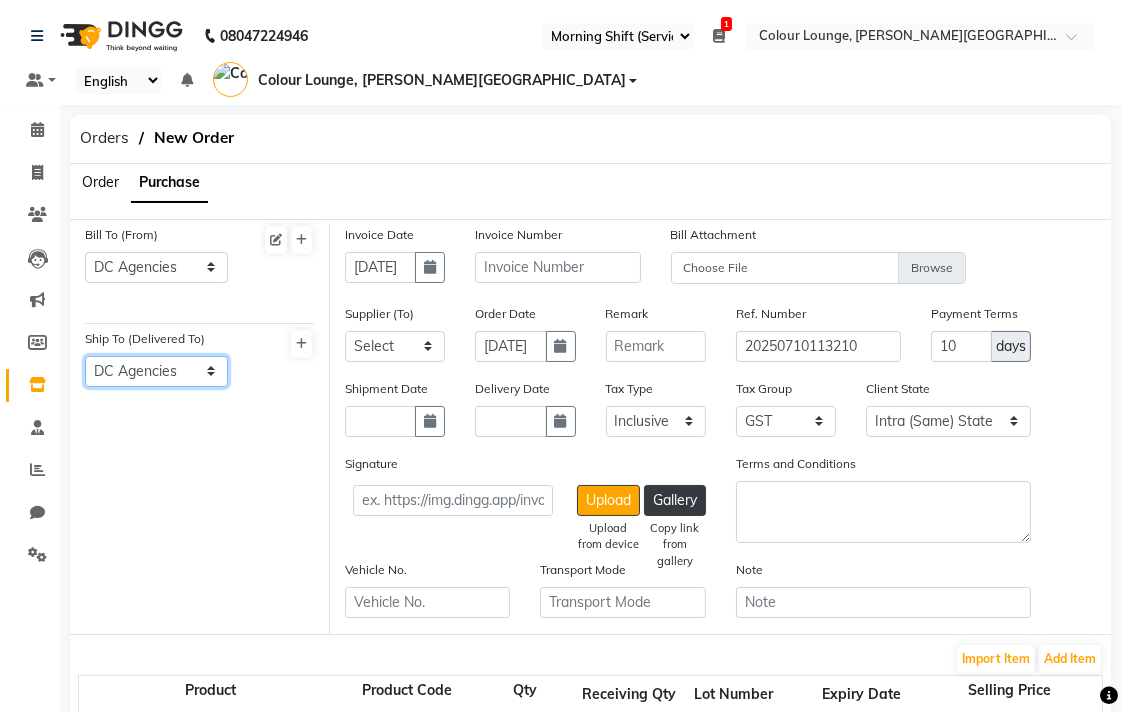 click on "Select Address  [GEOGRAPHIC_DATA][PERSON_NAME]
DC Agencies" 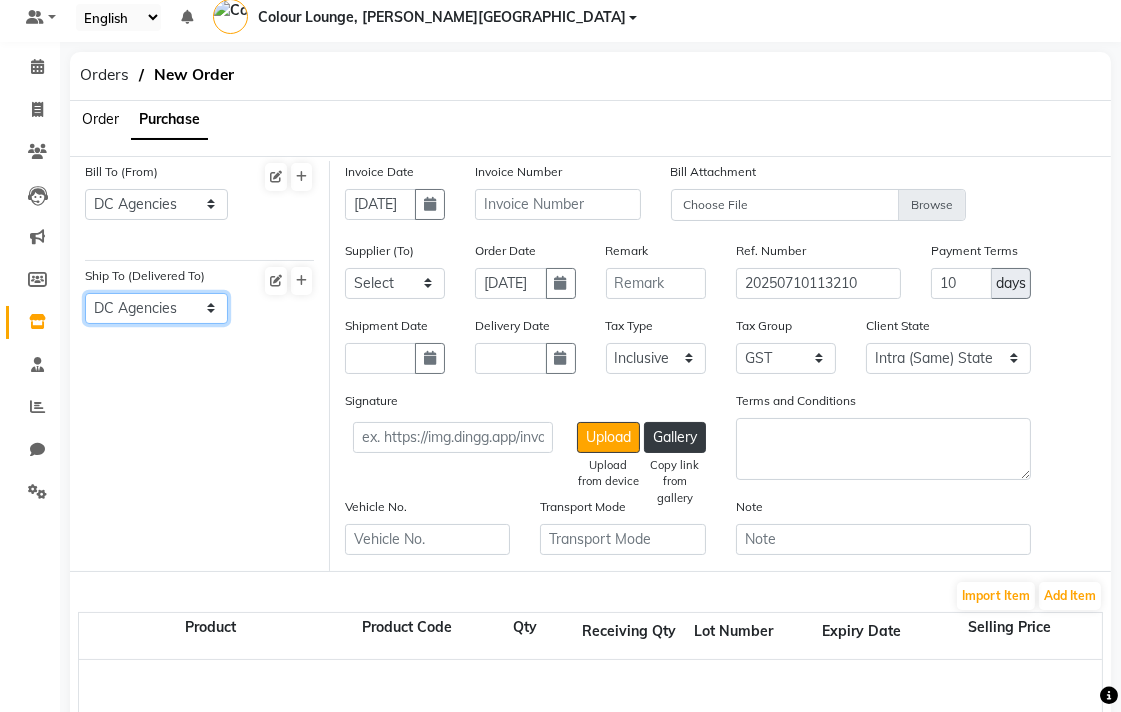 scroll, scrollTop: 55, scrollLeft: 0, axis: vertical 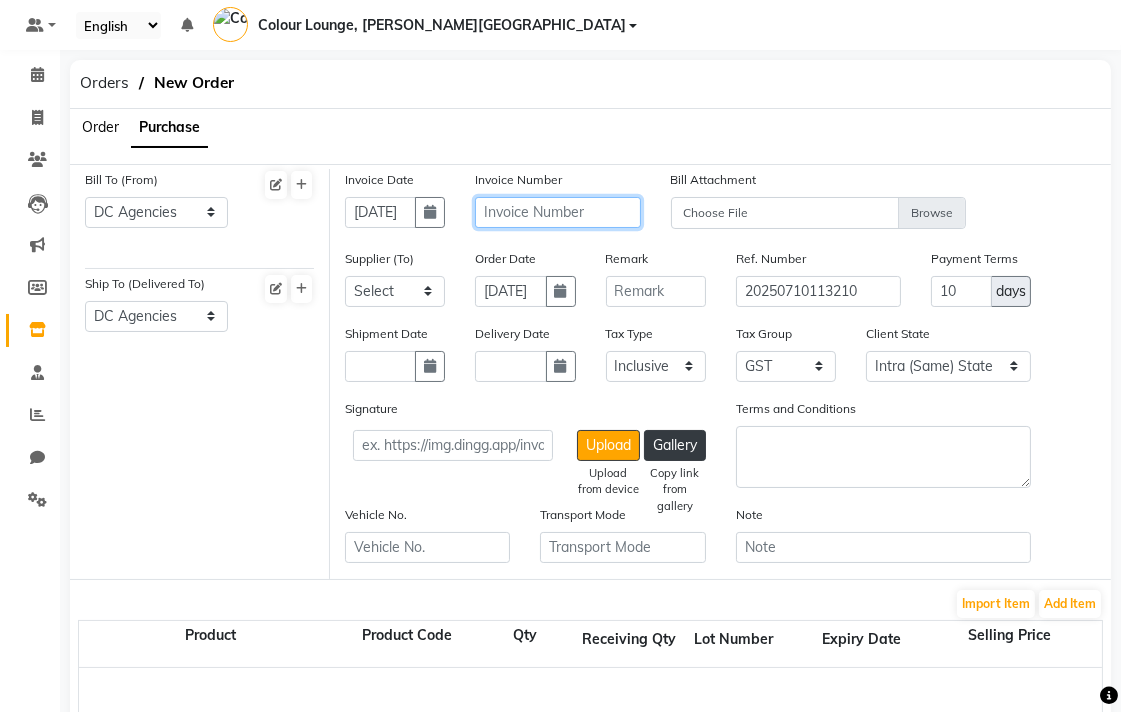 click 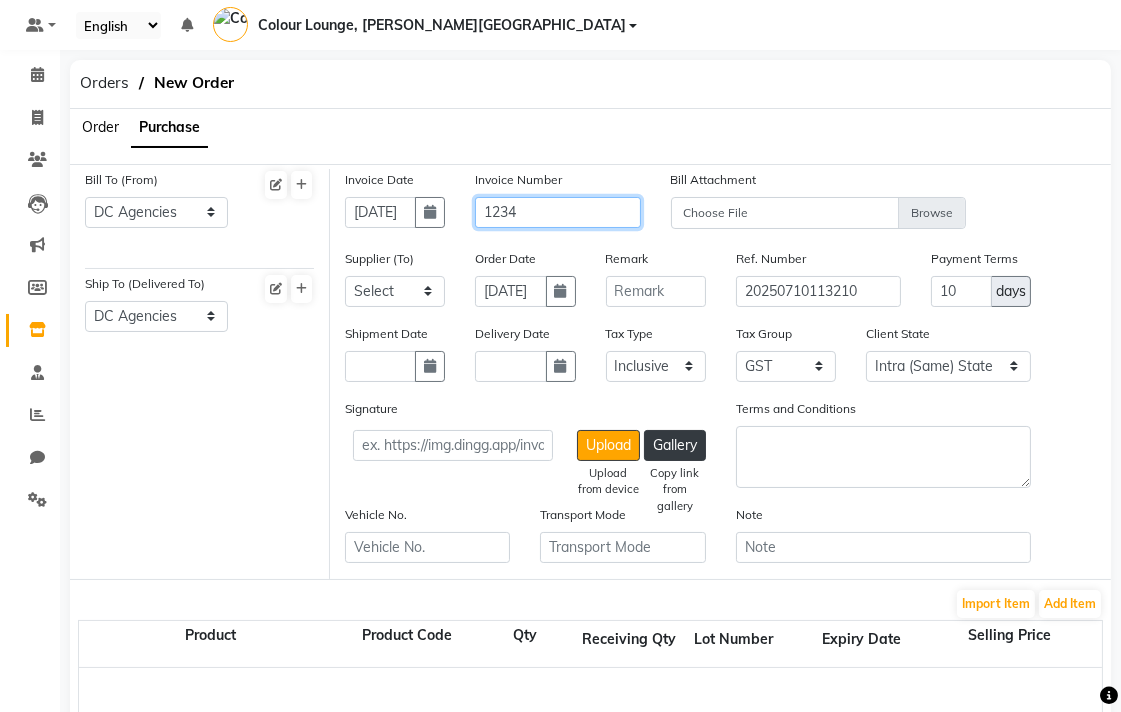 type on "1234" 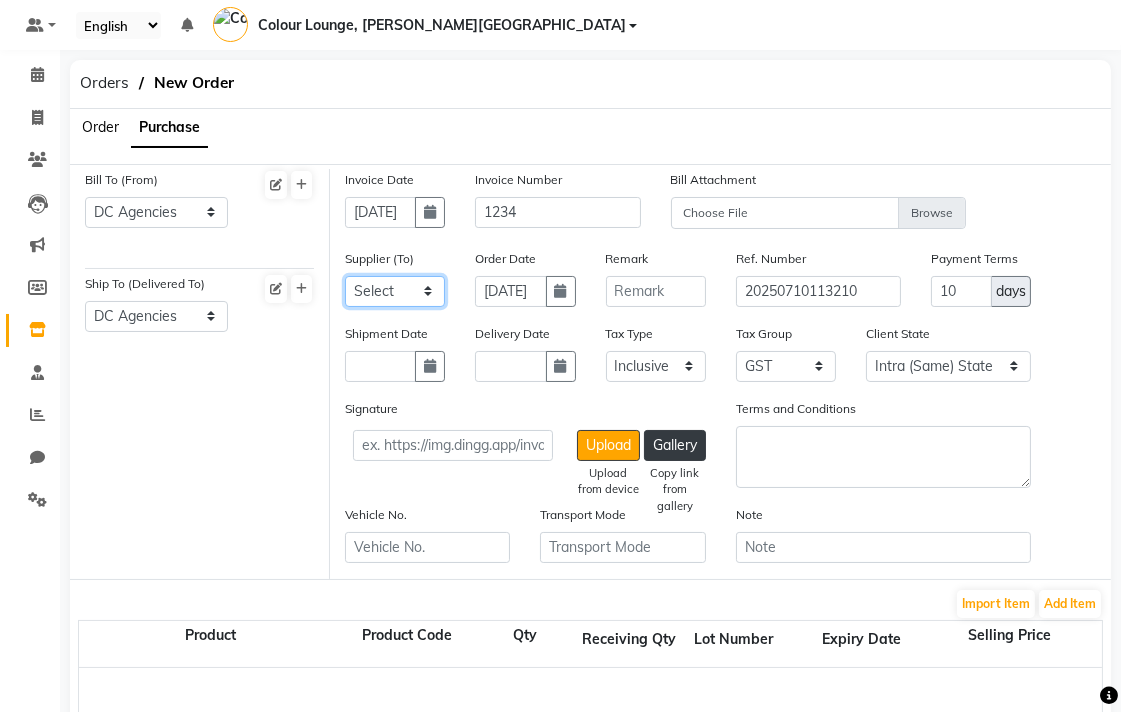 click on "Select [PERSON_NAME]  enterprises AA sales agencies  Aggarwal store  Global sales  Guru kirpa  enterprises  Jks enterprises  Metro asr surgical  MM Desraj Agencies  Nilesh enterprise   Wahi international   [PERSON_NAME] enterprises  [GEOGRAPHIC_DATA]  Guru nanak kohlu ghar  Shree ap enterprises  Loreal india pvt ltd  [PERSON_NAME] sales agency  Arora general store  Kapoor colour industries  Esskay beauty  Kc beauty city Royal Enterprises [PERSON_NAME] enterprises - [PERSON_NAME] enterprises [PERSON_NAME] Agency  - [PERSON_NAME]  Agency [PERSON_NAME] laboratory pvt ltd Online stock" 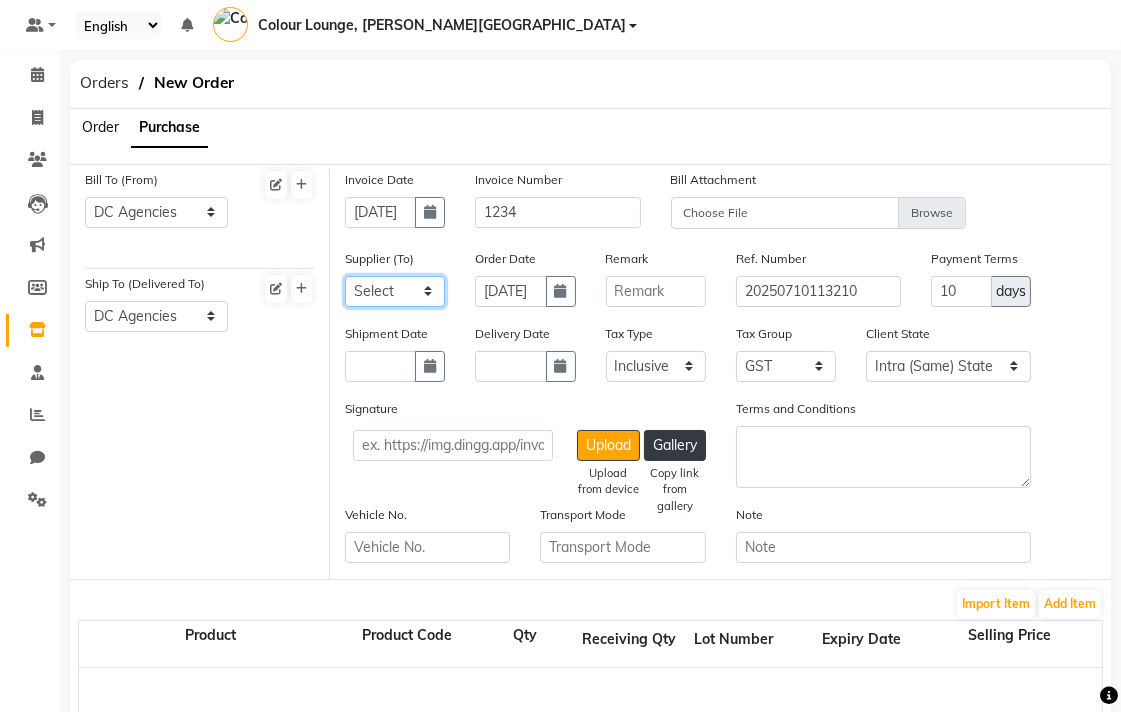 select on "5299" 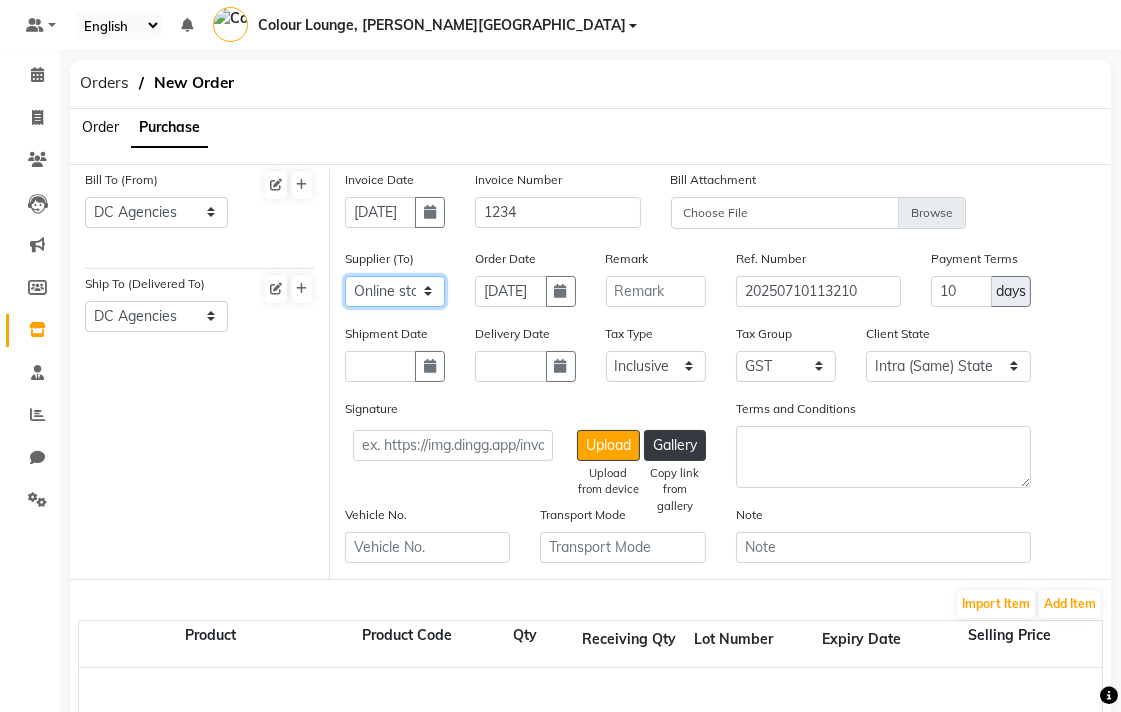 click on "Select [PERSON_NAME]  enterprises AA sales agencies  Aggarwal store  Global sales  Guru kirpa  enterprises  Jks enterprises  Metro asr surgical  MM Desraj Agencies  Nilesh enterprise   Wahi international   [PERSON_NAME] enterprises  [GEOGRAPHIC_DATA]  Guru nanak kohlu ghar  Shree ap enterprises  Loreal india pvt ltd  [PERSON_NAME] sales agency  Arora general store  Kapoor colour industries  Esskay beauty  Kc beauty city Royal Enterprises [PERSON_NAME] enterprises - [PERSON_NAME] enterprises [PERSON_NAME] Agency  - [PERSON_NAME]  Agency [PERSON_NAME] laboratory pvt ltd Online stock" 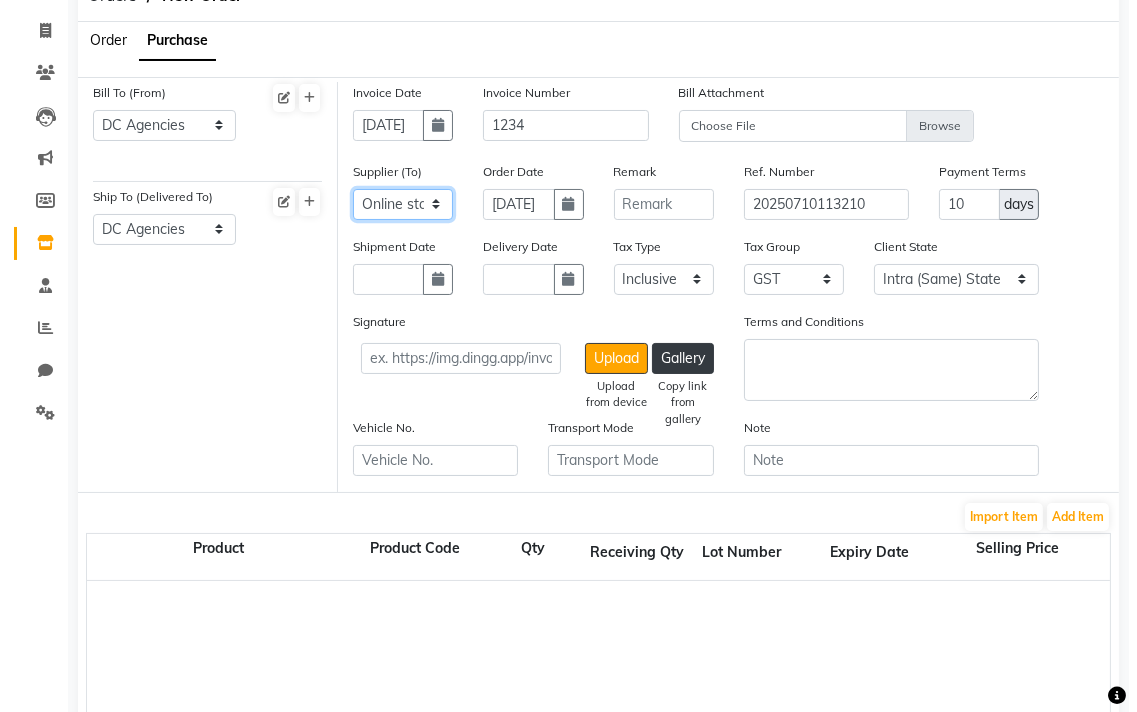scroll, scrollTop: 146, scrollLeft: 0, axis: vertical 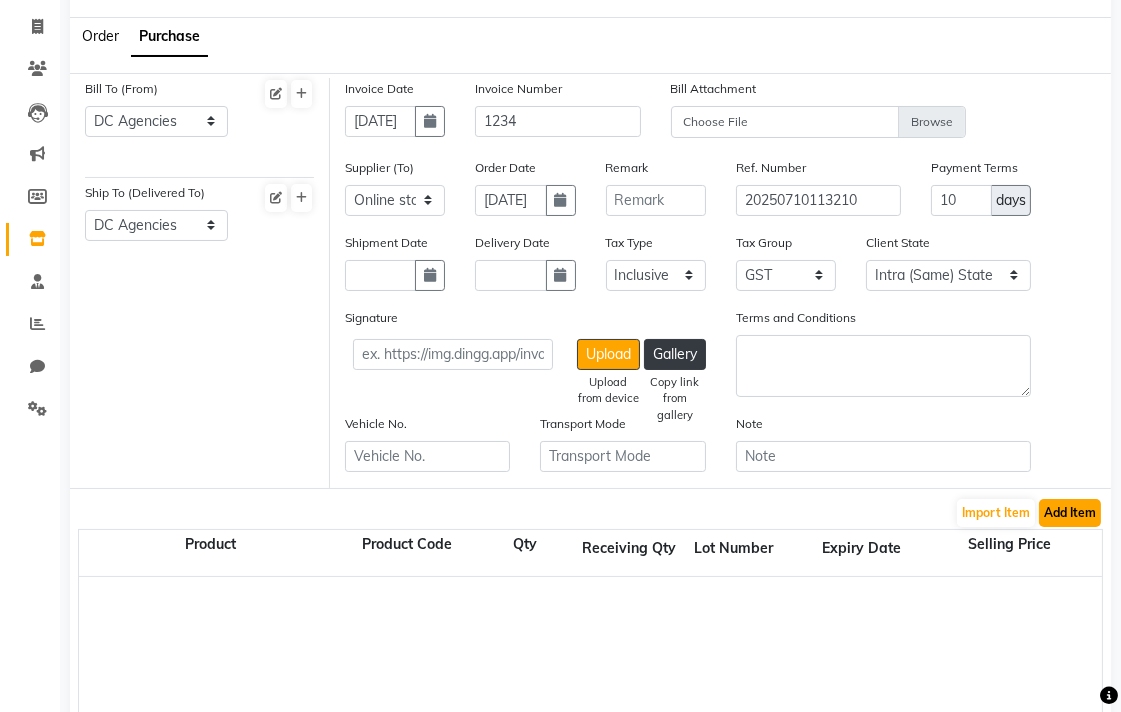 click on "Add Item" 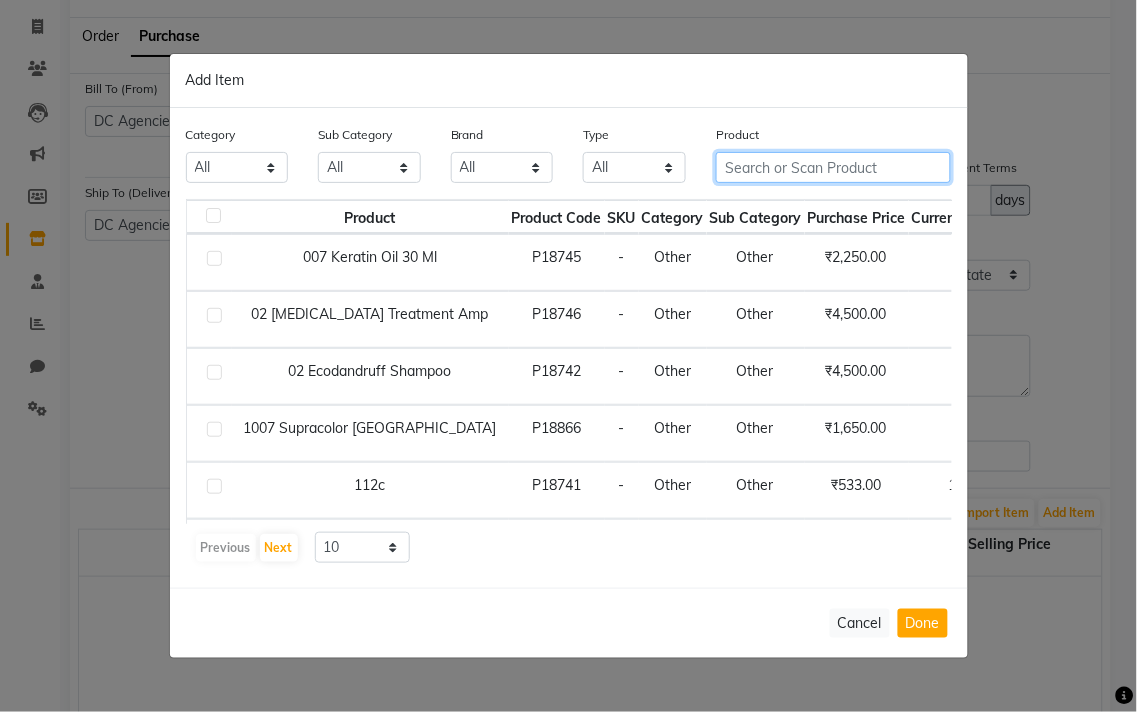 click 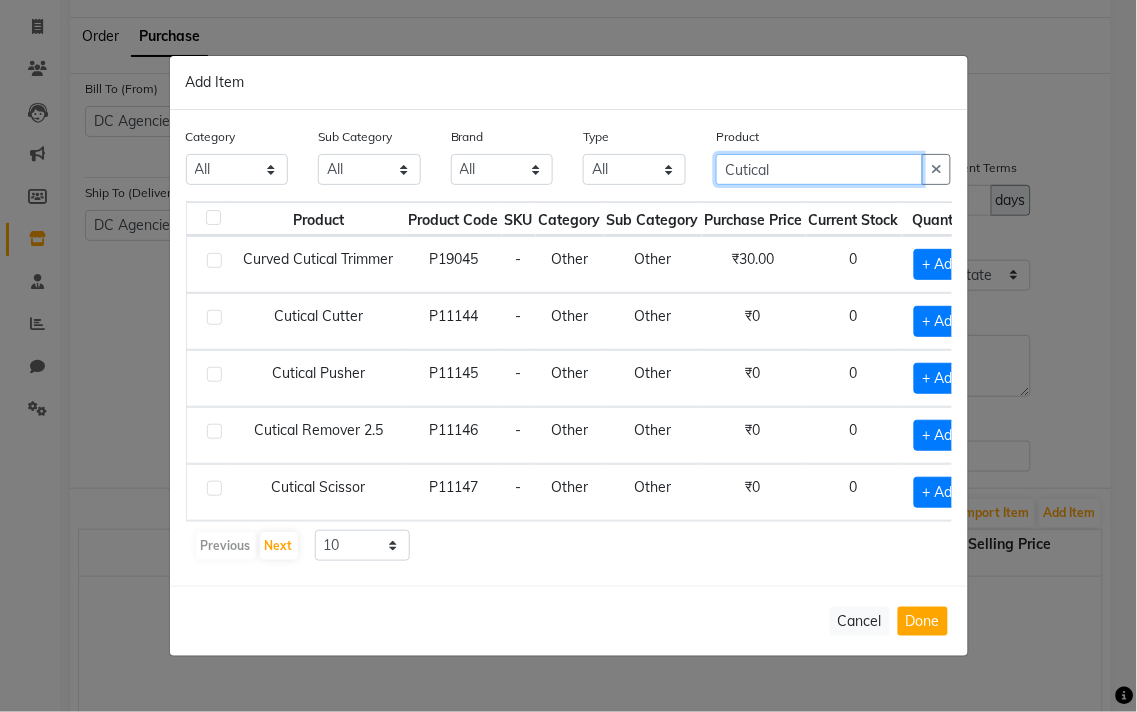 scroll, scrollTop: 5, scrollLeft: 0, axis: vertical 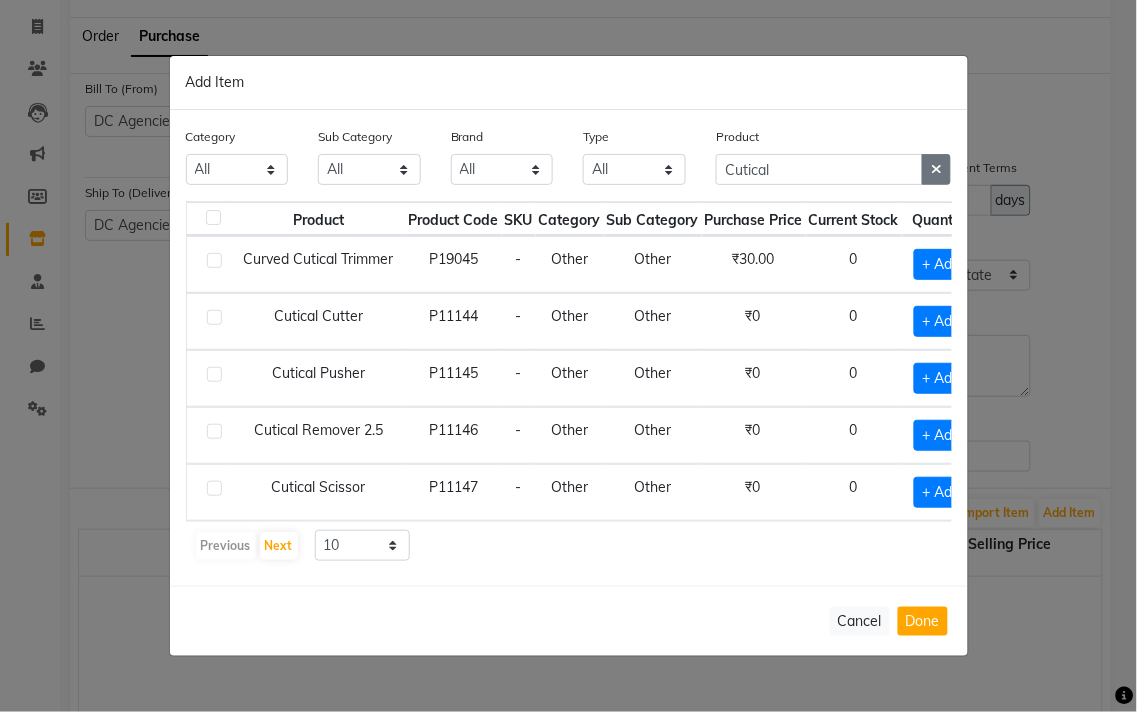 click 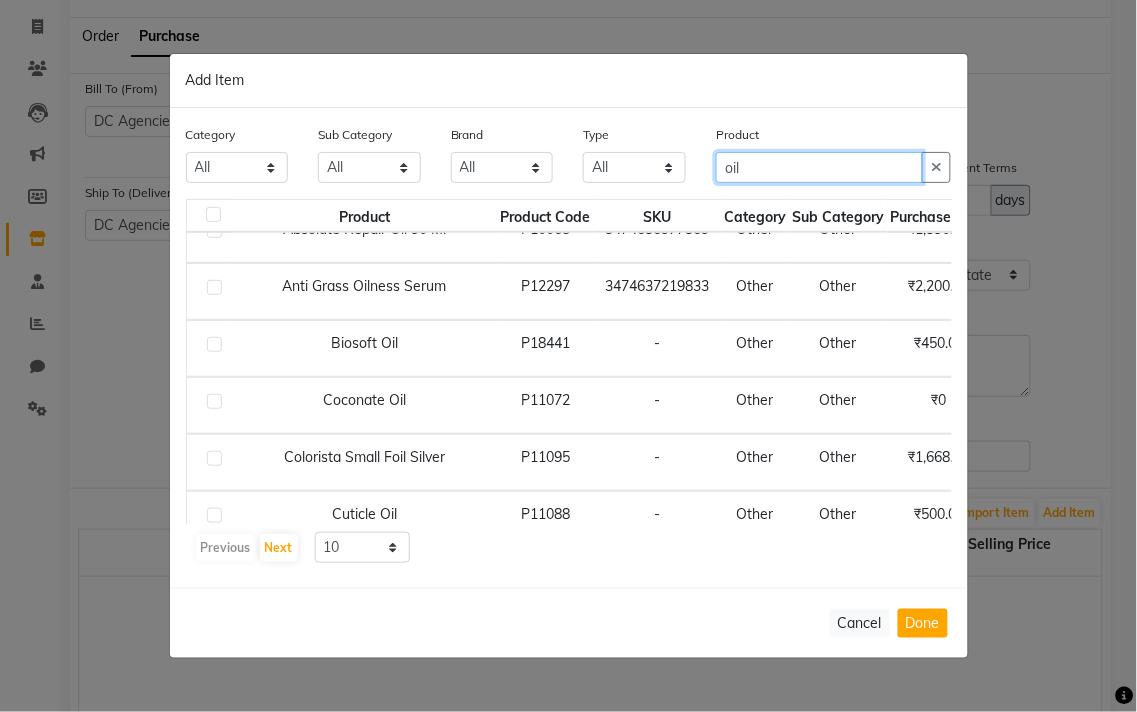 scroll, scrollTop: 301, scrollLeft: 0, axis: vertical 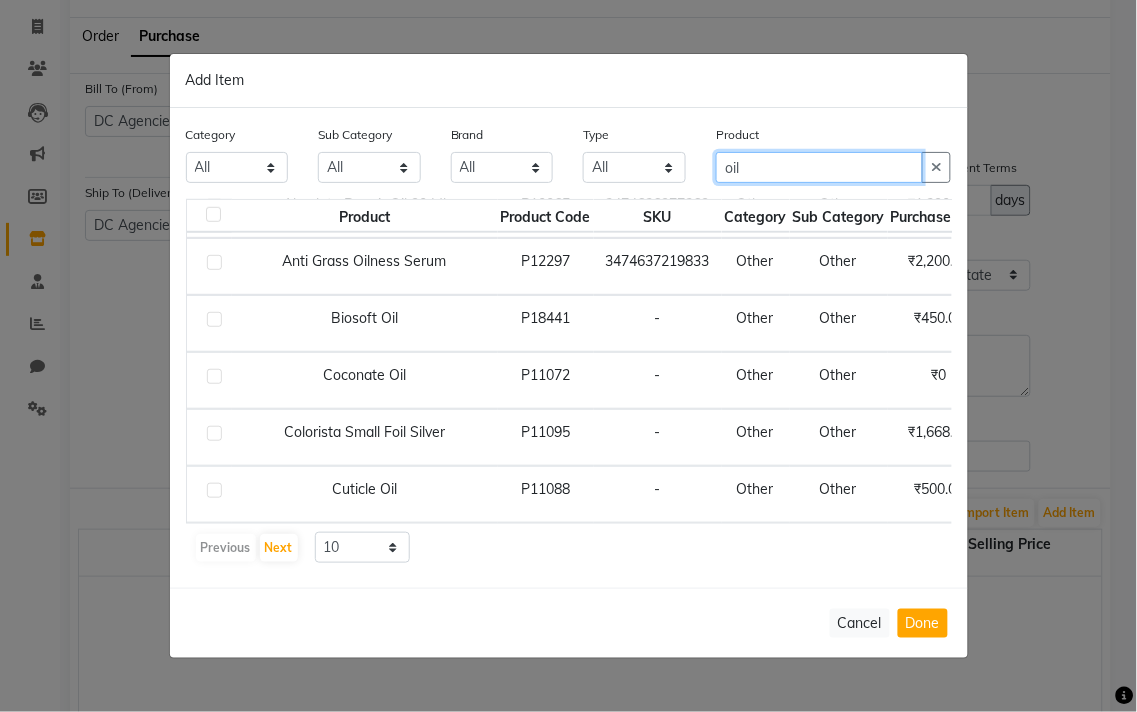 type on "oil" 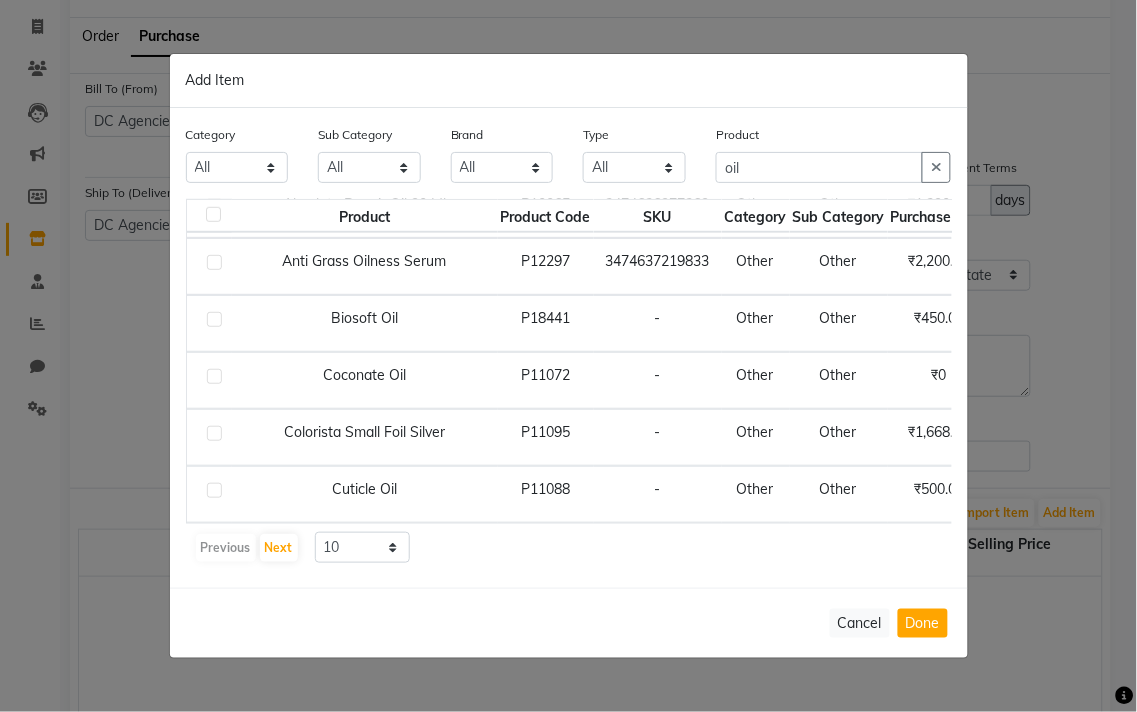 click on "Cuticle Oil" 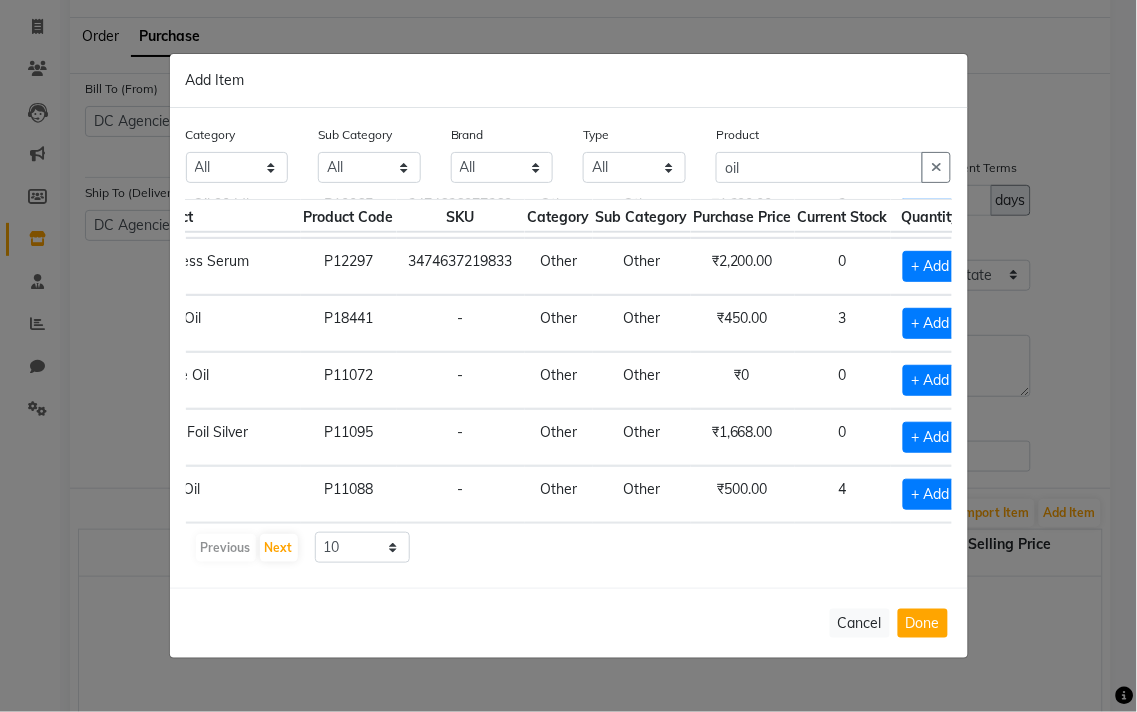 scroll, scrollTop: 301, scrollLeft: 90, axis: both 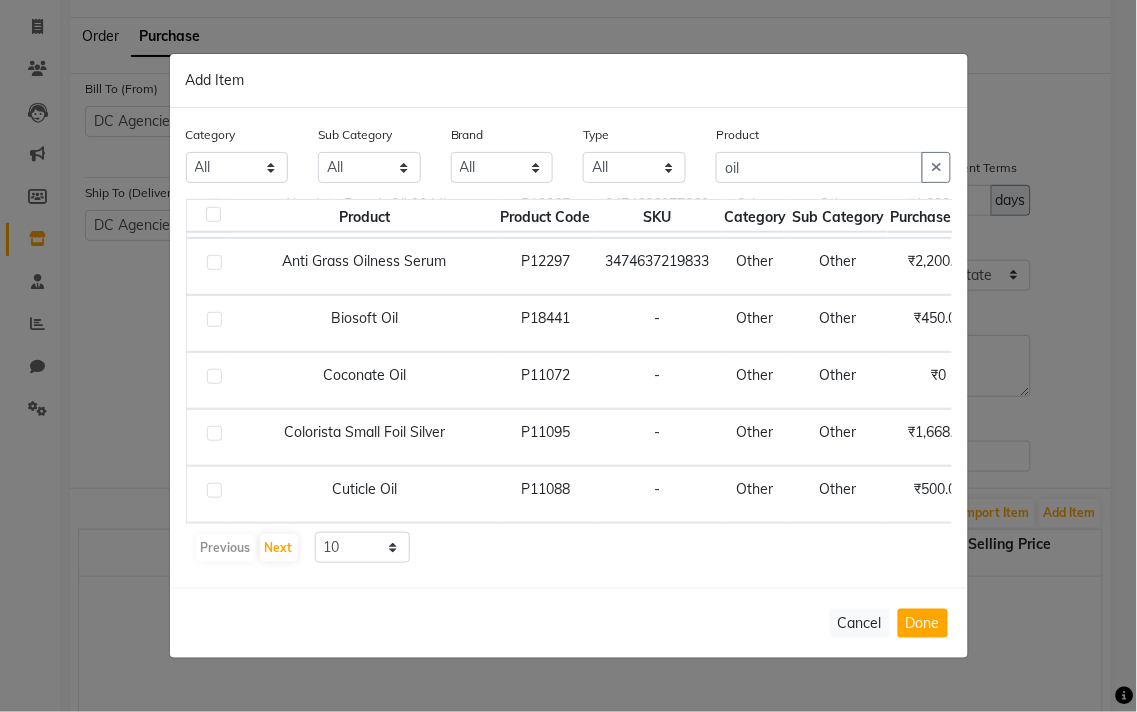 click 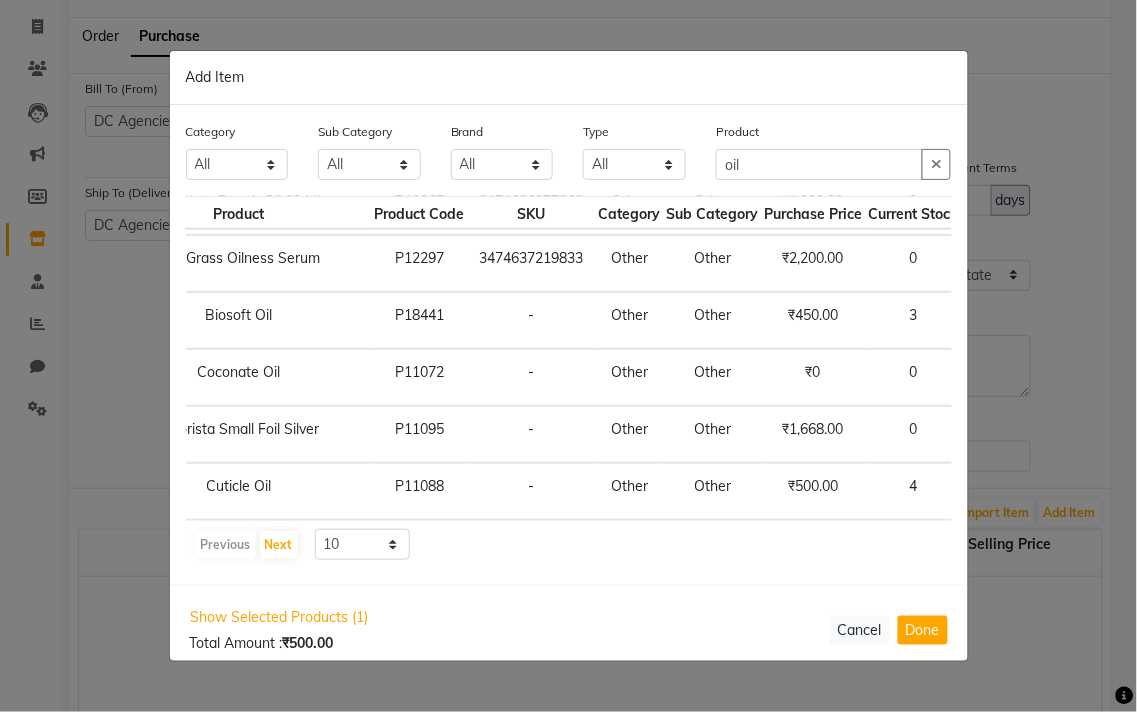 scroll, scrollTop: 300, scrollLeft: 205, axis: both 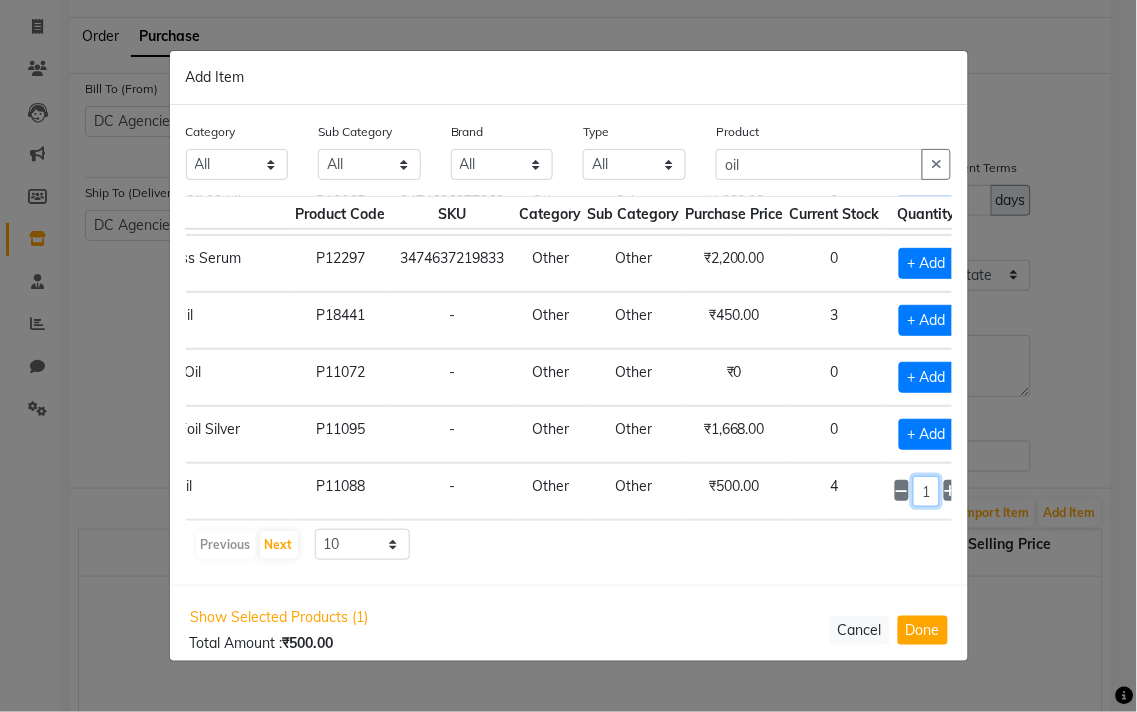 click on "1" 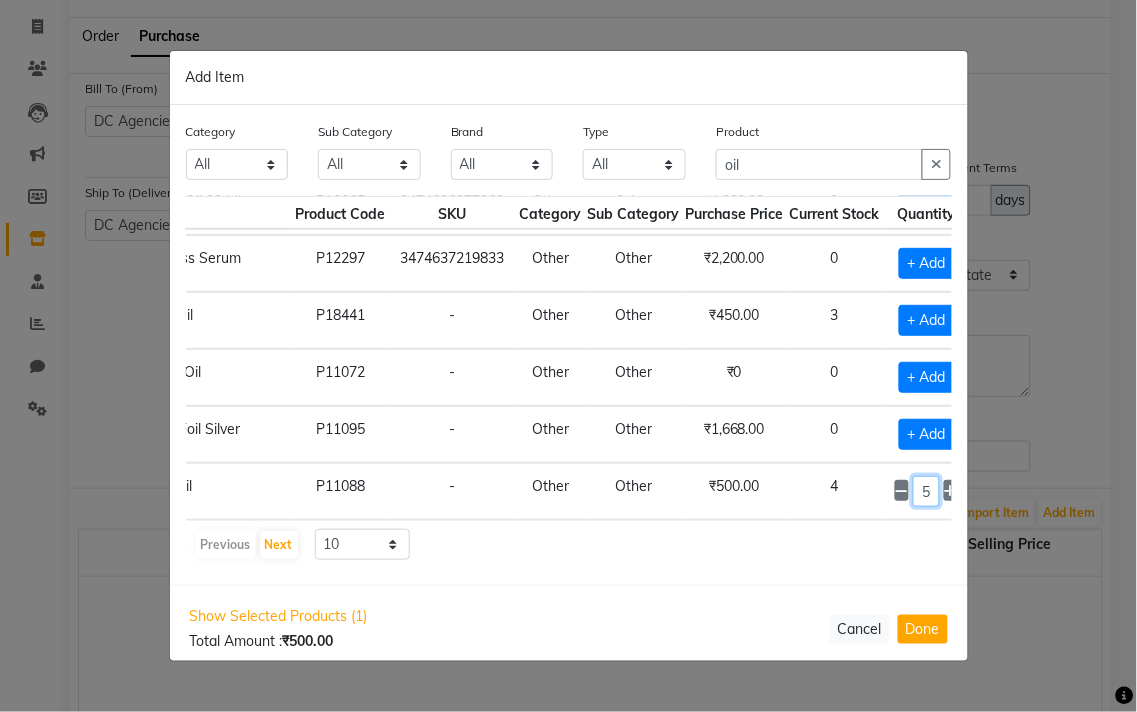 scroll, scrollTop: 0, scrollLeft: 7, axis: horizontal 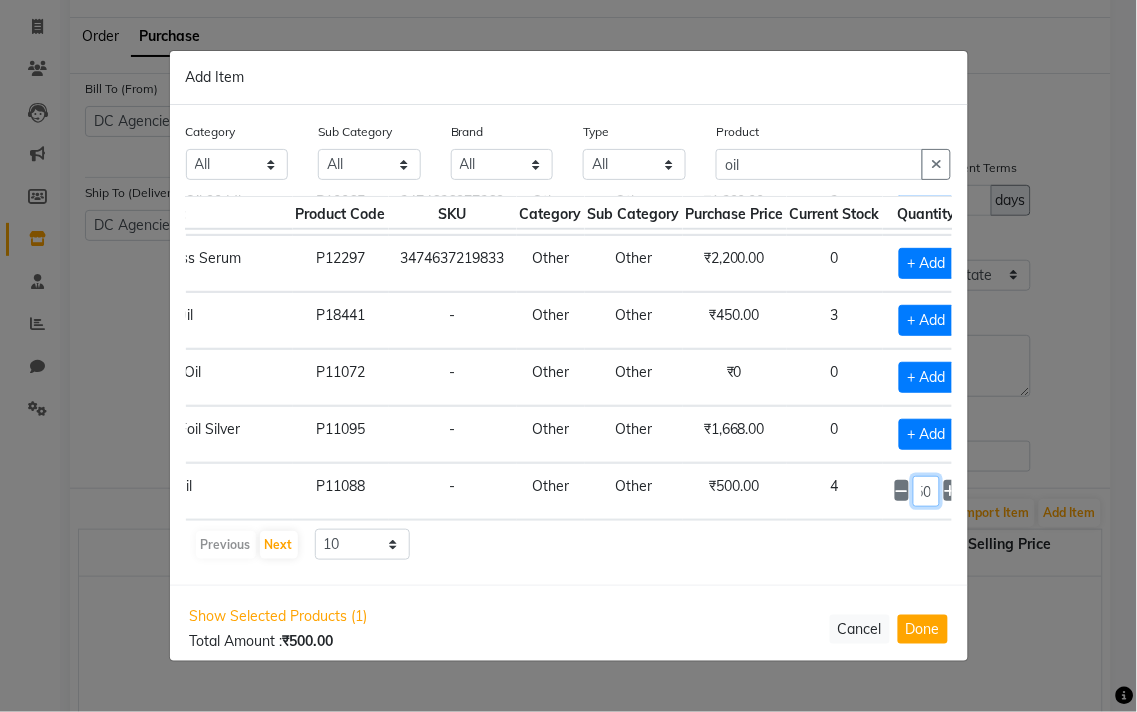 click on "50" 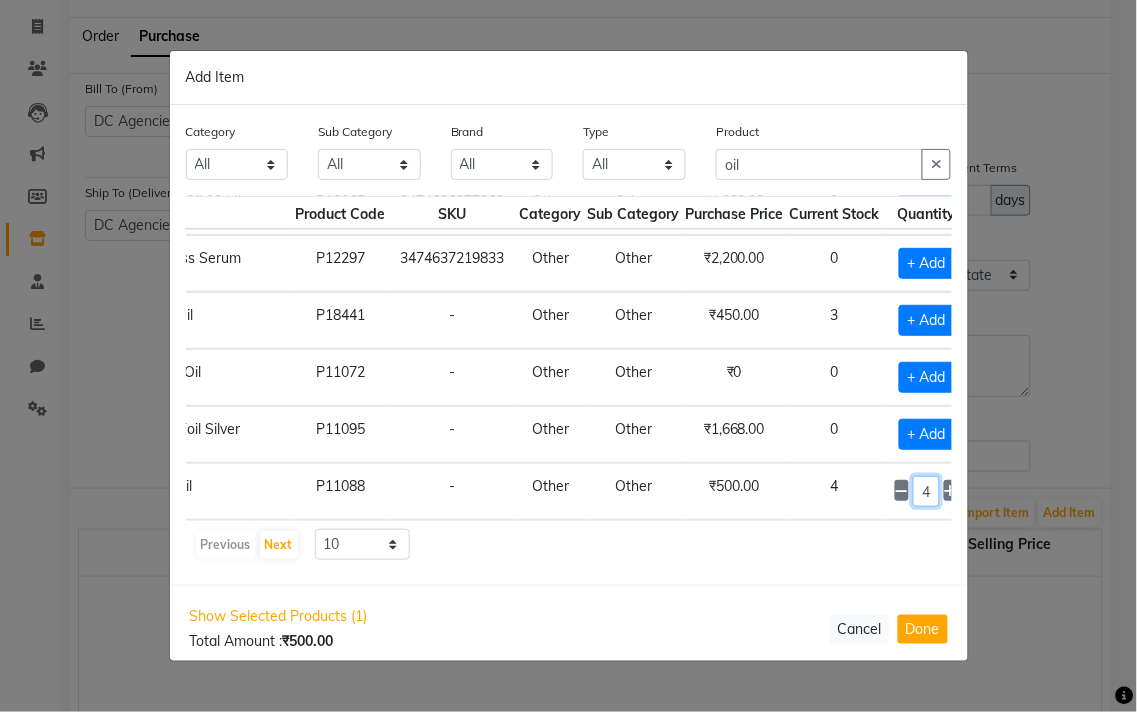 scroll, scrollTop: 0, scrollLeft: 1, axis: horizontal 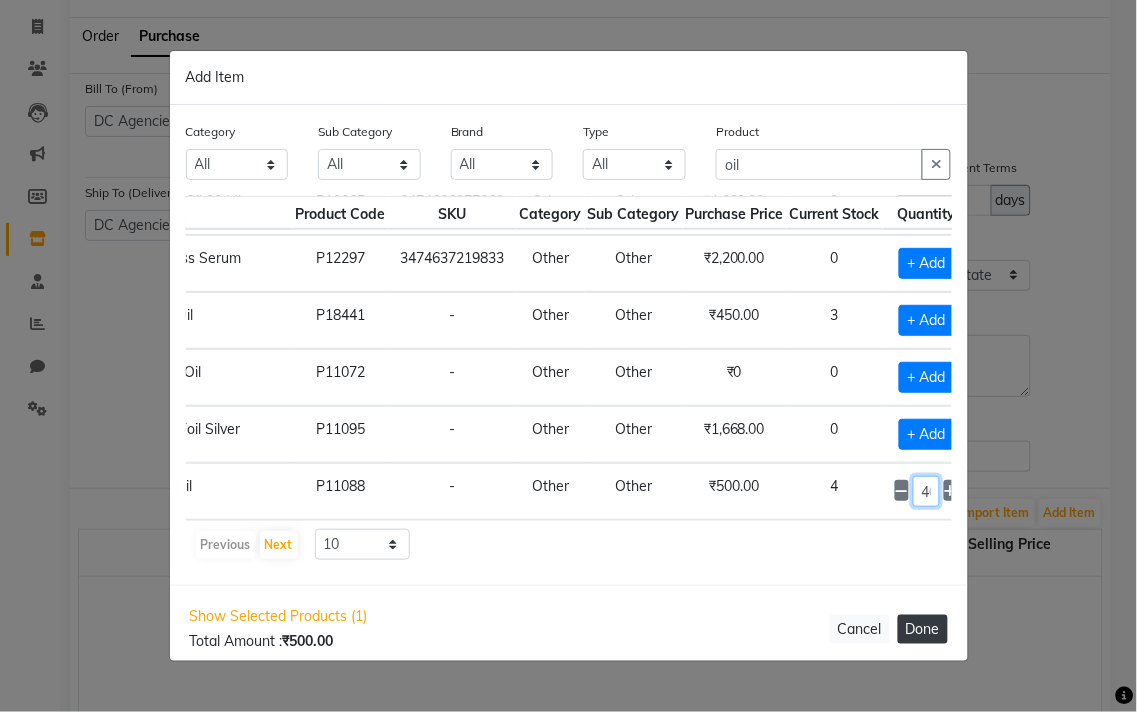 type on "40" 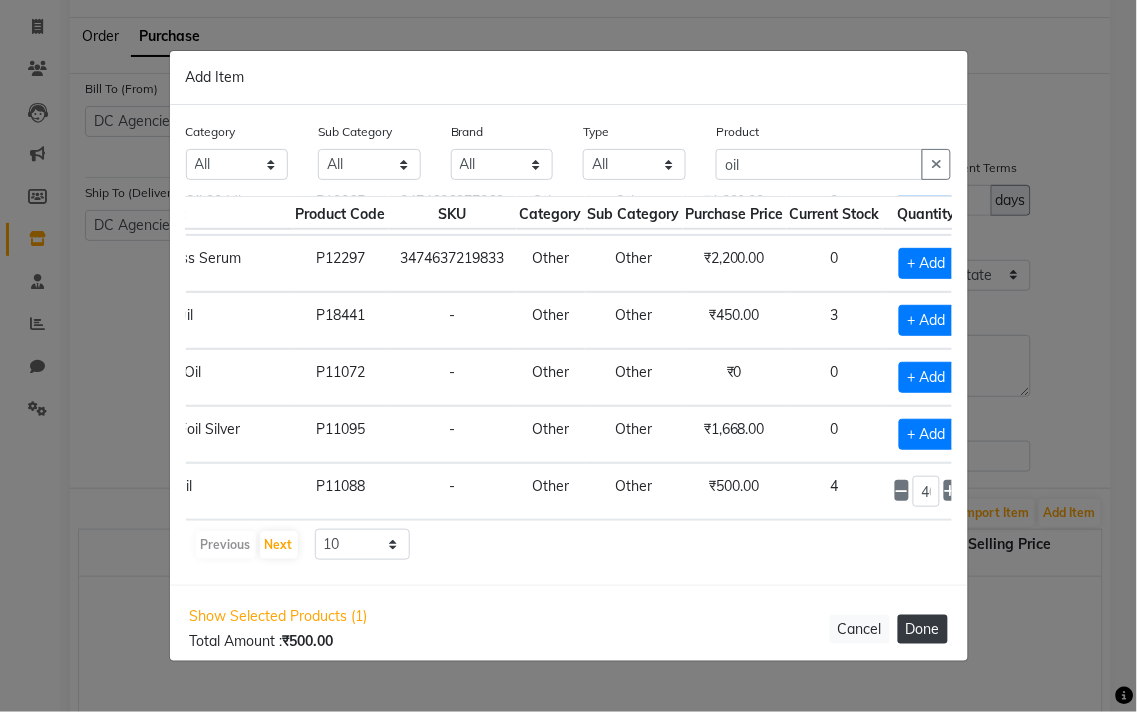 click on "Done" 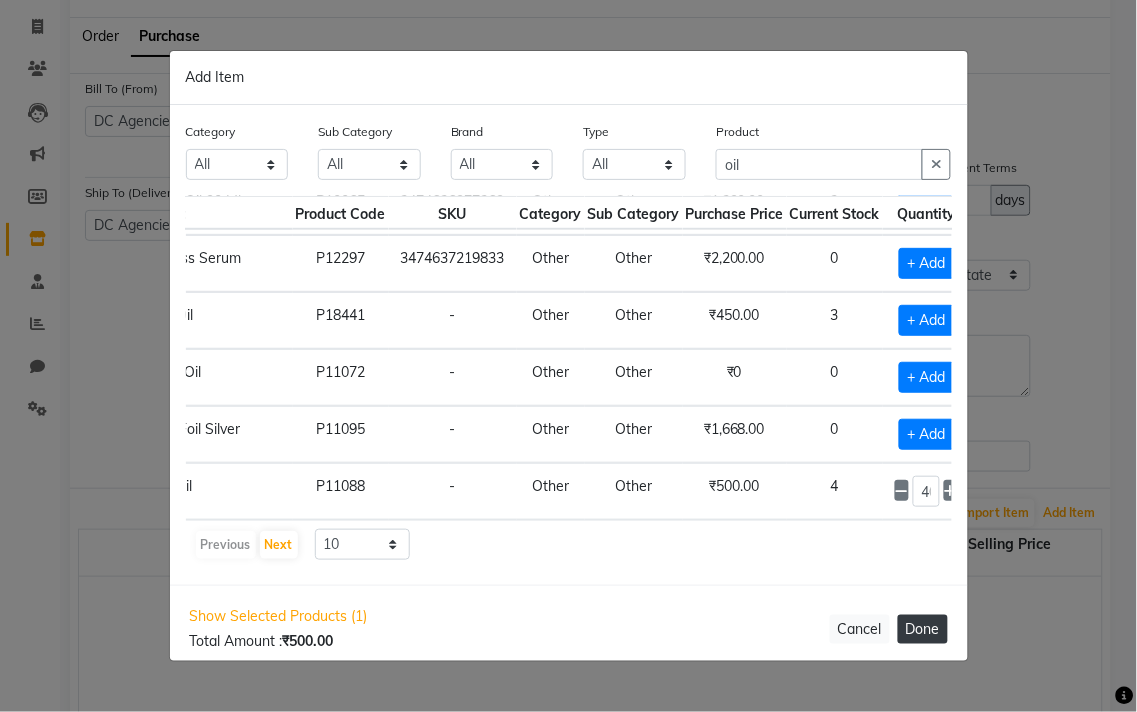 select on "3442" 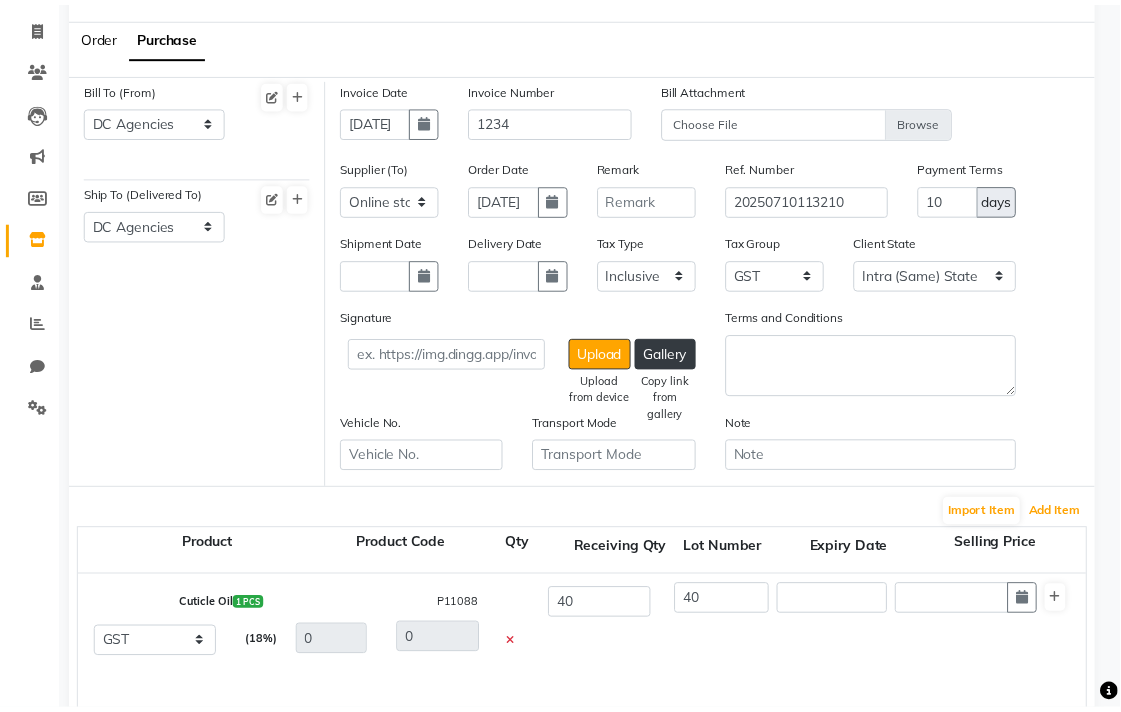 scroll, scrollTop: 0, scrollLeft: 0, axis: both 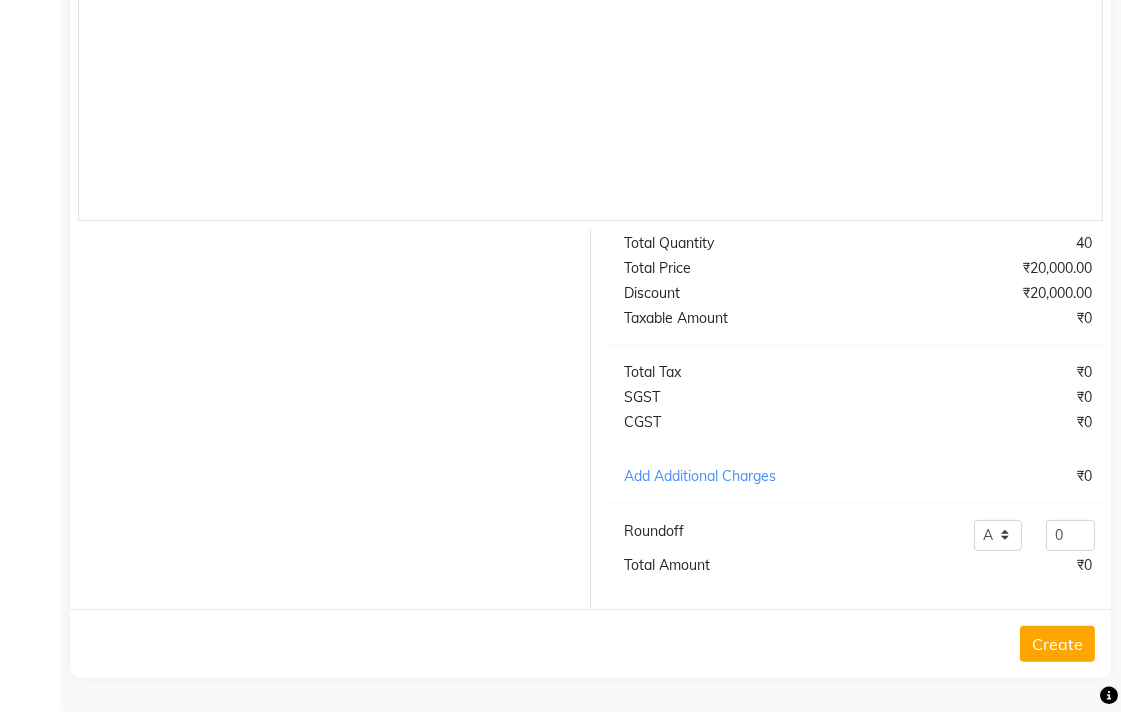 click on "Create" 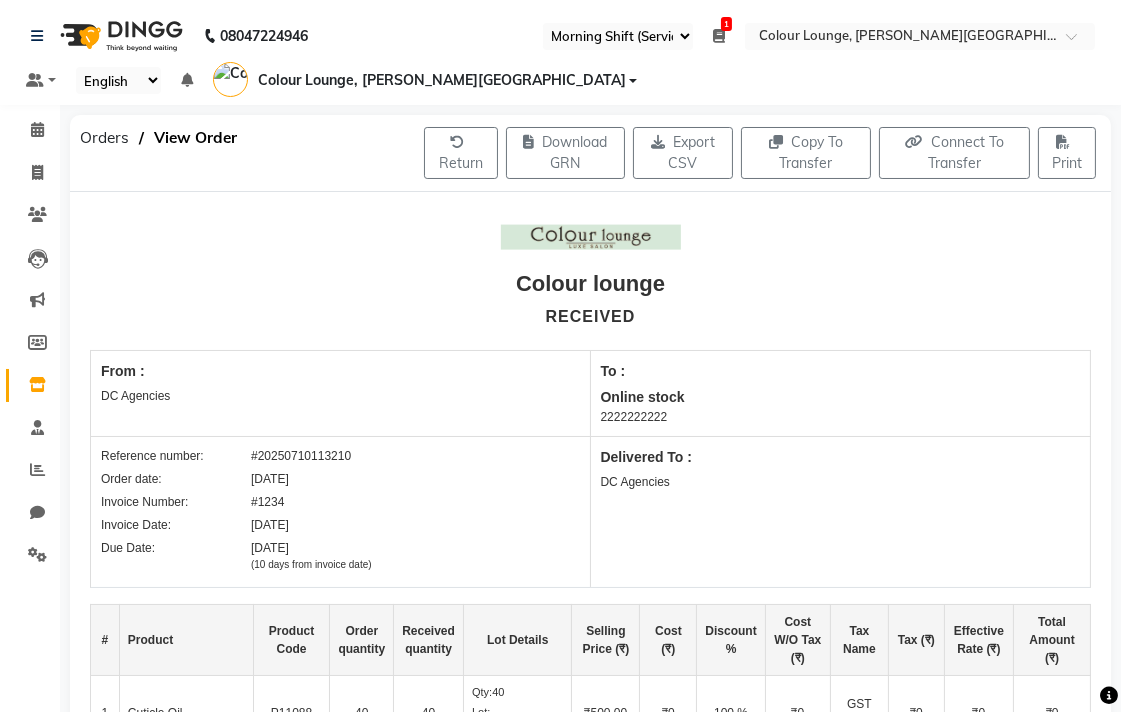 scroll, scrollTop: 7, scrollLeft: 0, axis: vertical 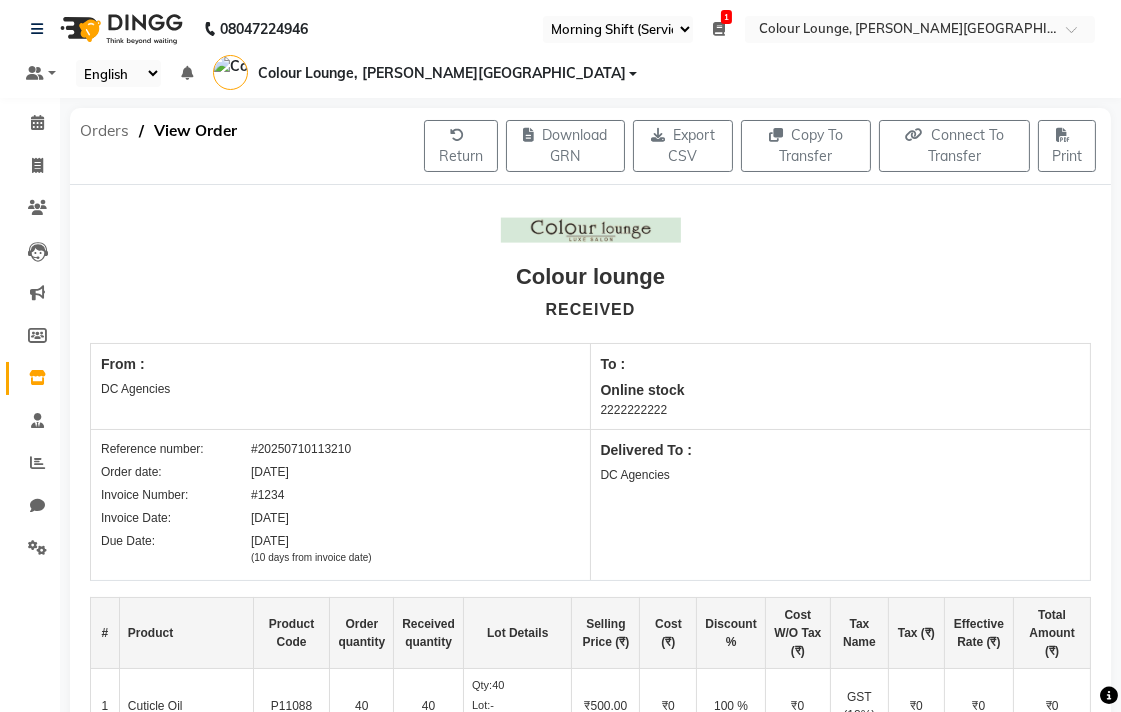 click on "Orders" 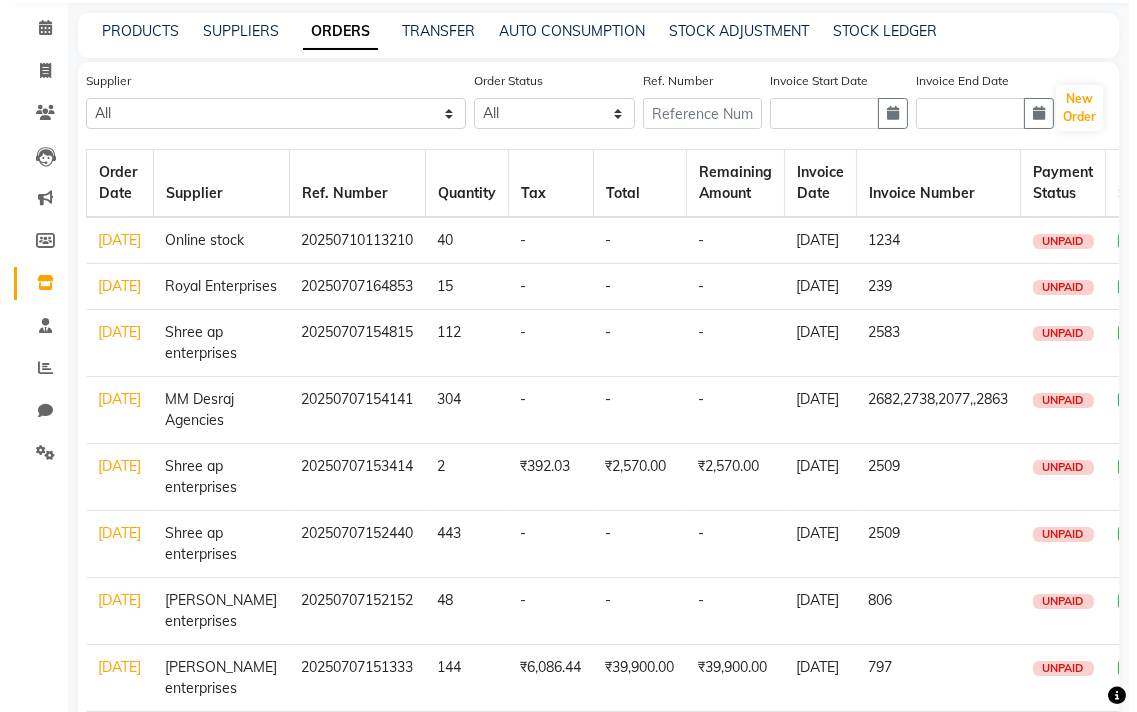 scroll, scrollTop: 0, scrollLeft: 0, axis: both 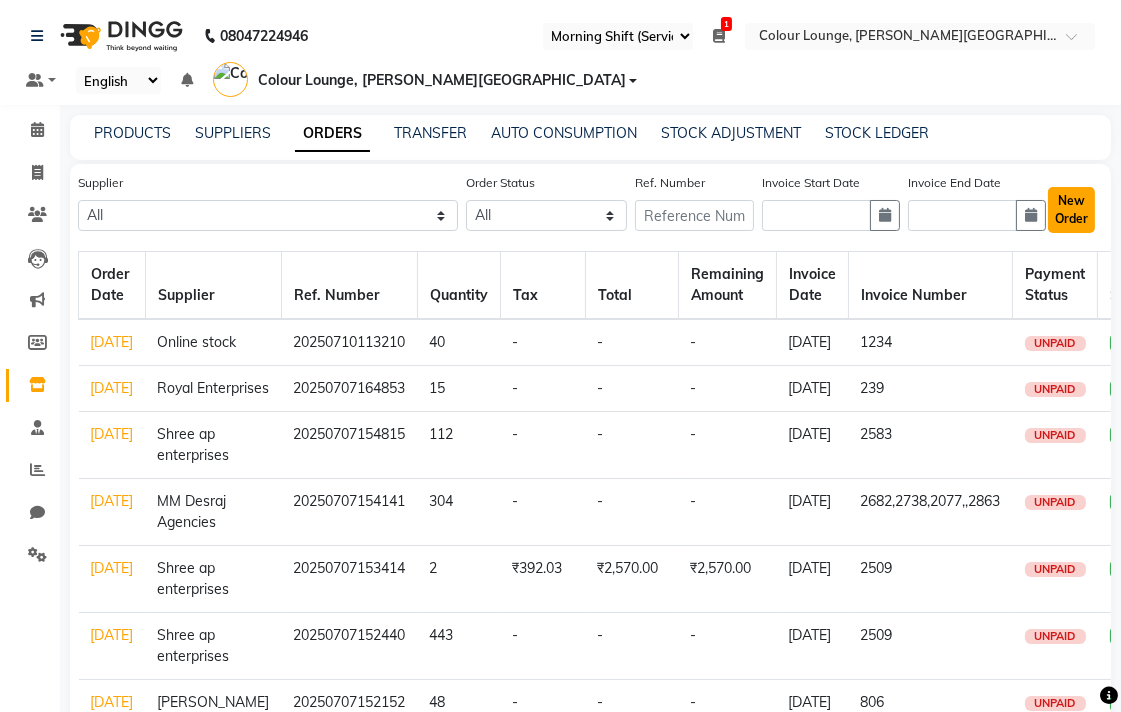 click on "New Order" 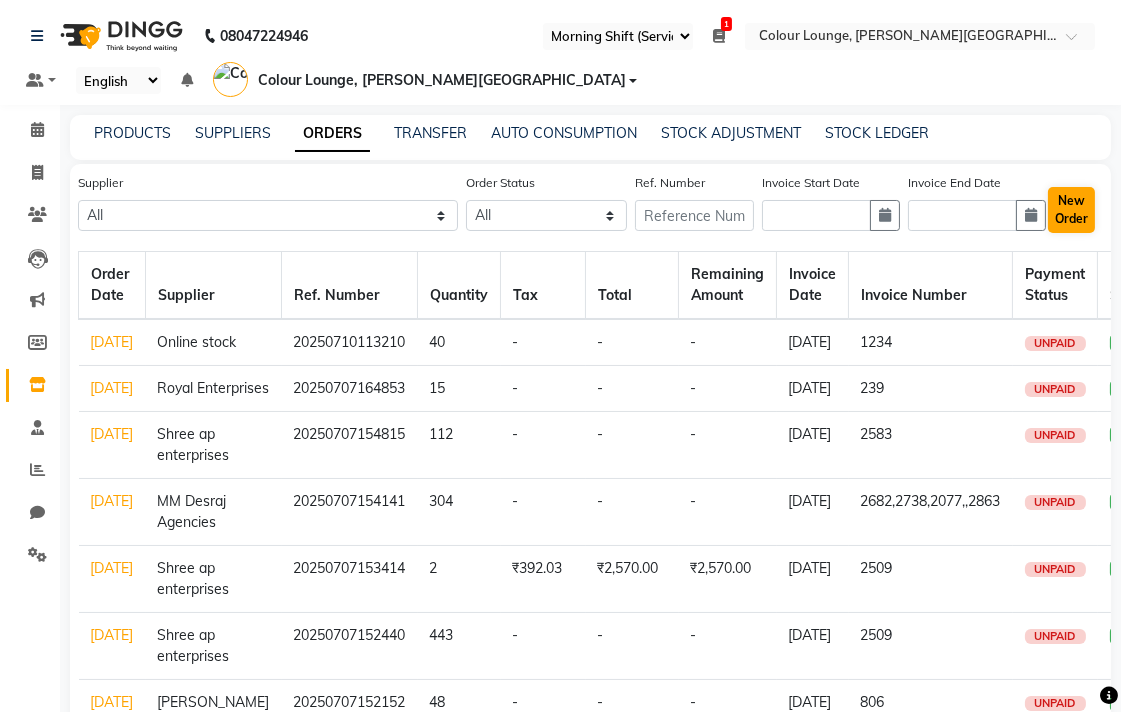 select on "true" 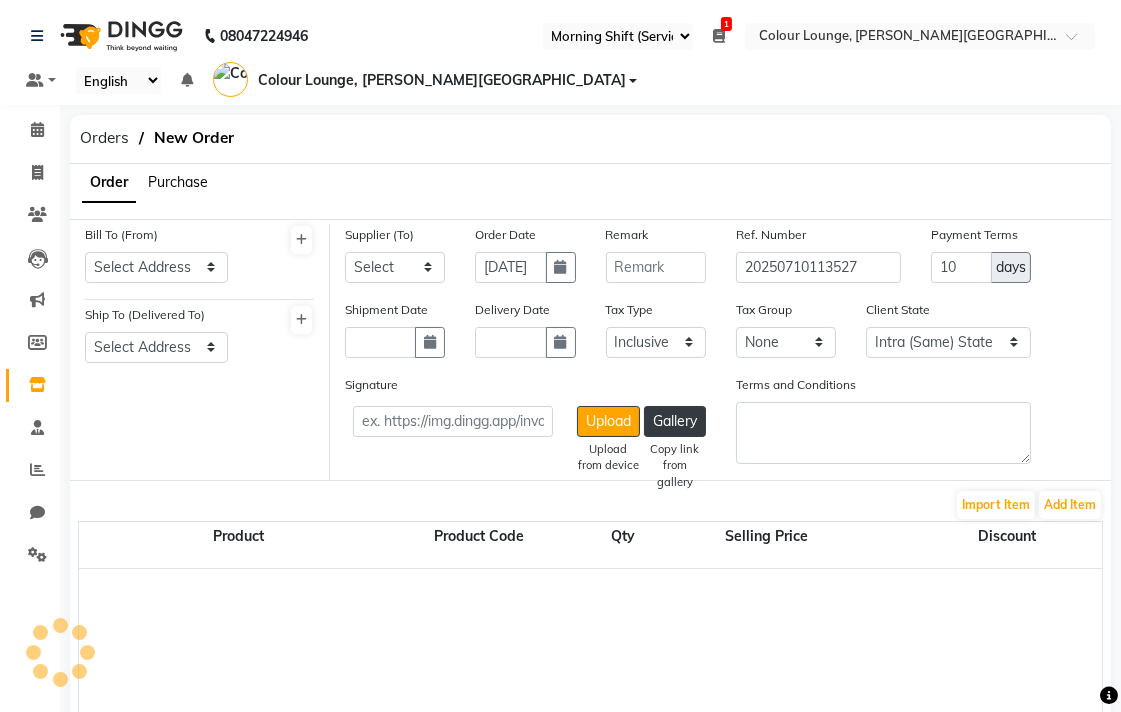 select on "3442" 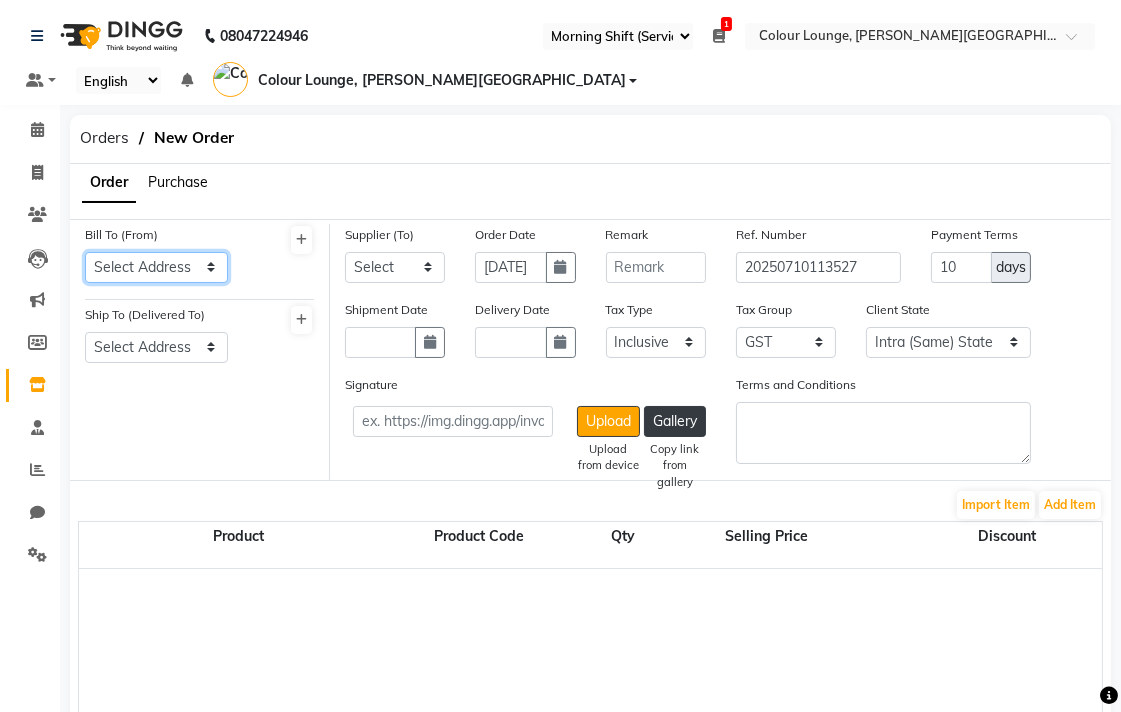 click on "Select Address  [GEOGRAPHIC_DATA][PERSON_NAME]
DC Agencies" 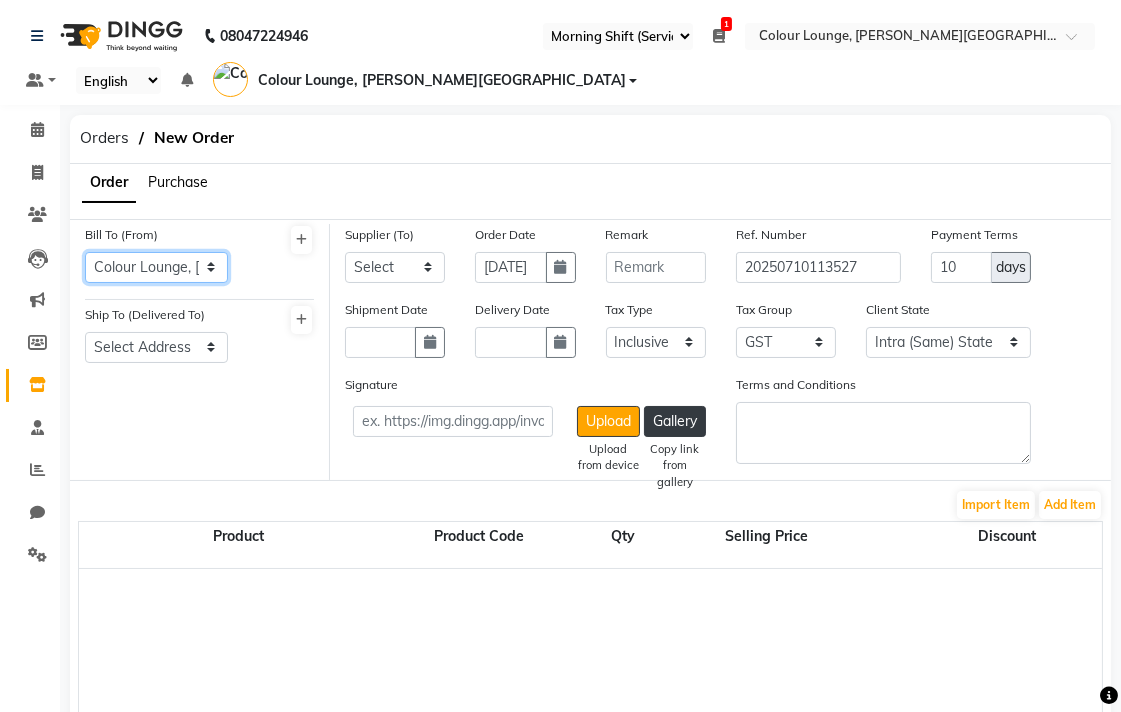 click on "Select Address  [GEOGRAPHIC_DATA][PERSON_NAME]
DC Agencies" 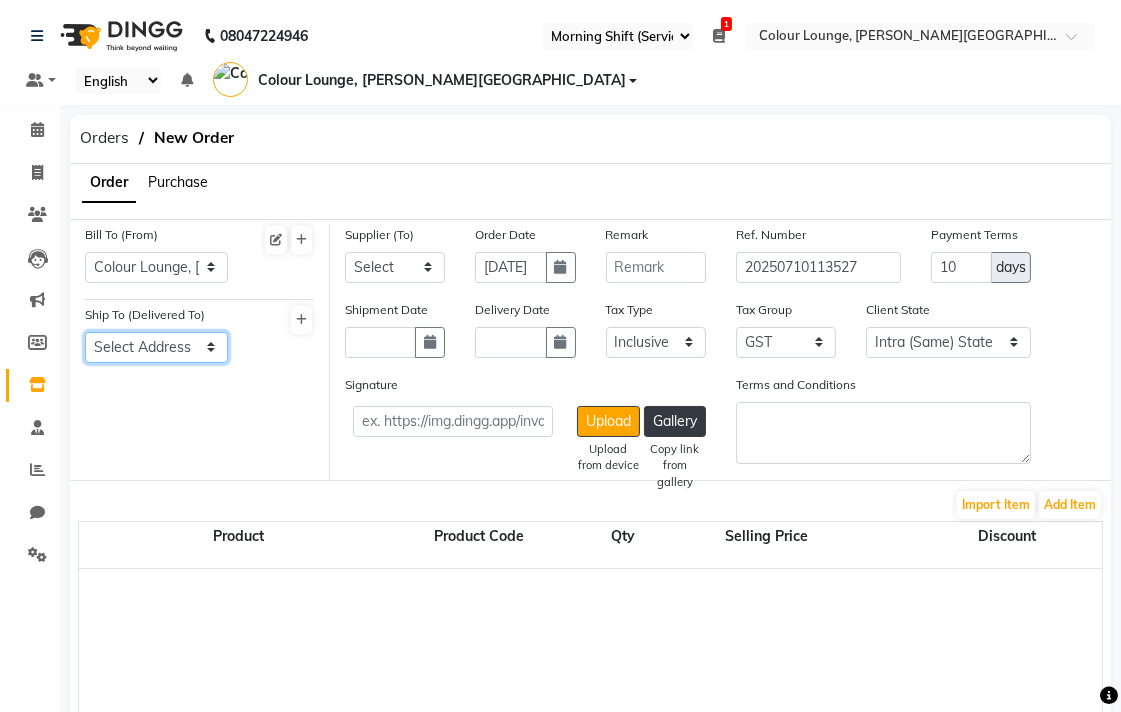 click on "Select Address  [GEOGRAPHIC_DATA][PERSON_NAME]
DC Agencies" 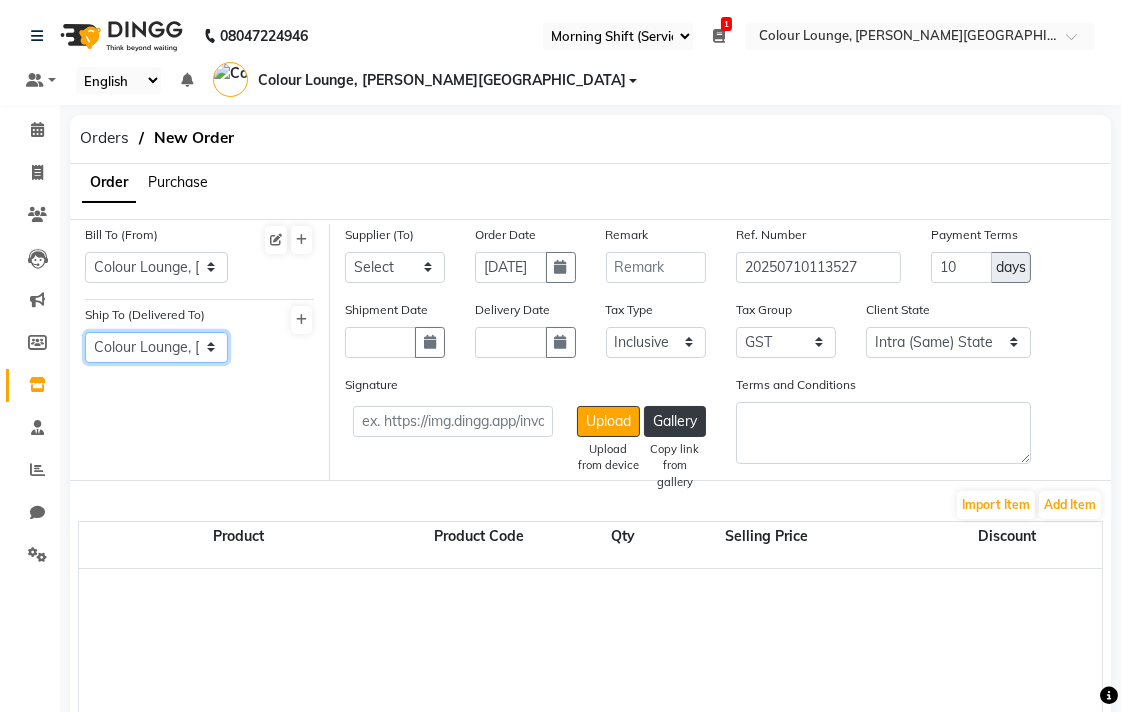 click on "Select Address  [GEOGRAPHIC_DATA][PERSON_NAME]
DC Agencies" 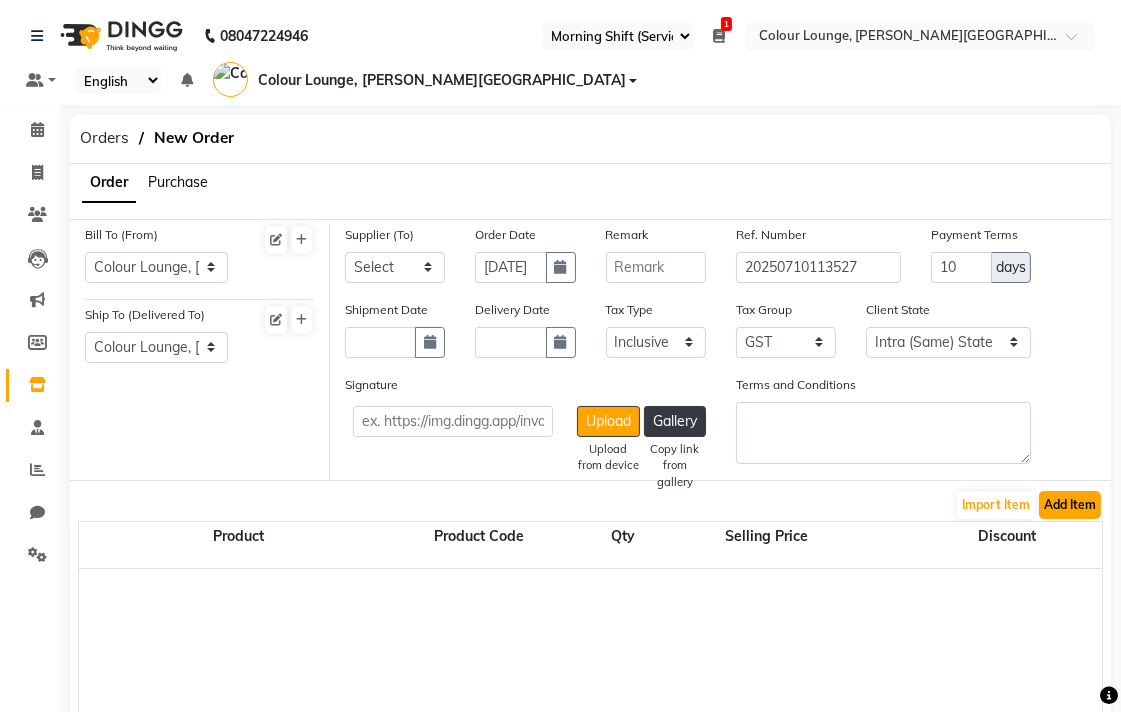 click on "Add Item" 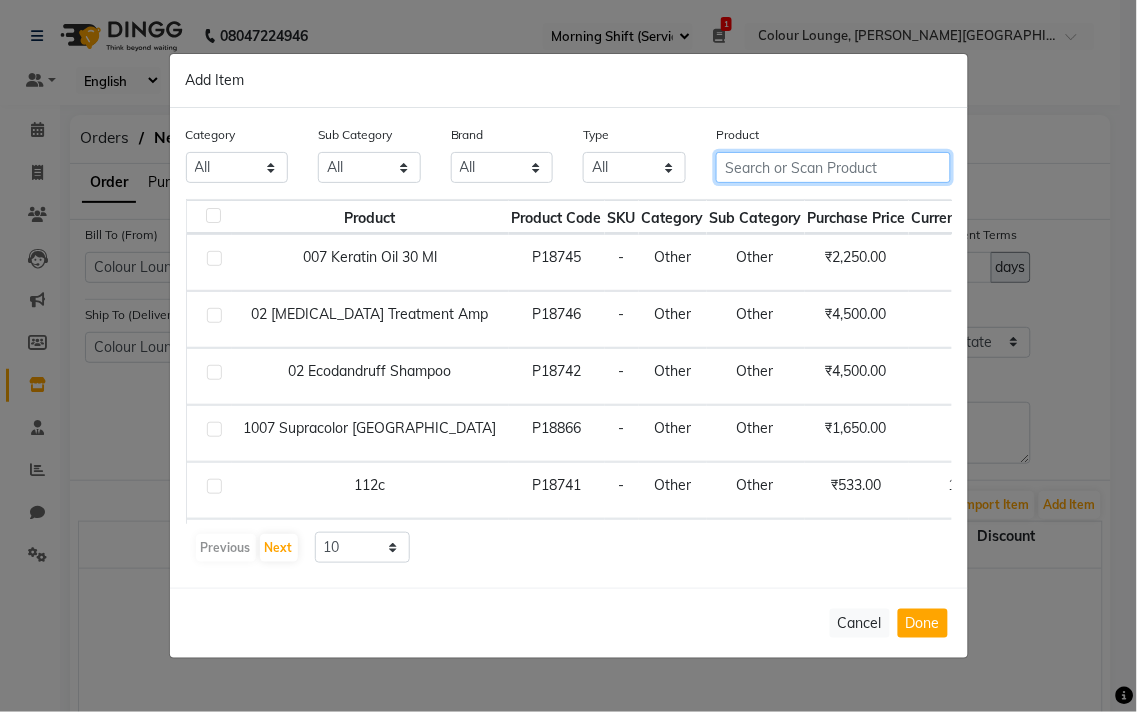 click 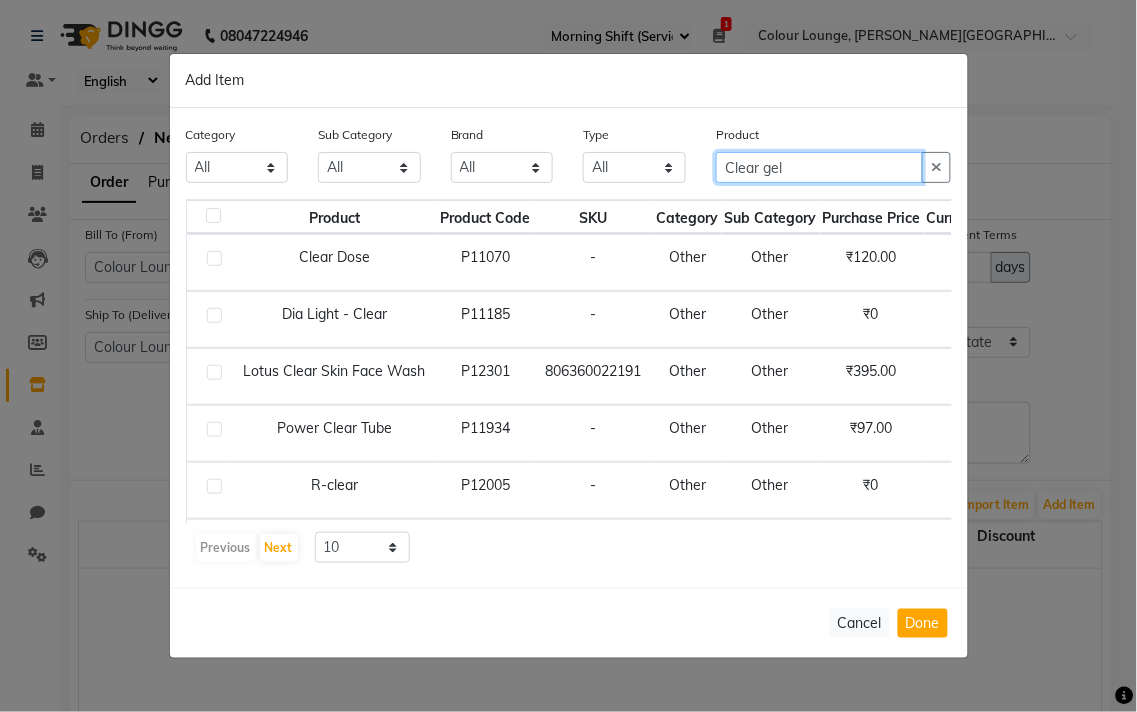 scroll, scrollTop: 71, scrollLeft: 0, axis: vertical 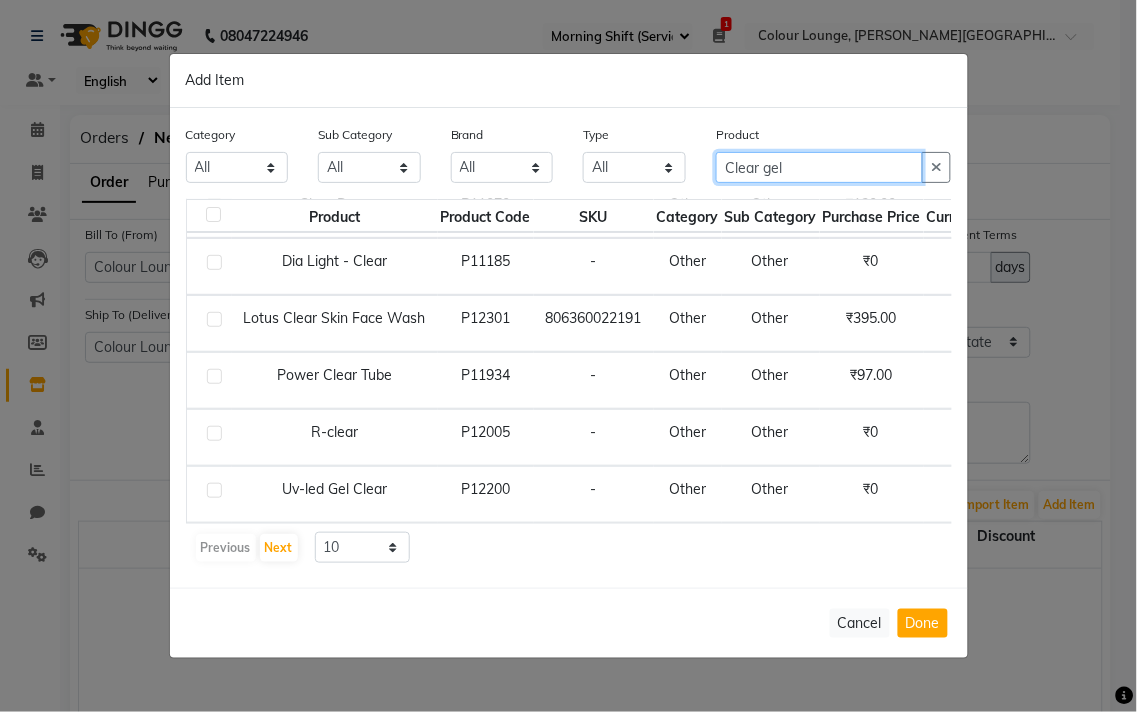 type on "Clear gel" 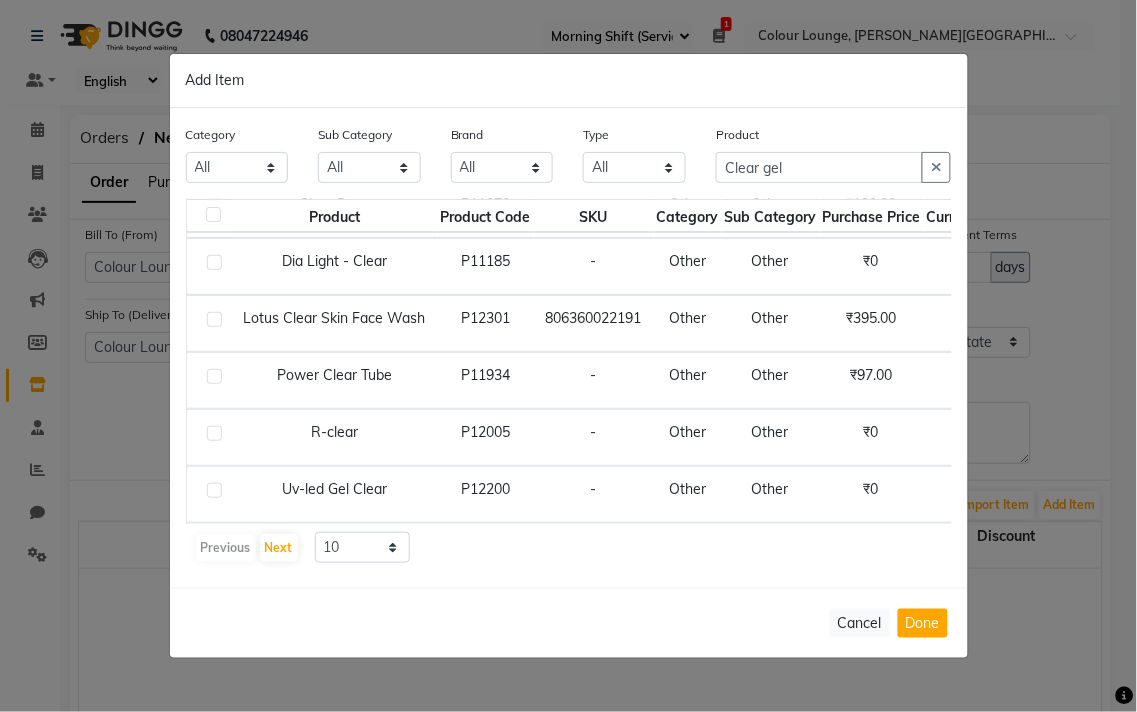 click 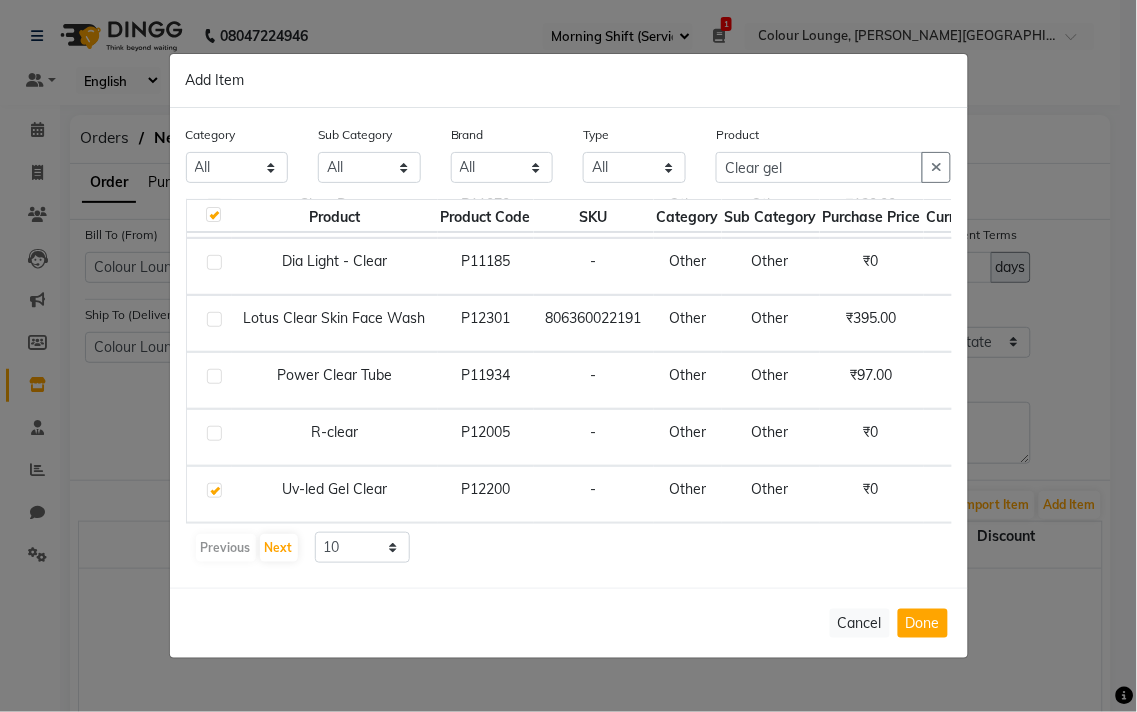 checkbox on "true" 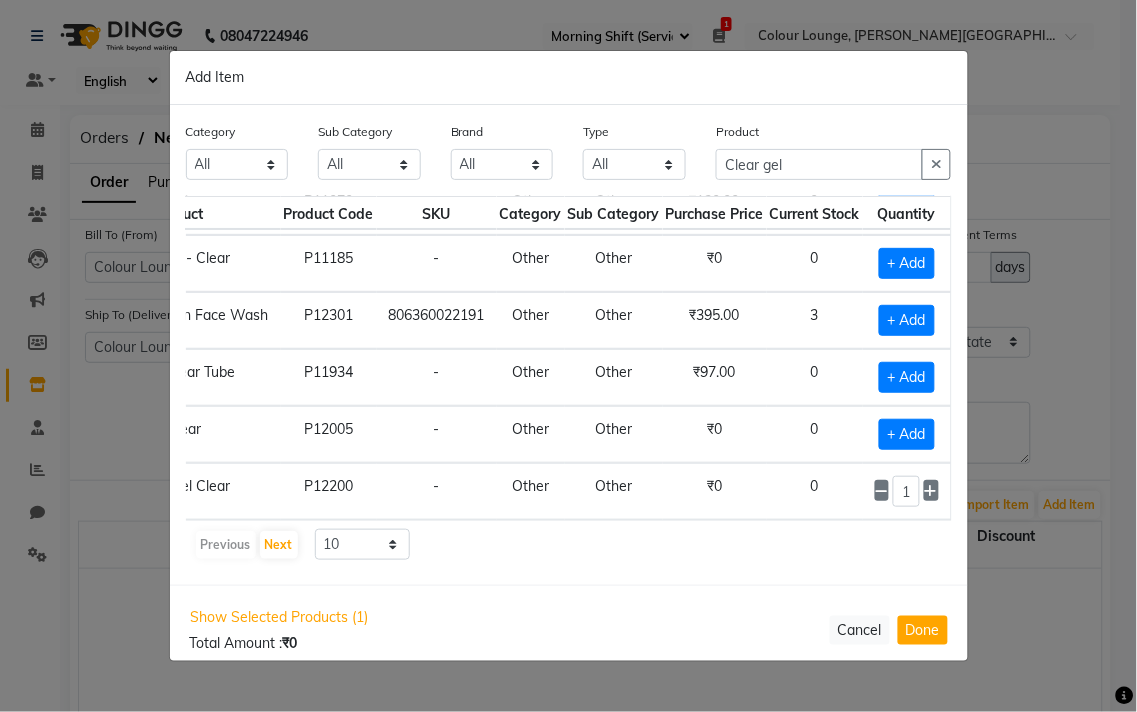 scroll, scrollTop: 71, scrollLeft: 177, axis: both 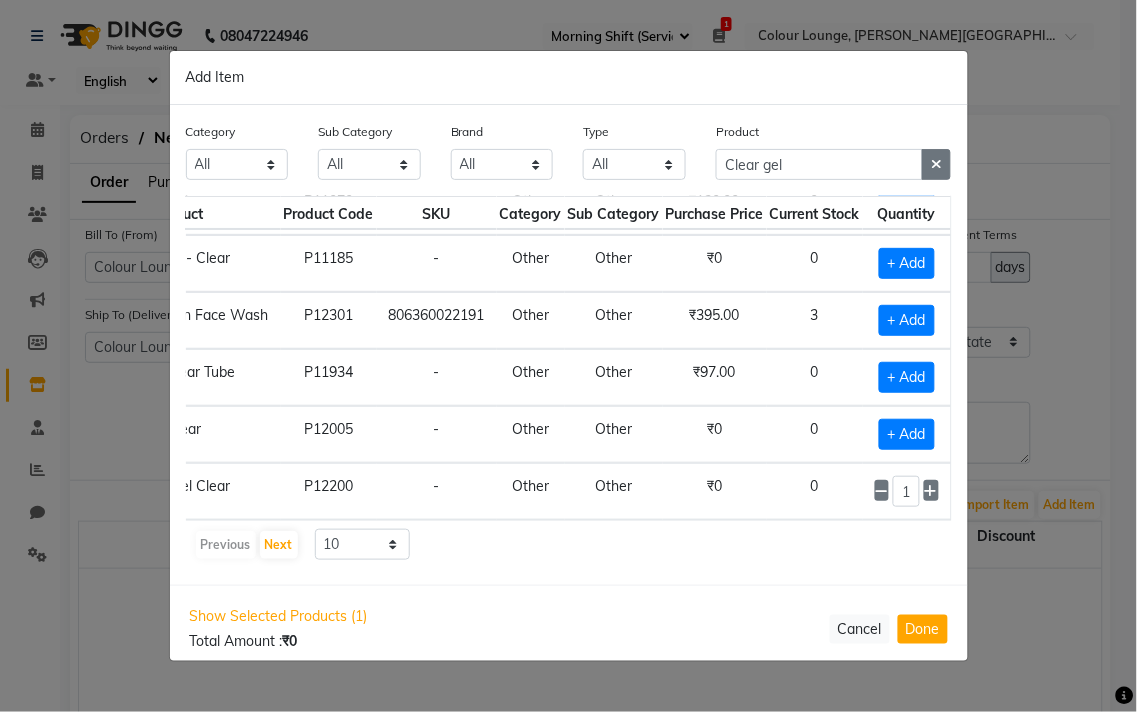 click 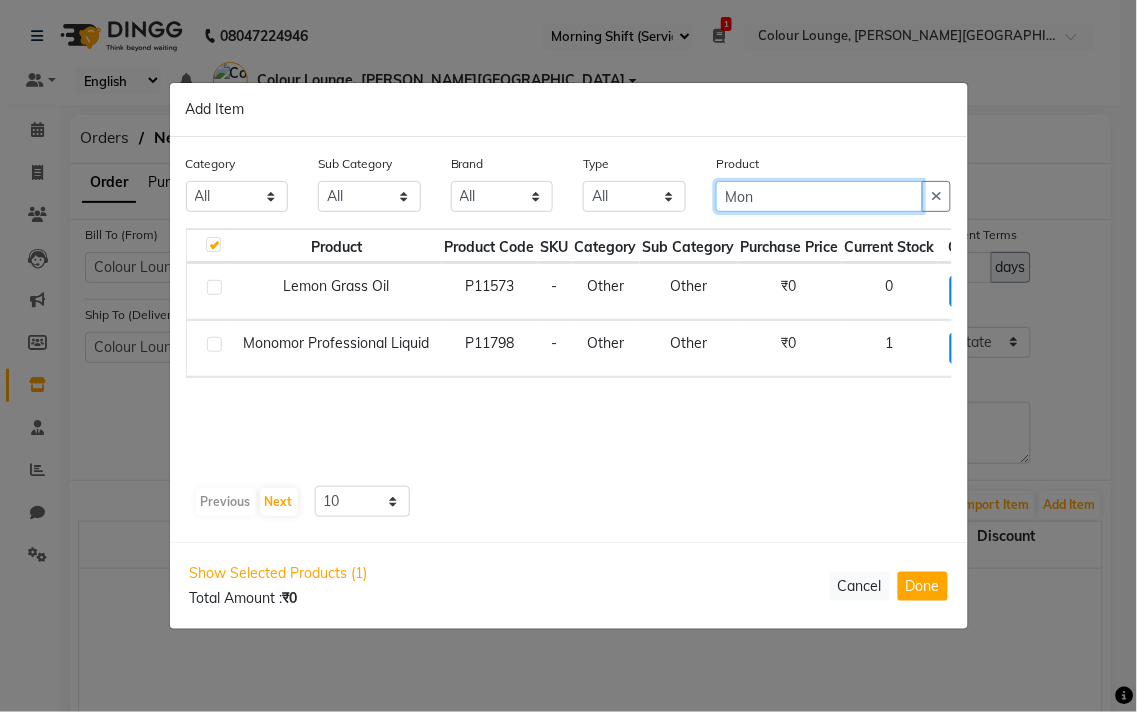 scroll, scrollTop: 0, scrollLeft: 12, axis: horizontal 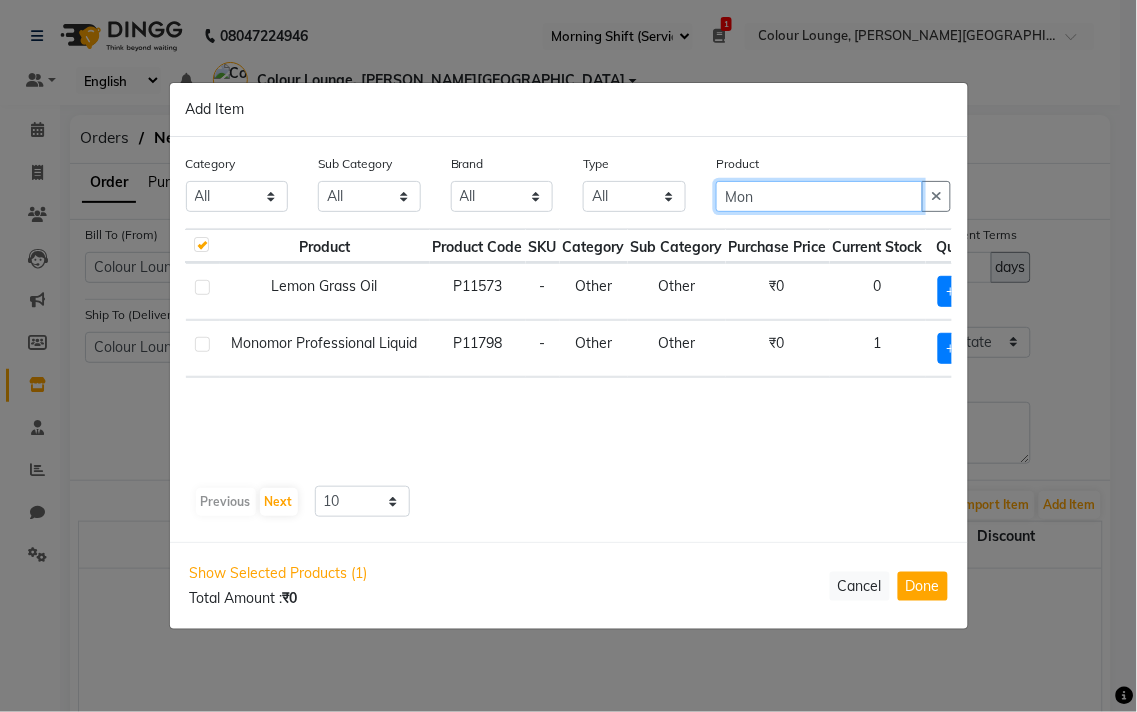 type on "Mon" 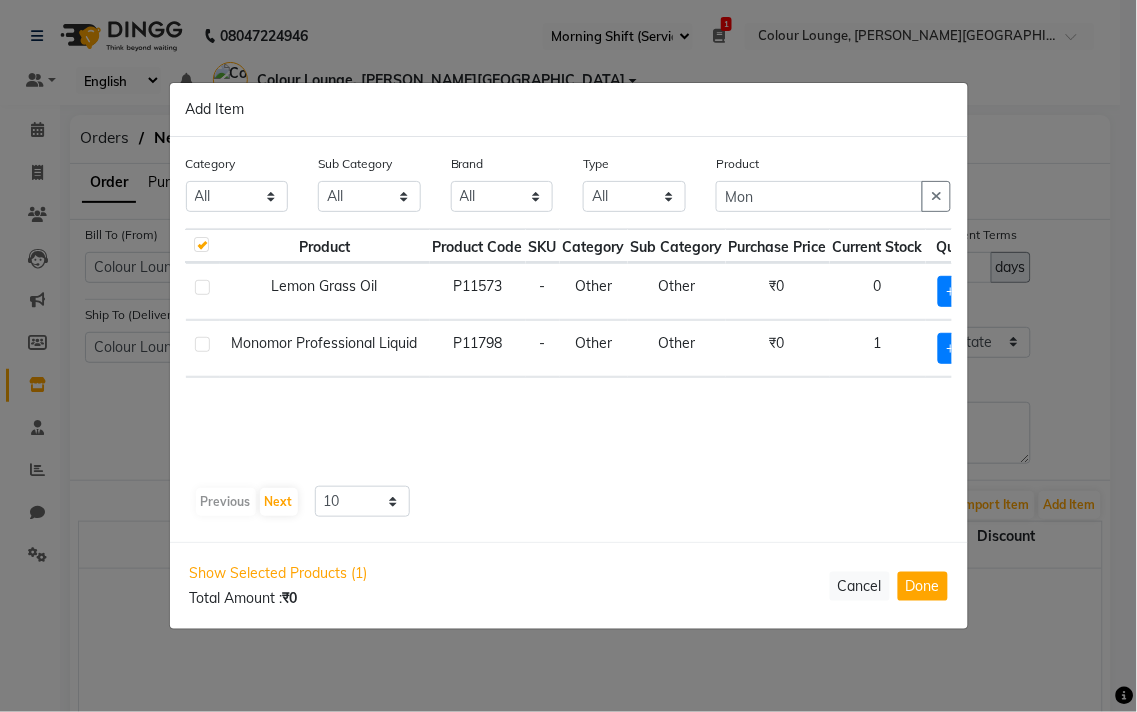 click 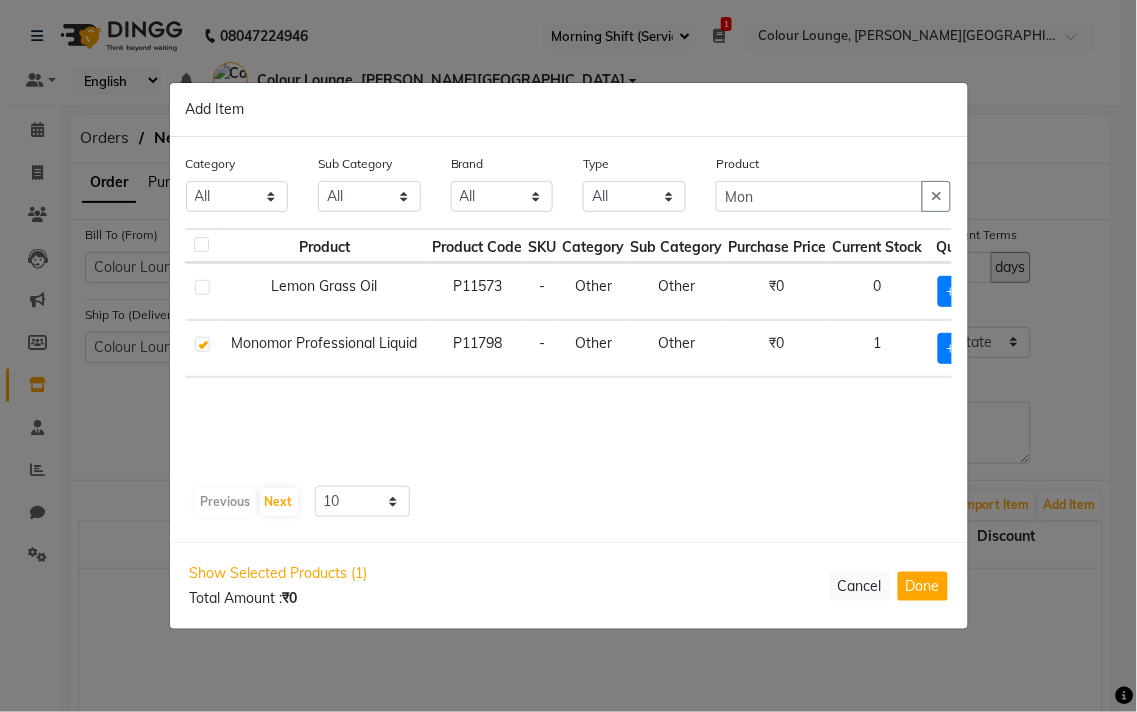 checkbox on "false" 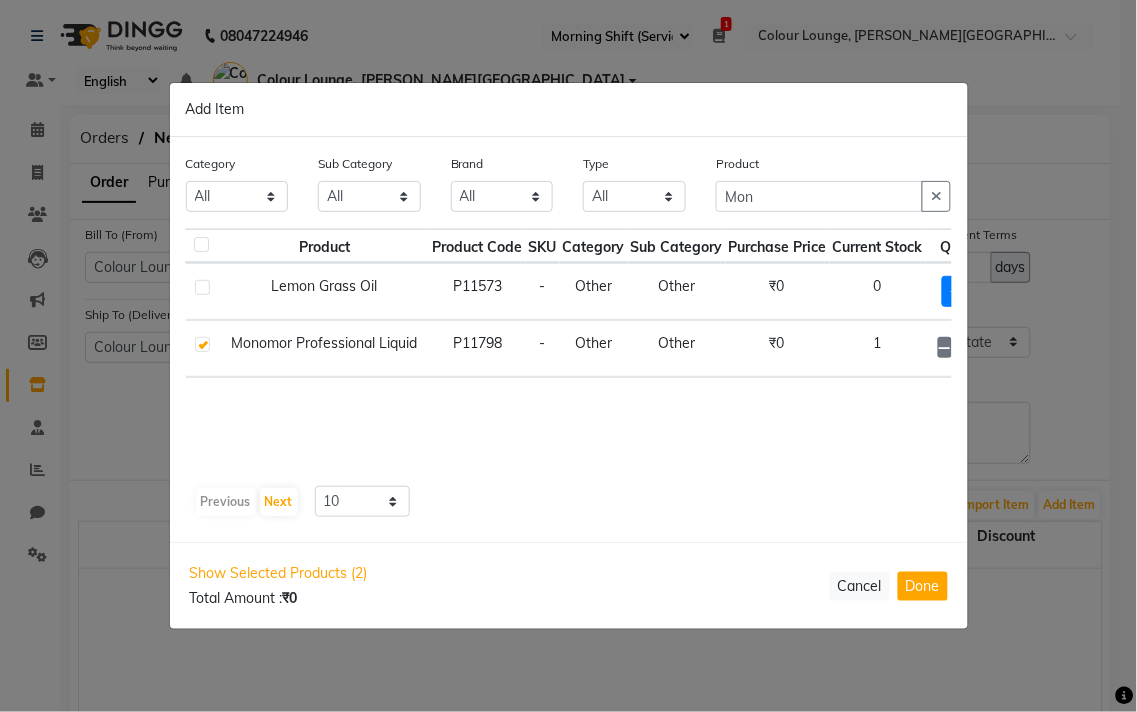 scroll, scrollTop: 0, scrollLeft: 77, axis: horizontal 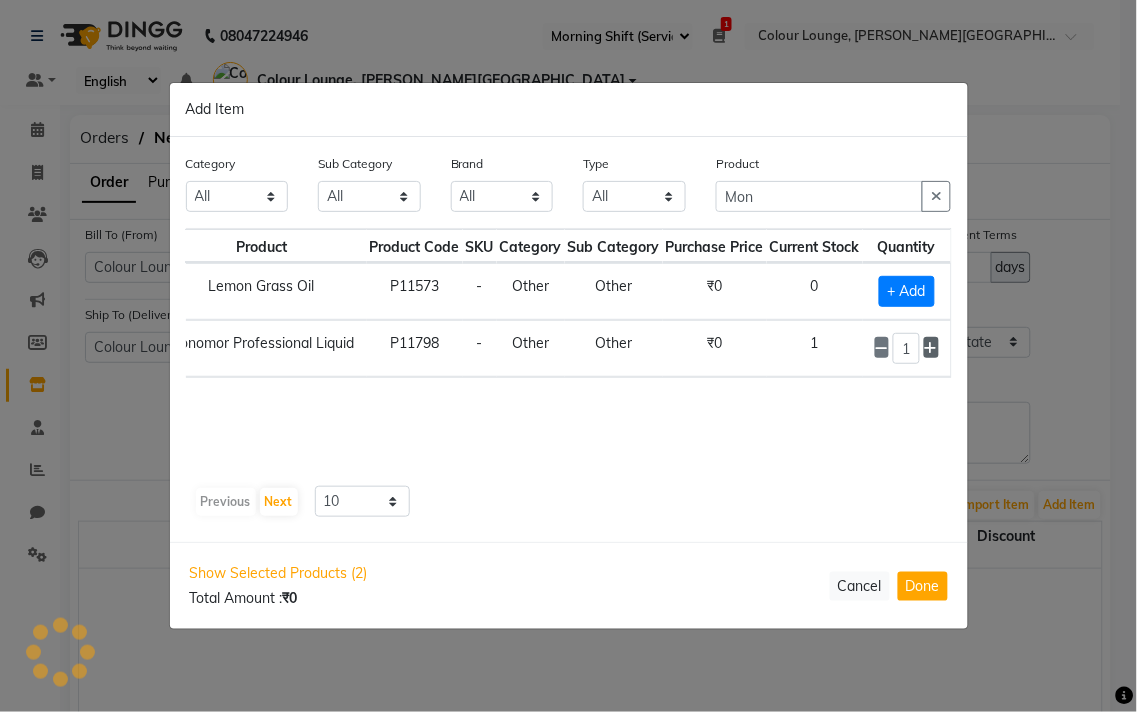click 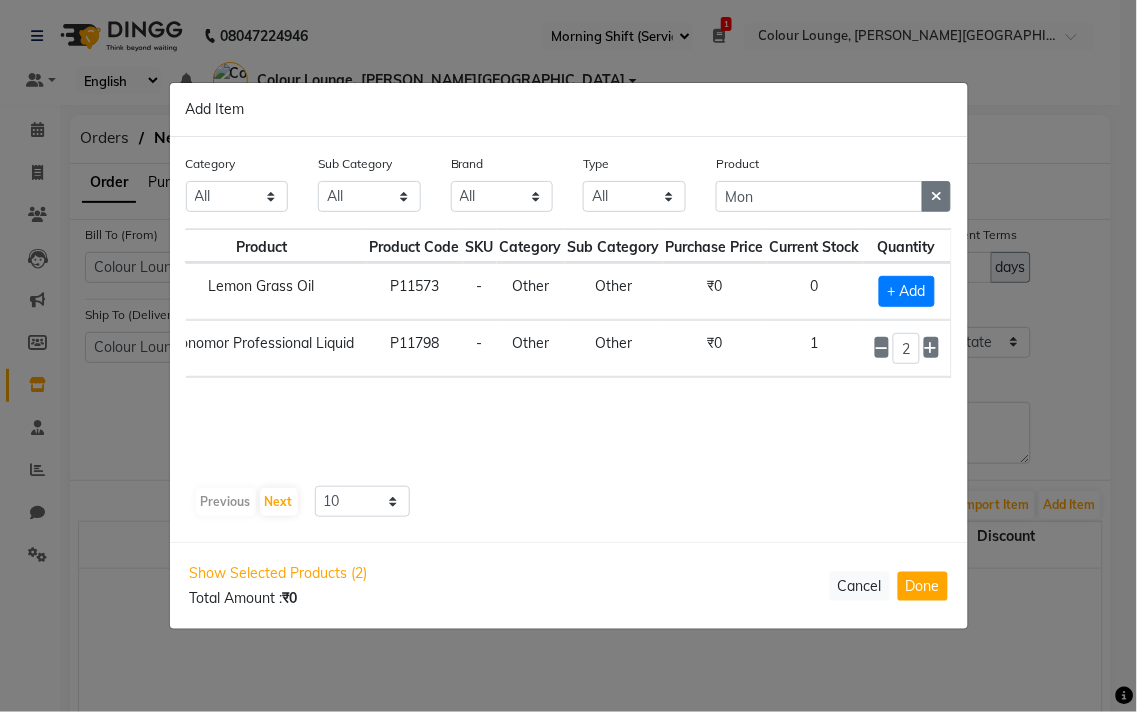 click 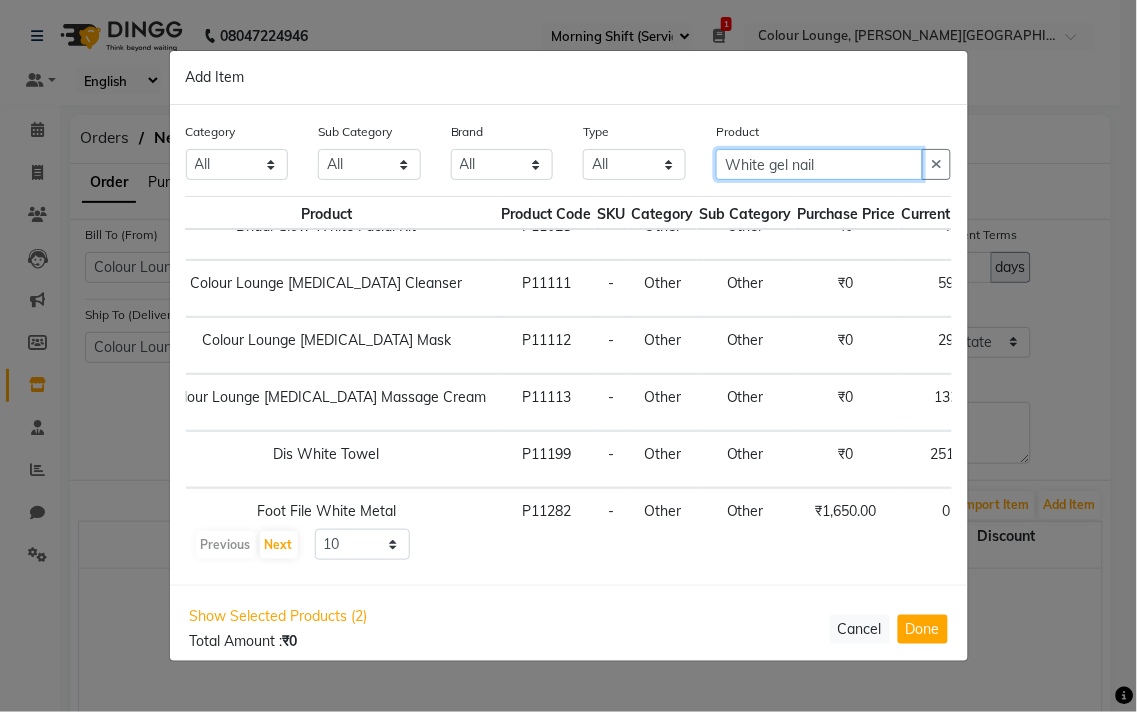 scroll, scrollTop: 0, scrollLeft: 77, axis: horizontal 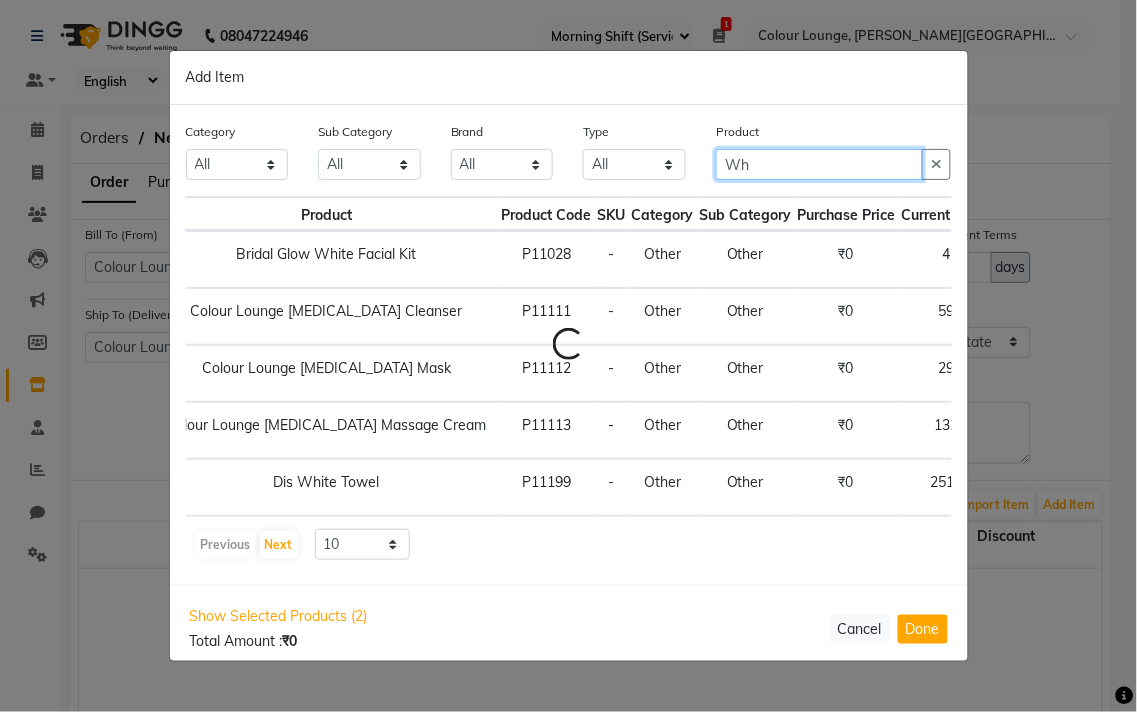 type on "W" 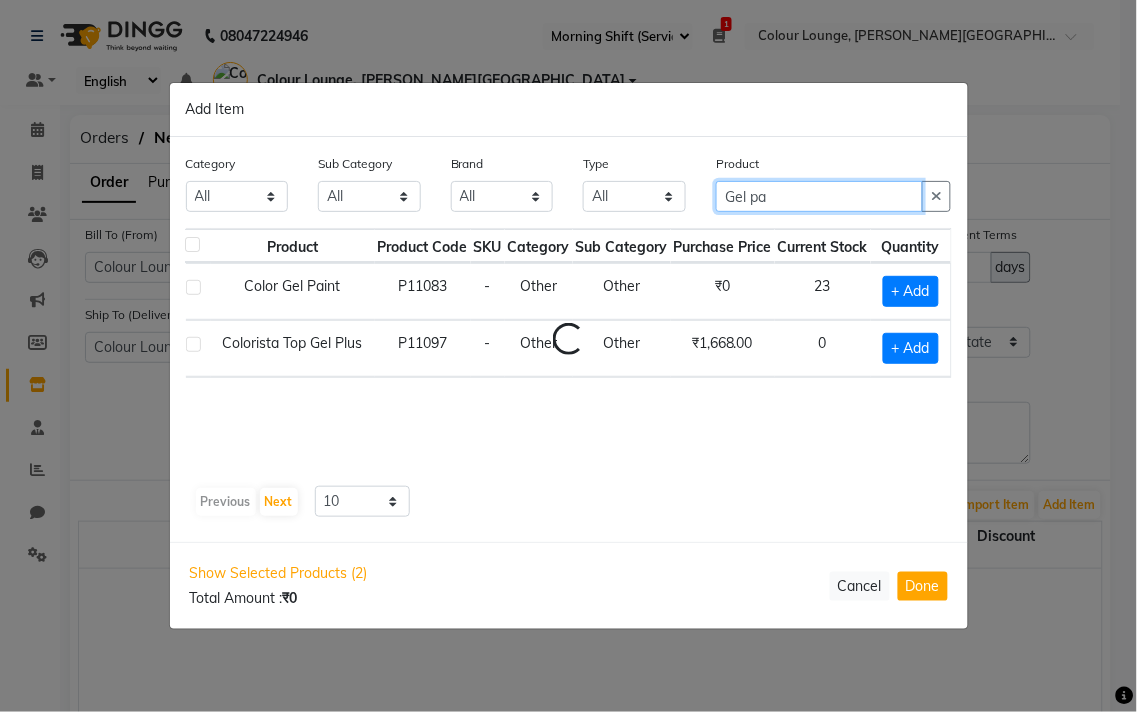 scroll, scrollTop: 0, scrollLeft: 0, axis: both 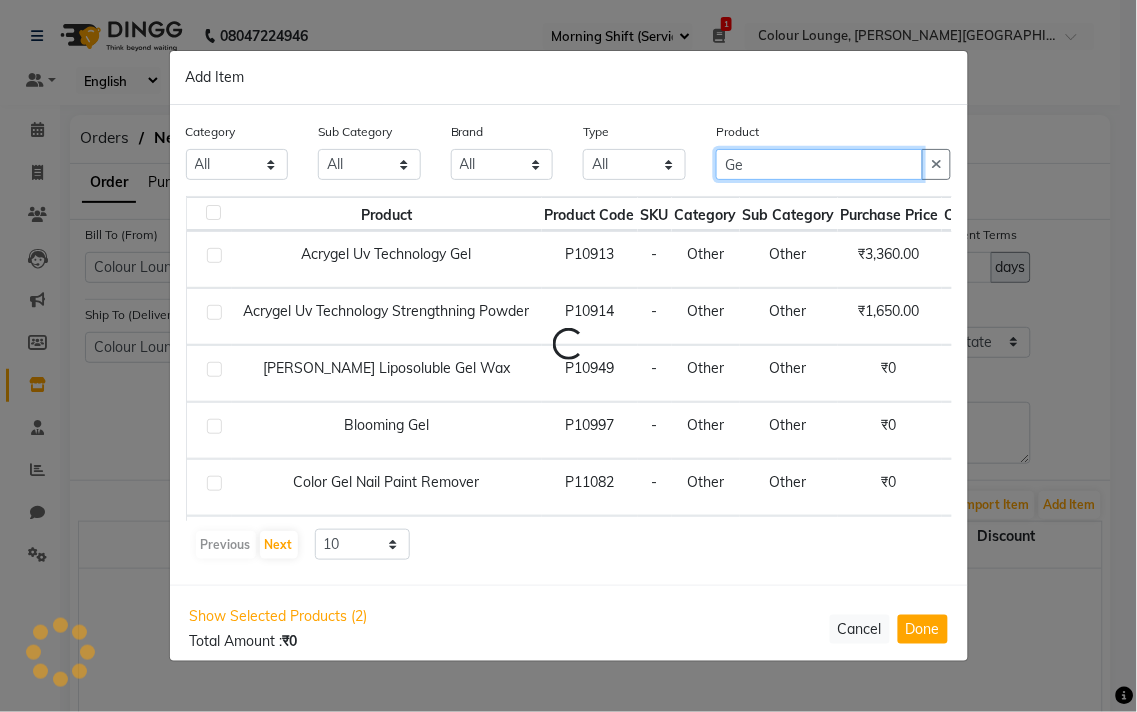 type on "G" 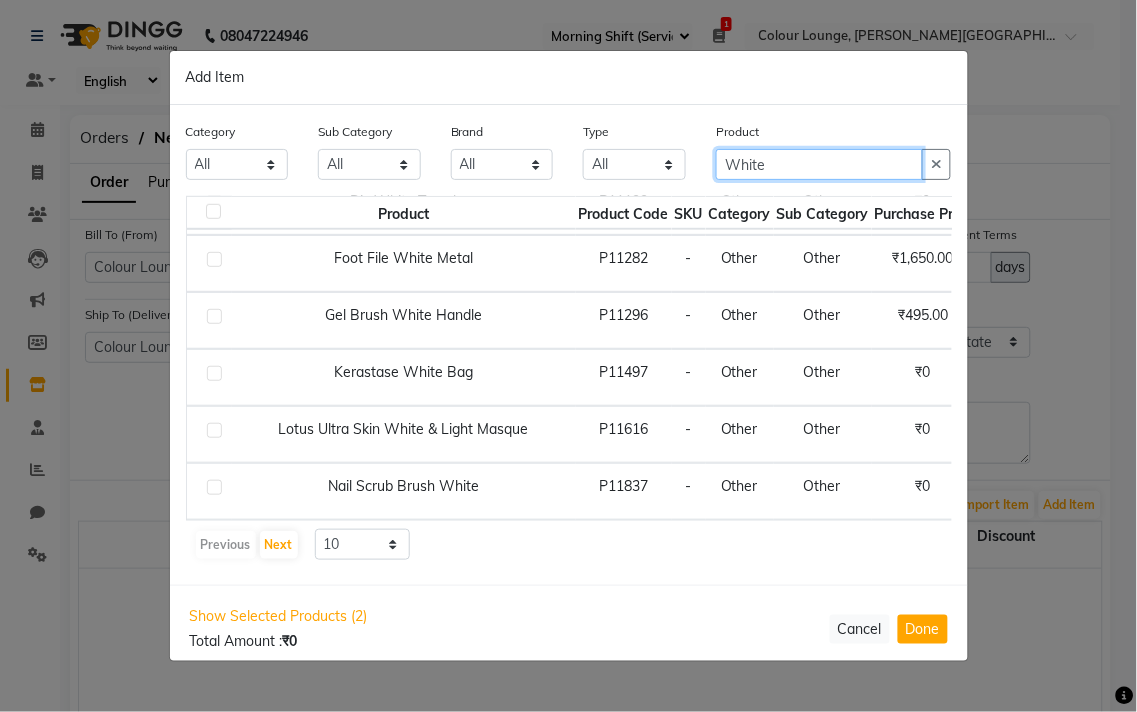 scroll, scrollTop: 301, scrollLeft: 0, axis: vertical 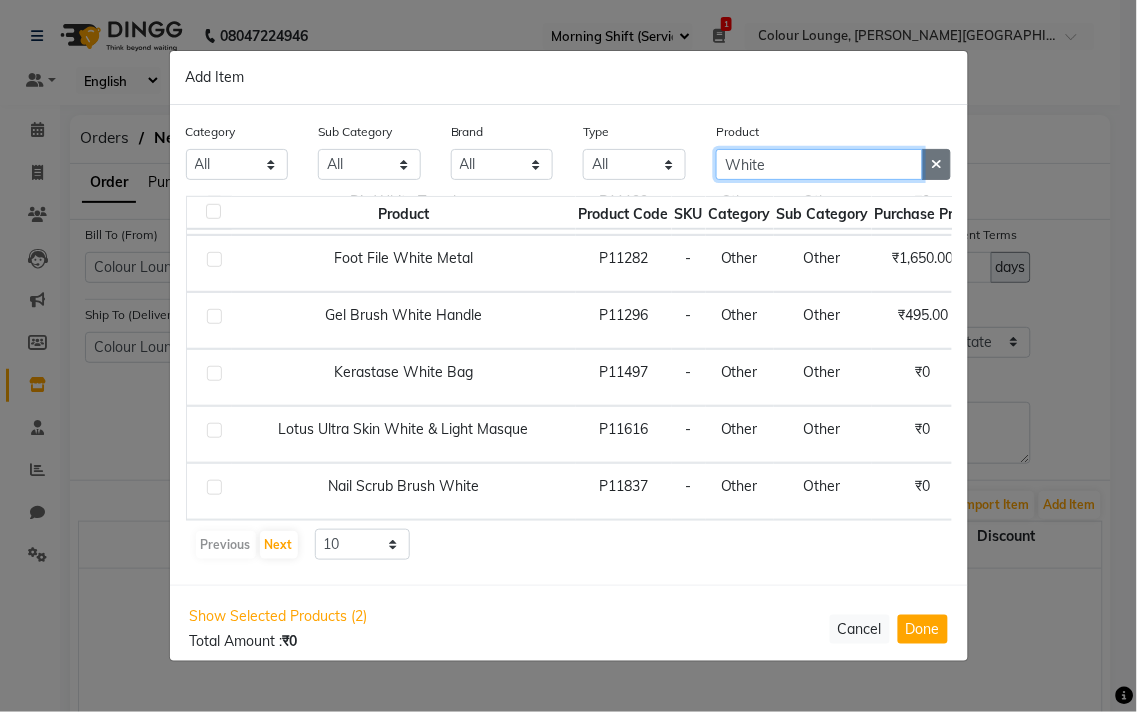 type on "White" 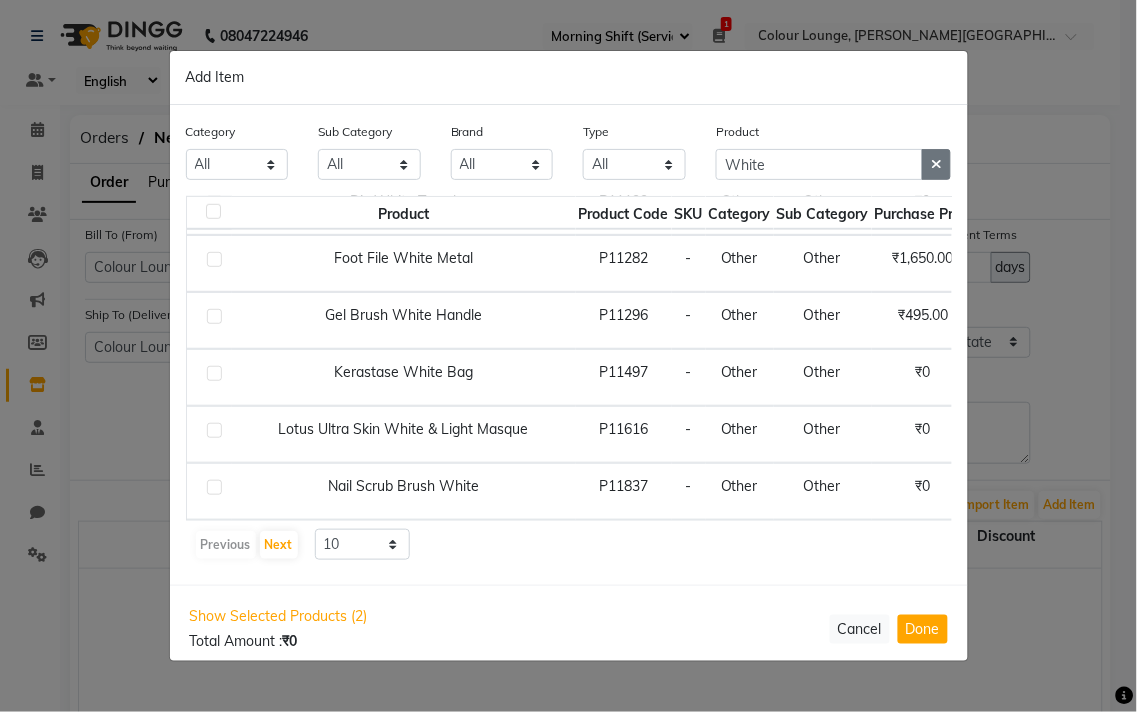click 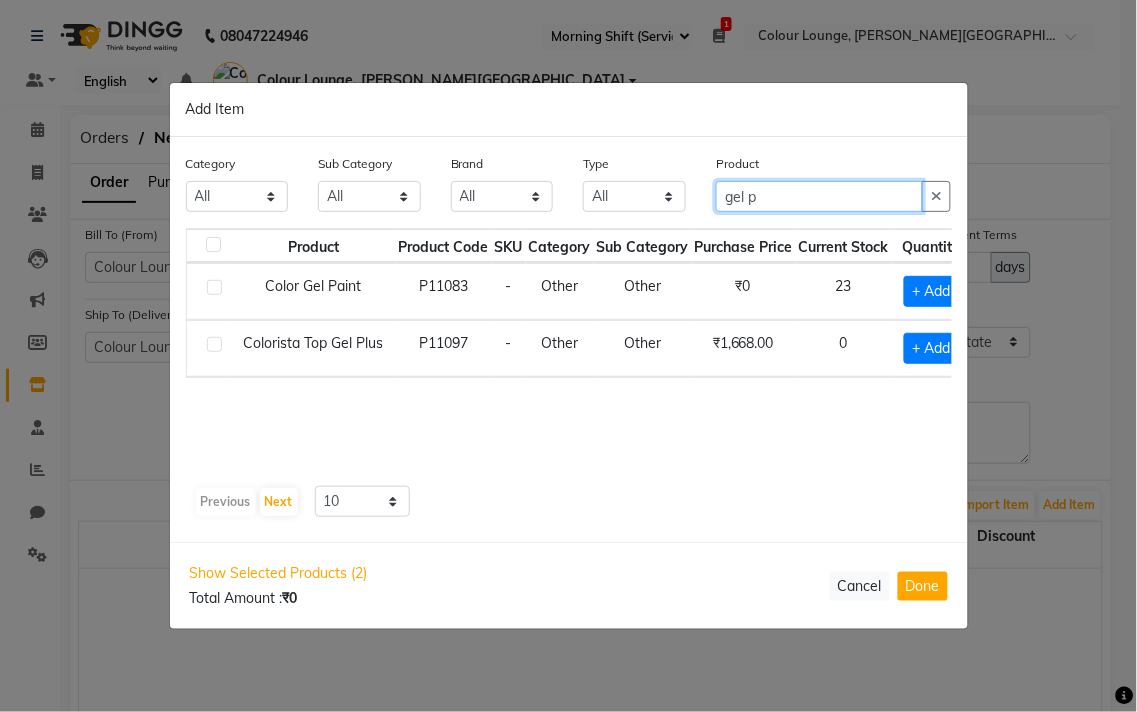 scroll, scrollTop: 0, scrollLeft: 0, axis: both 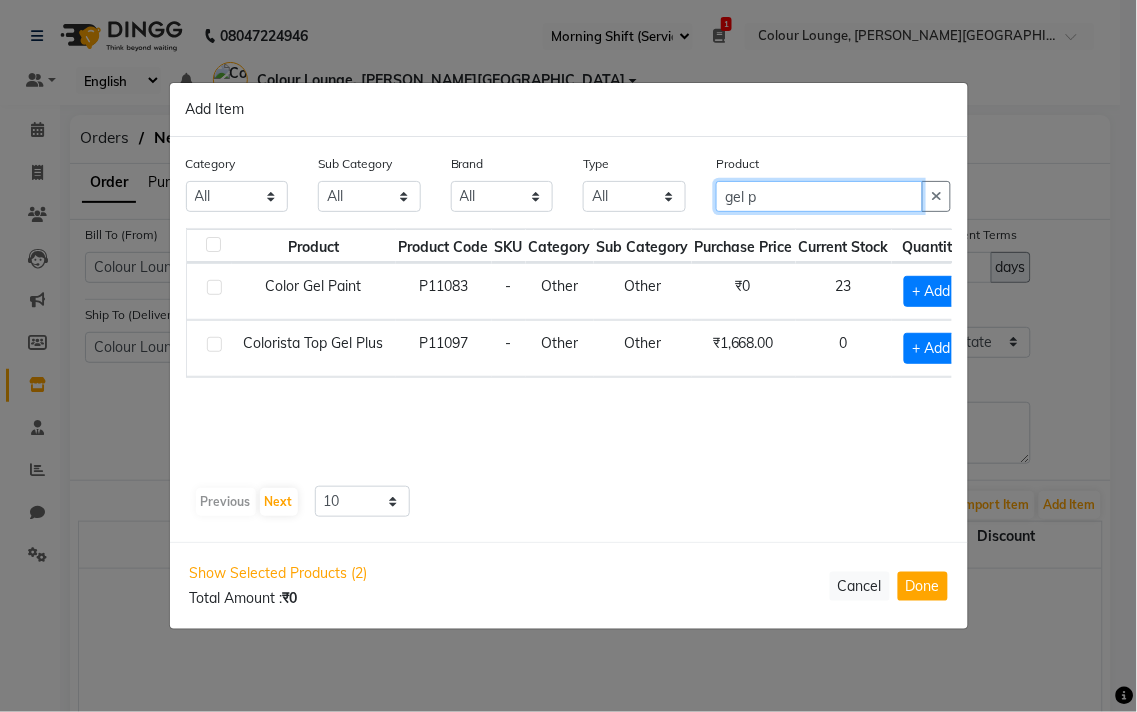 type on "gel p" 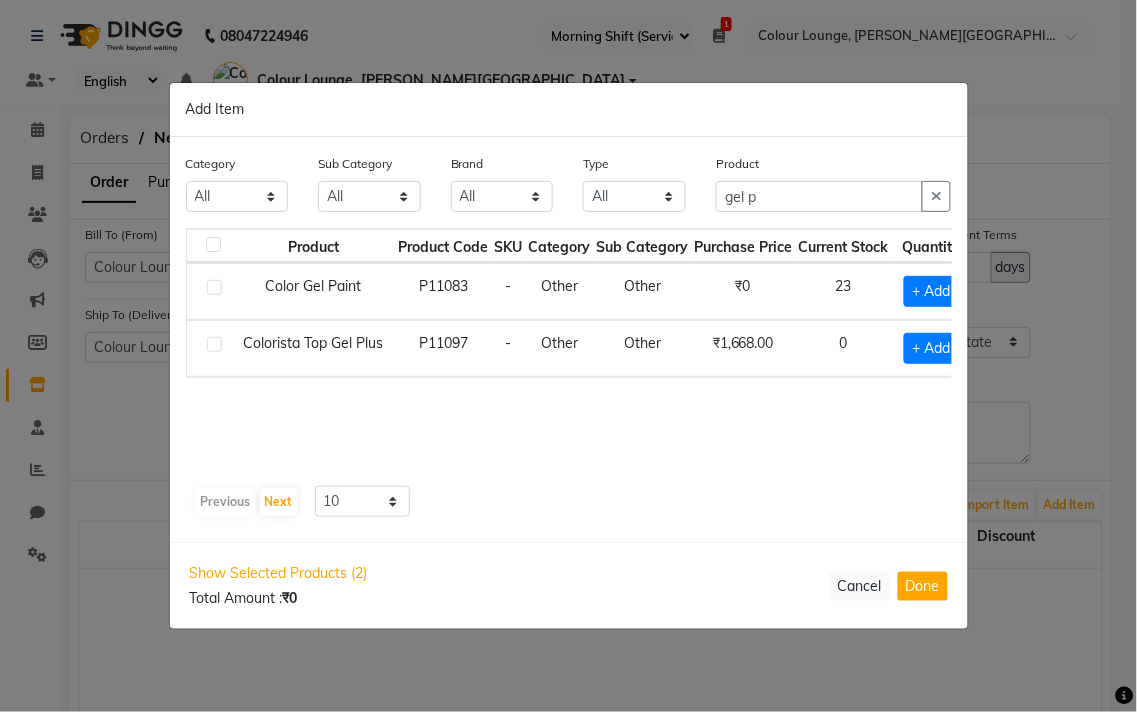 click 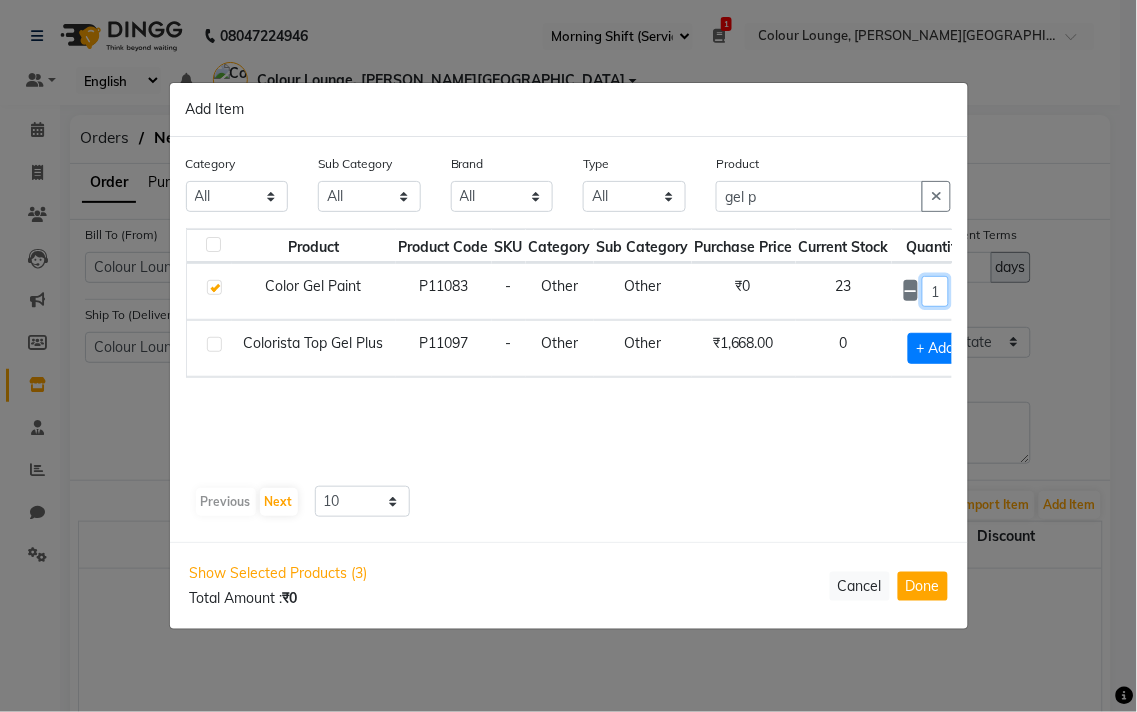 click on "1" 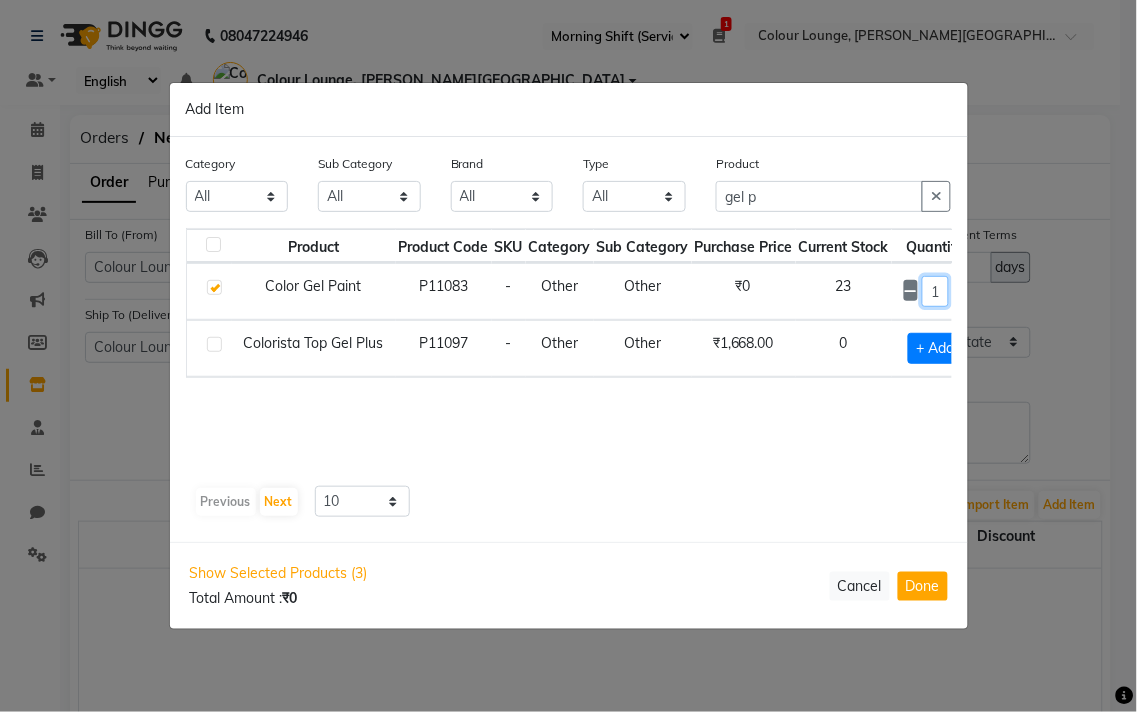 scroll, scrollTop: 0, scrollLeft: 7, axis: horizontal 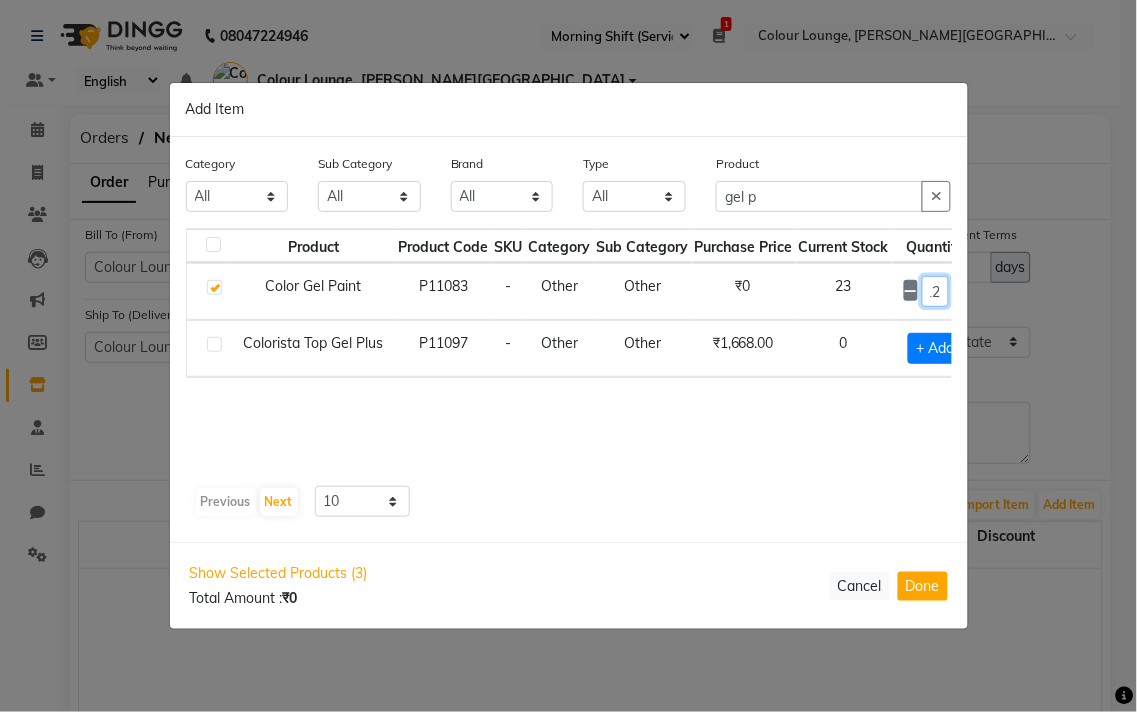 type on "12" 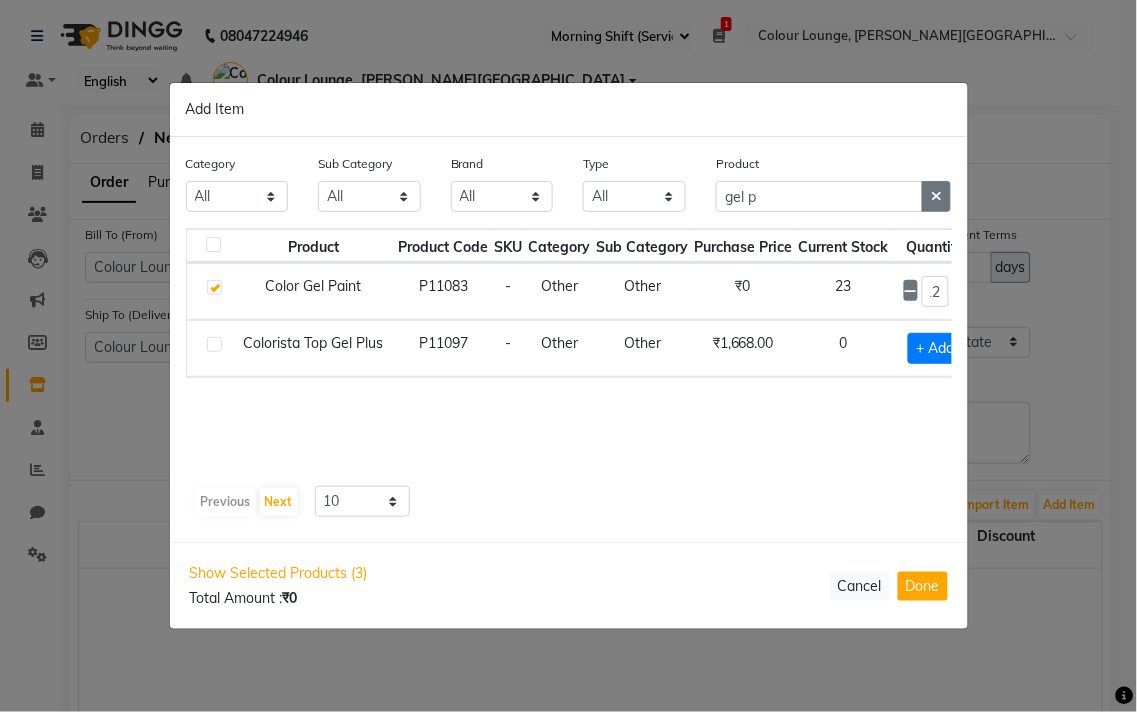 click 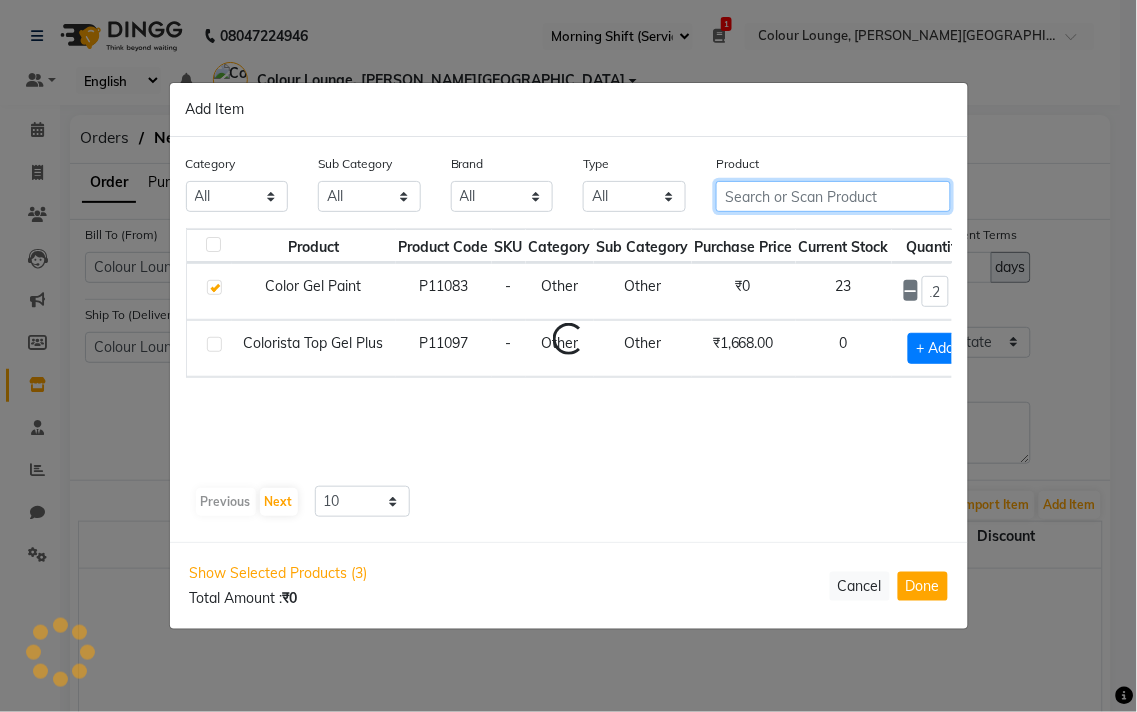 scroll, scrollTop: 0, scrollLeft: 0, axis: both 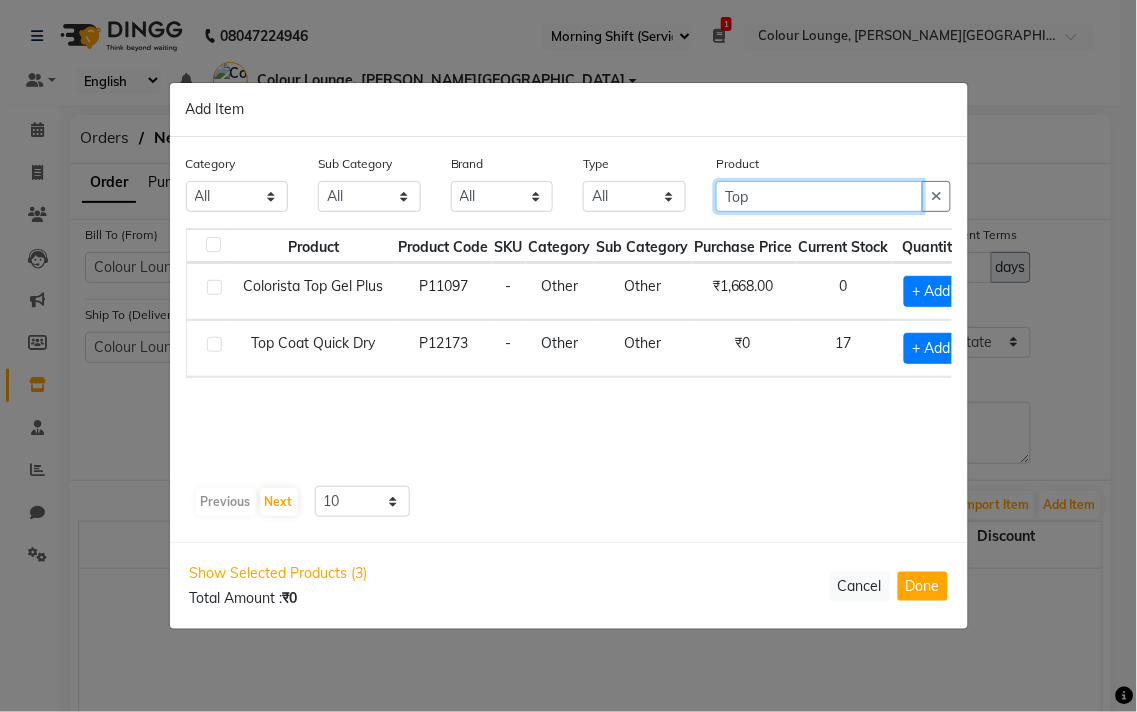 type on "Top" 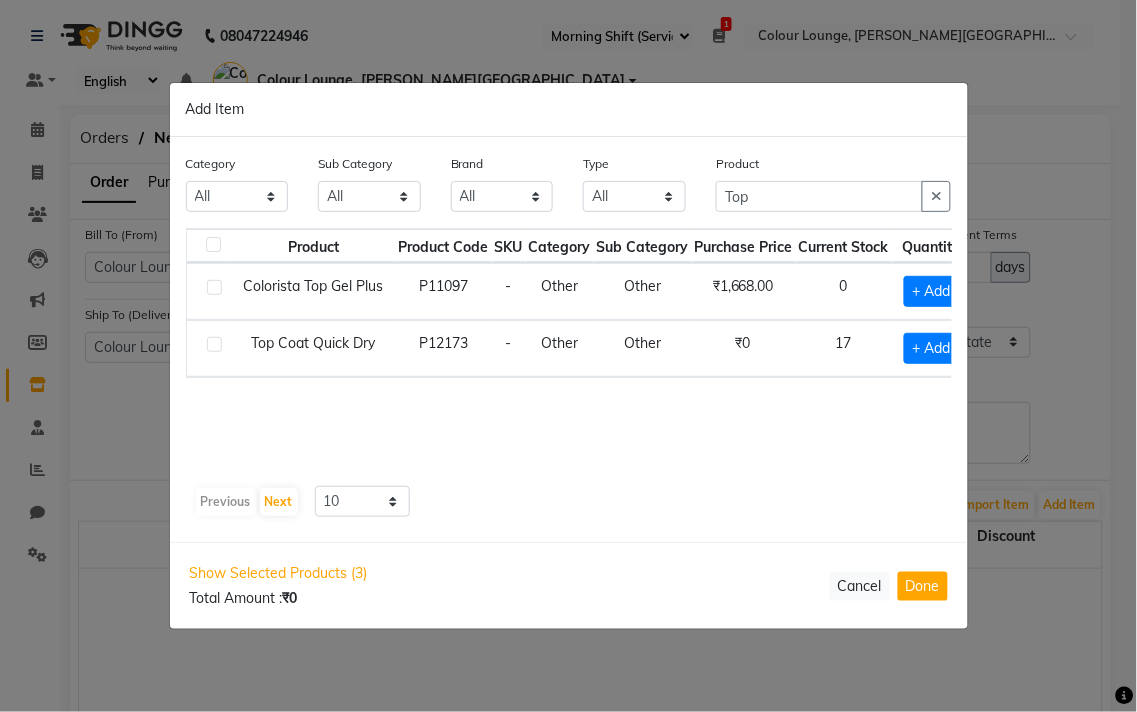 click 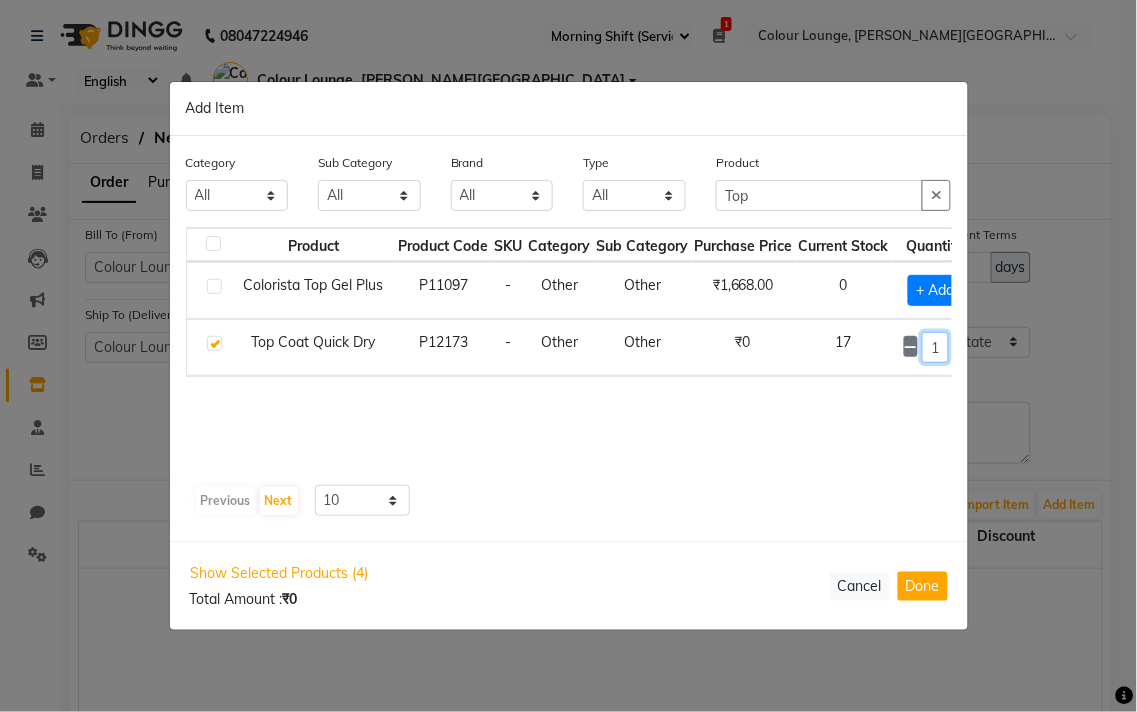 click on "1" 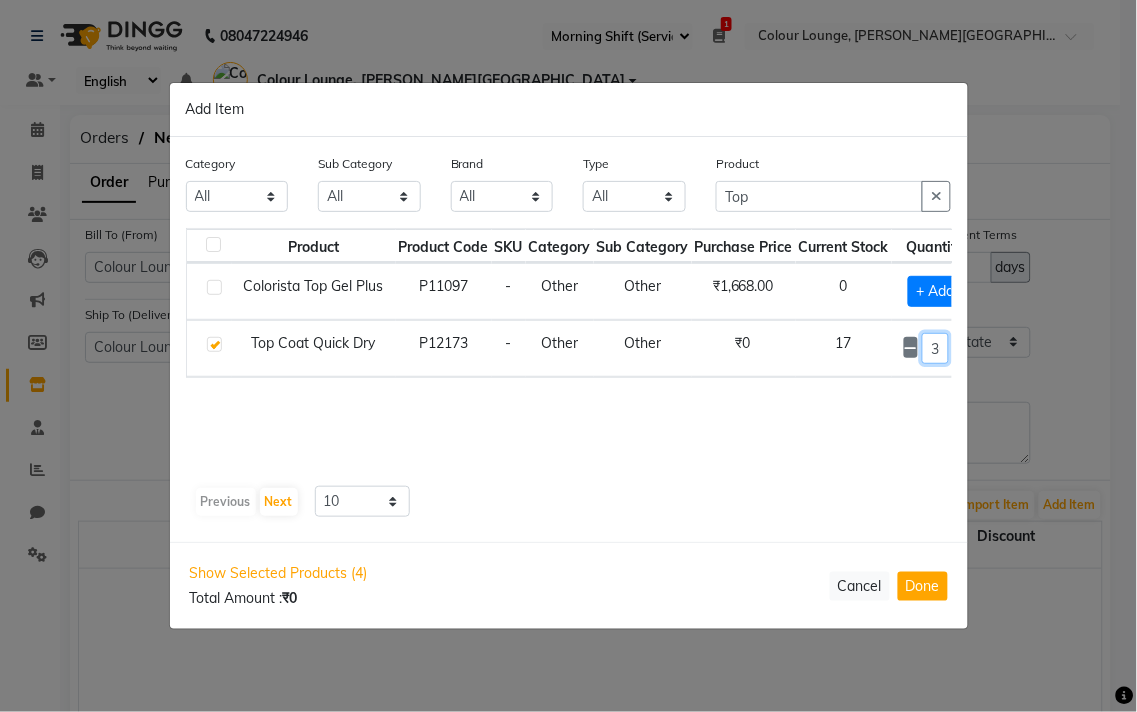 scroll, scrollTop: 0, scrollLeft: 7, axis: horizontal 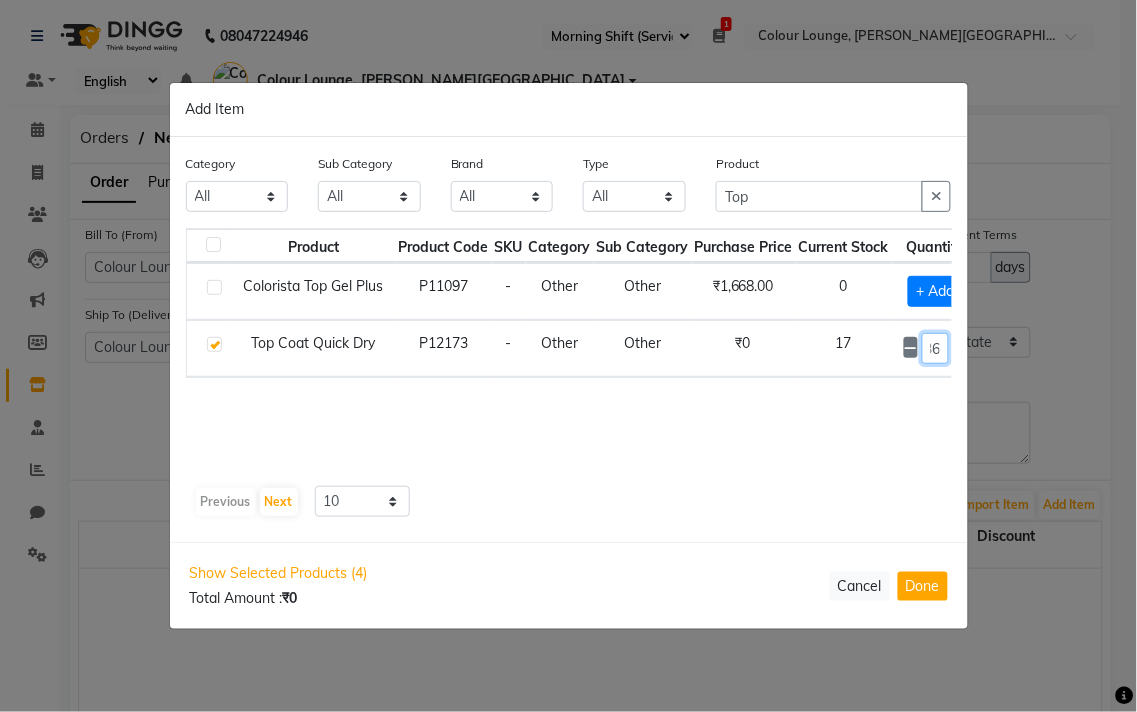 type on "36" 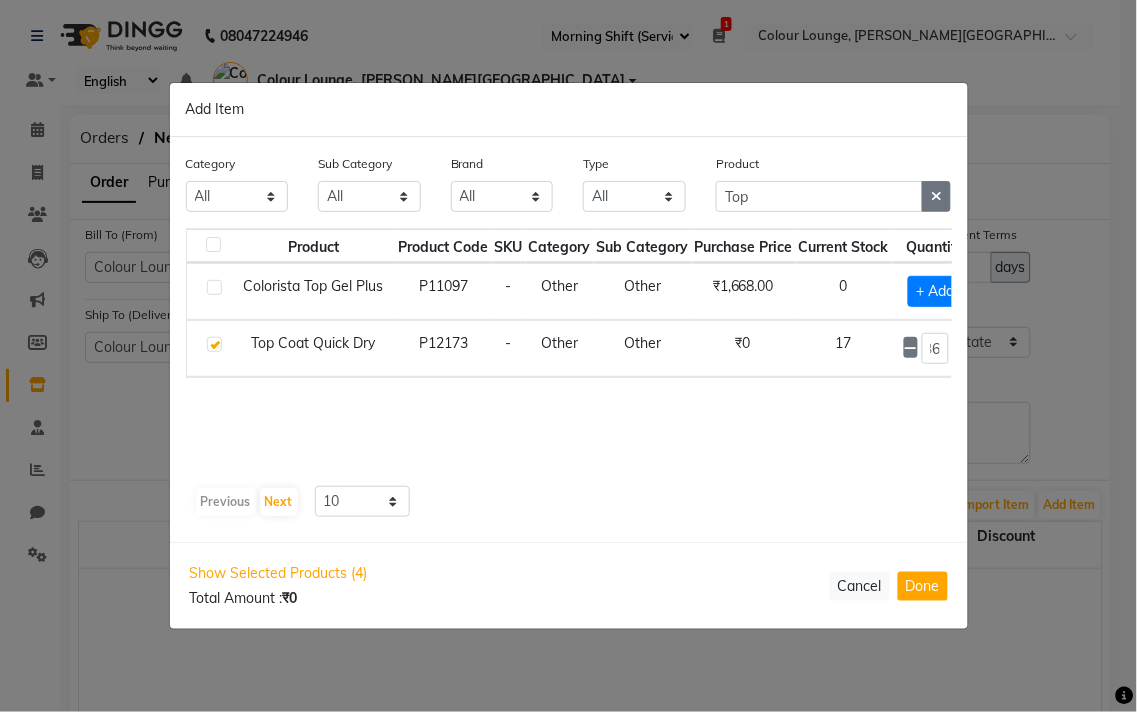 click 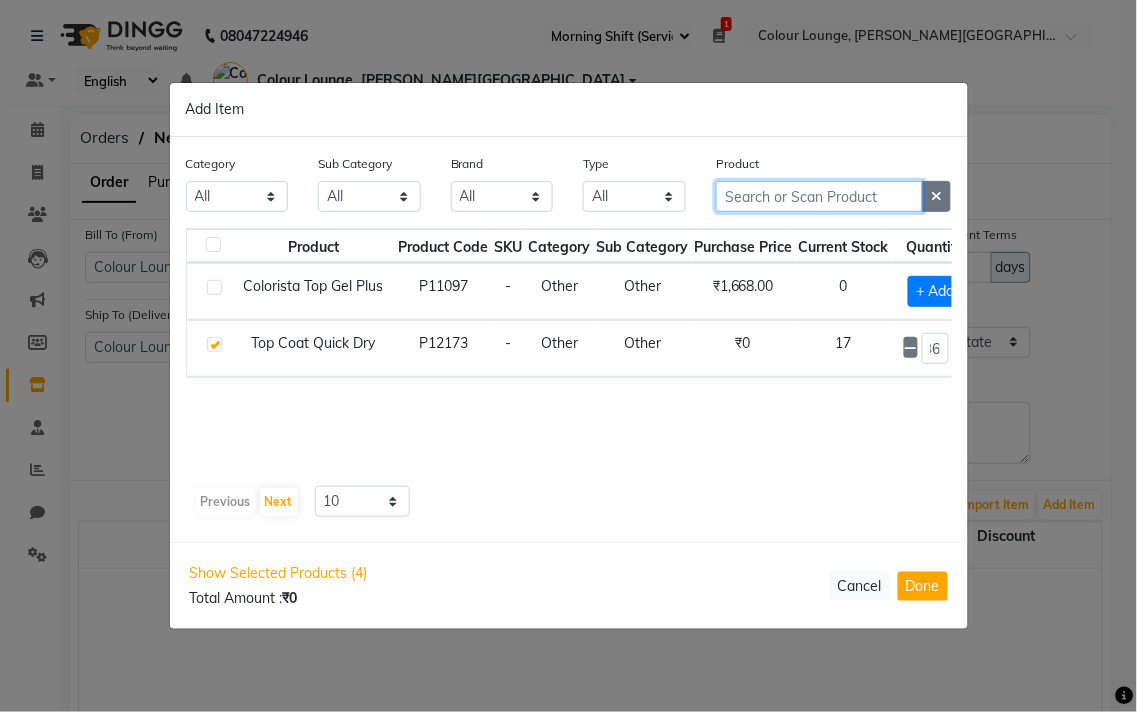 scroll, scrollTop: 0, scrollLeft: 0, axis: both 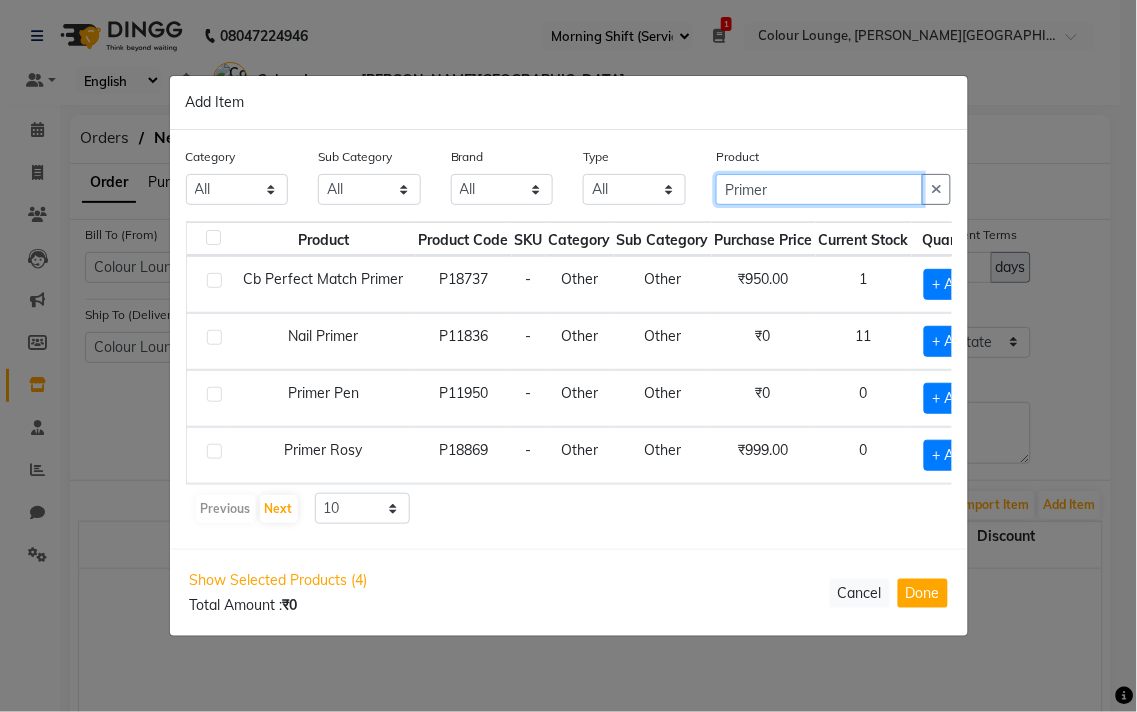 type on "Primer" 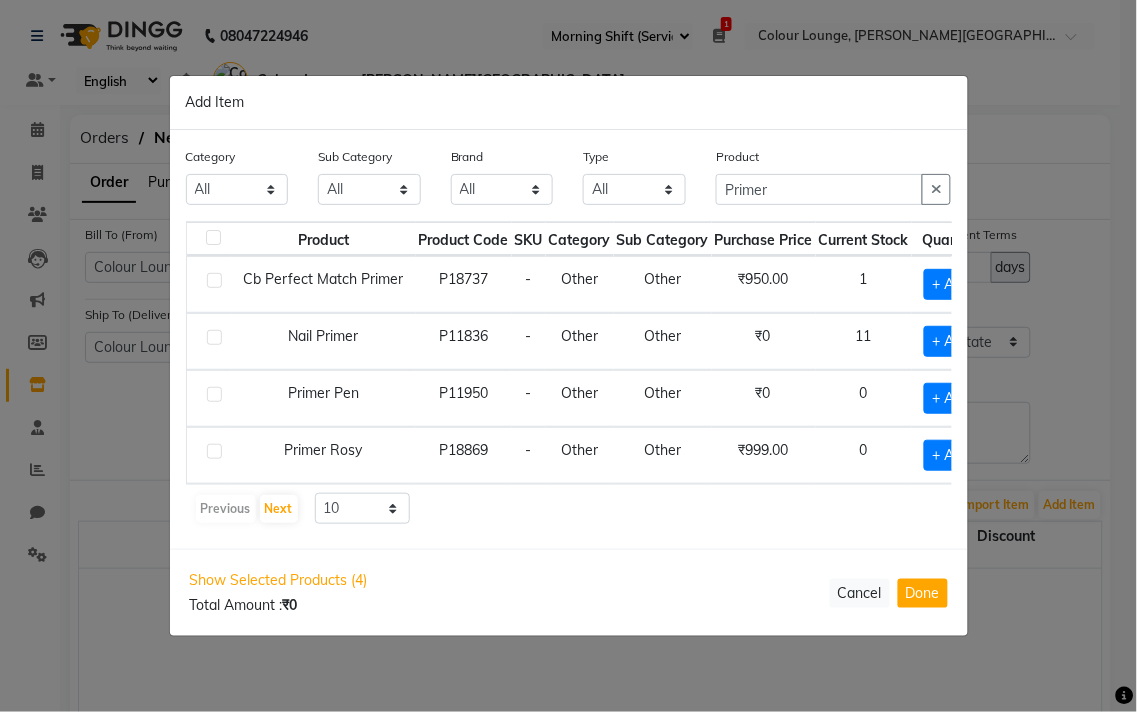 click 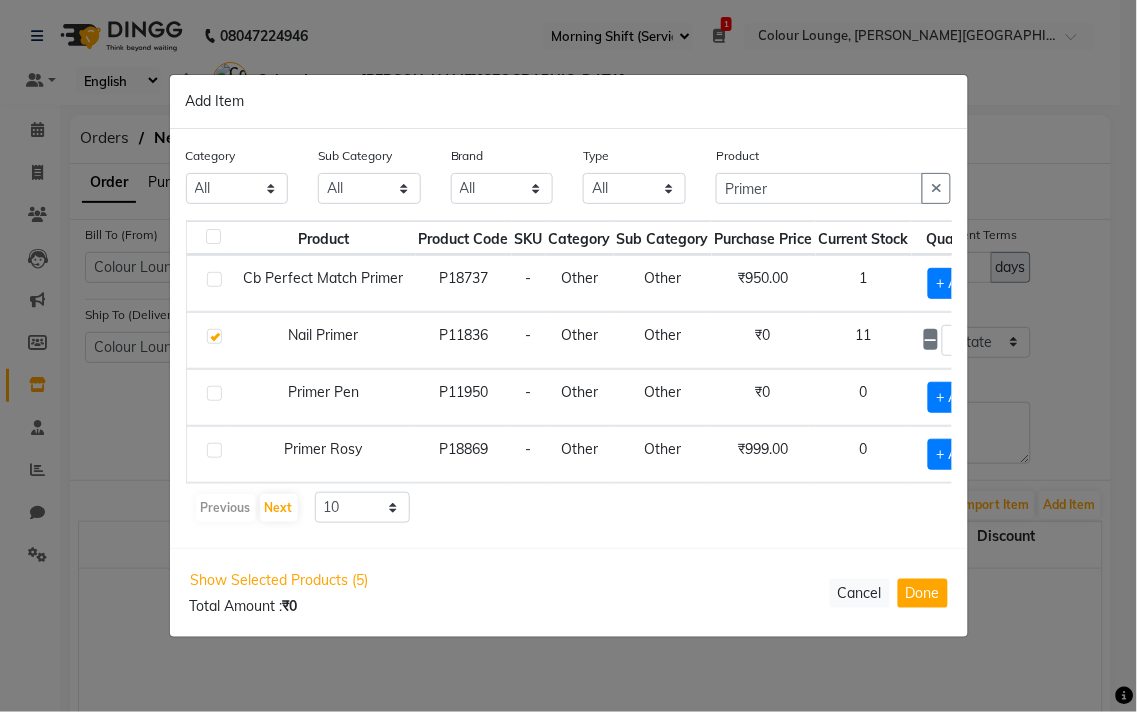 scroll, scrollTop: 0, scrollLeft: 48, axis: horizontal 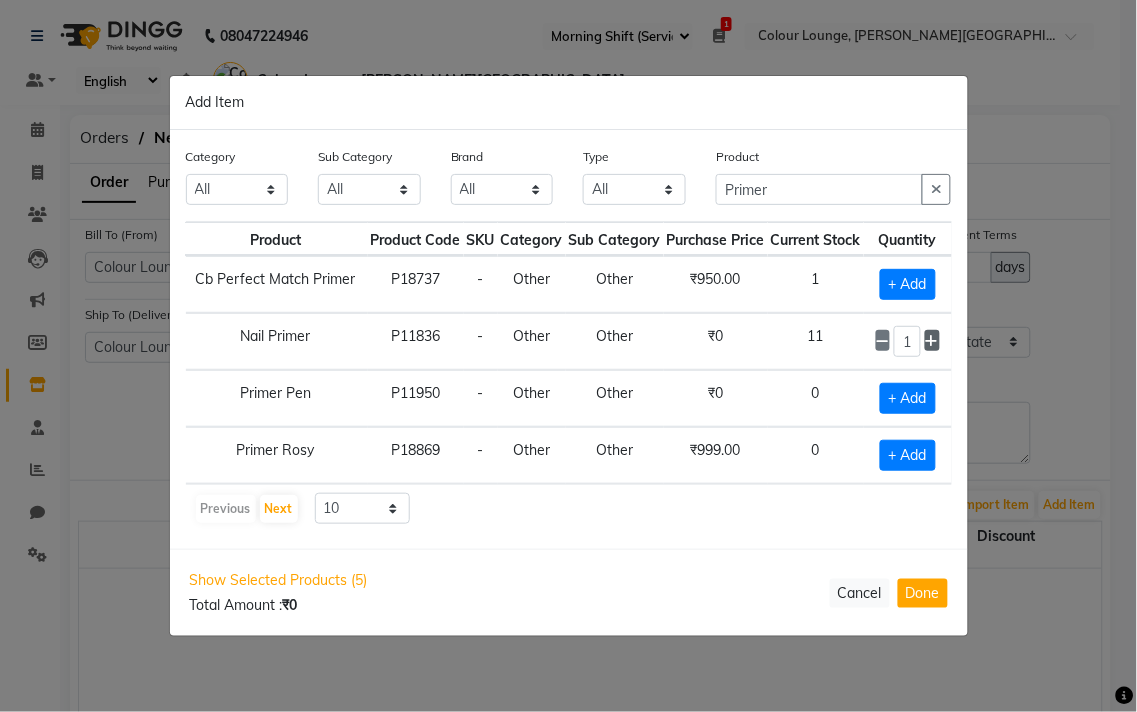 click 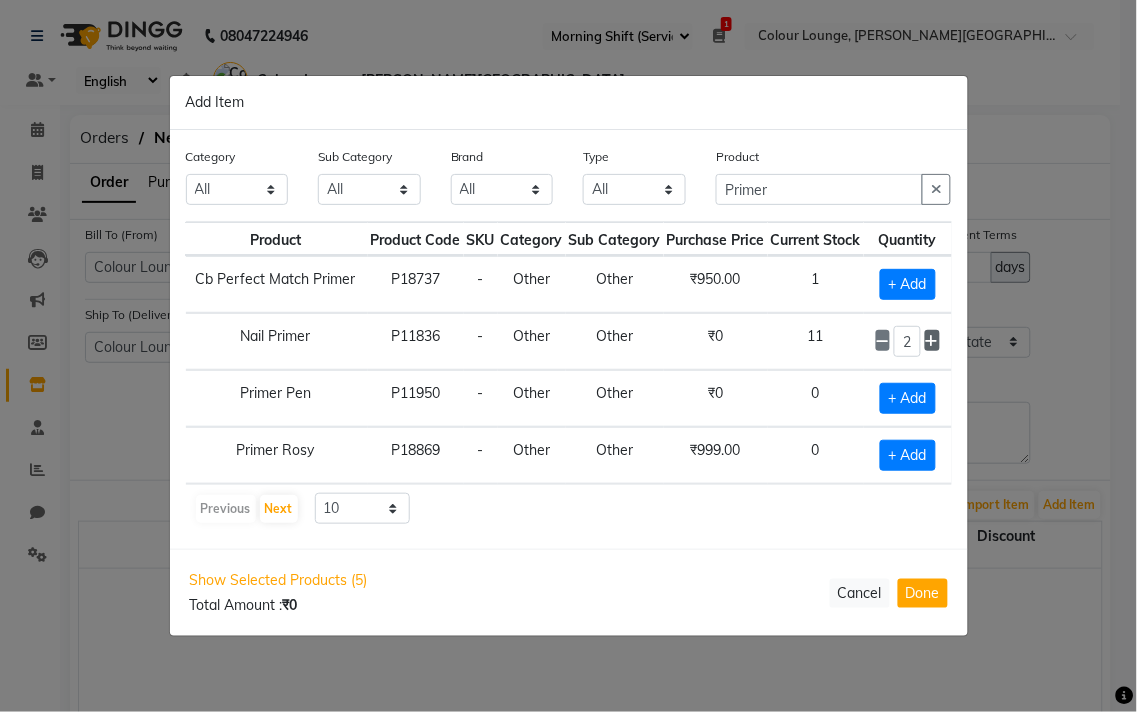 click 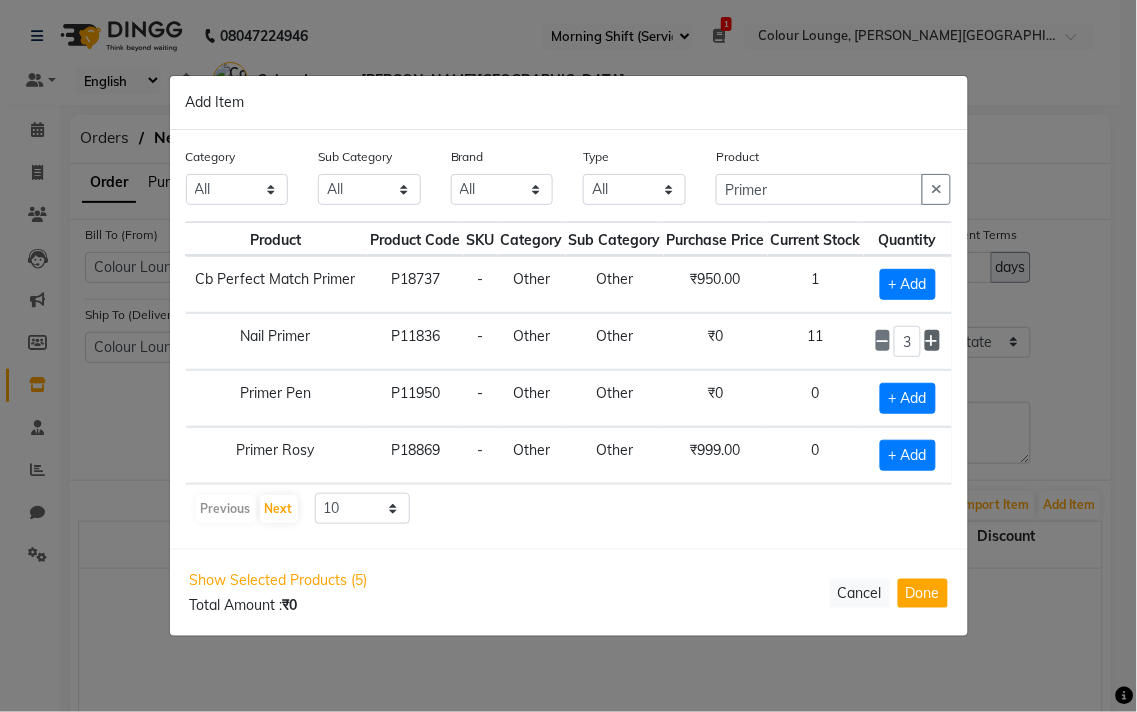click 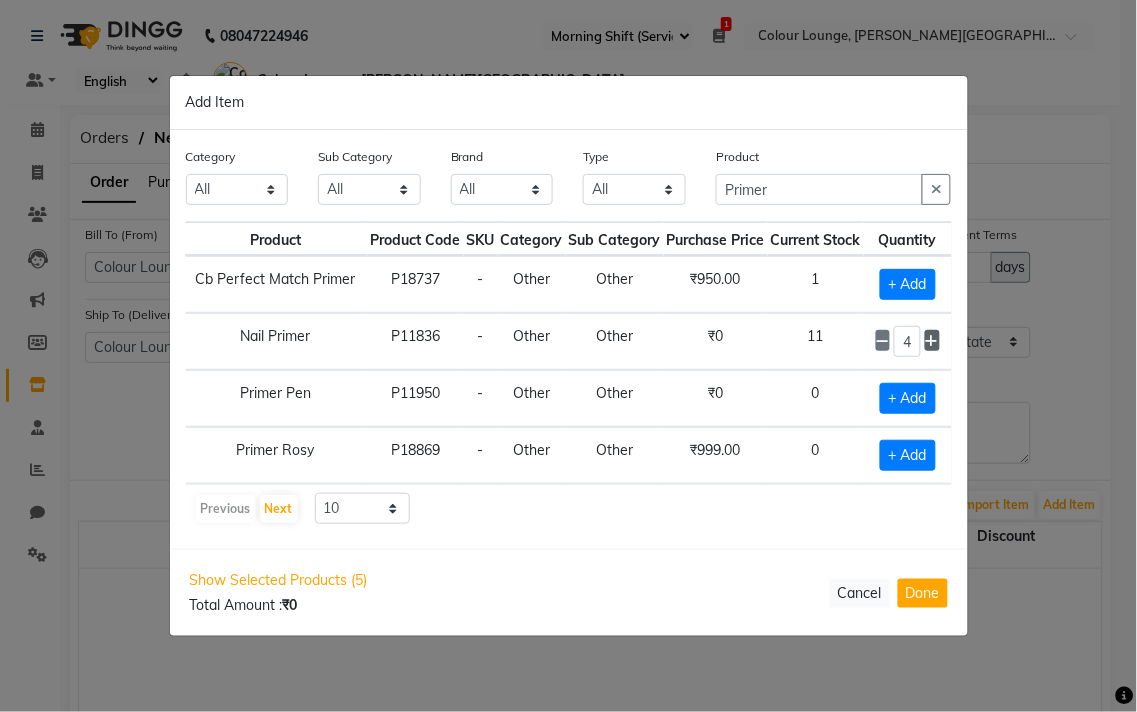 click 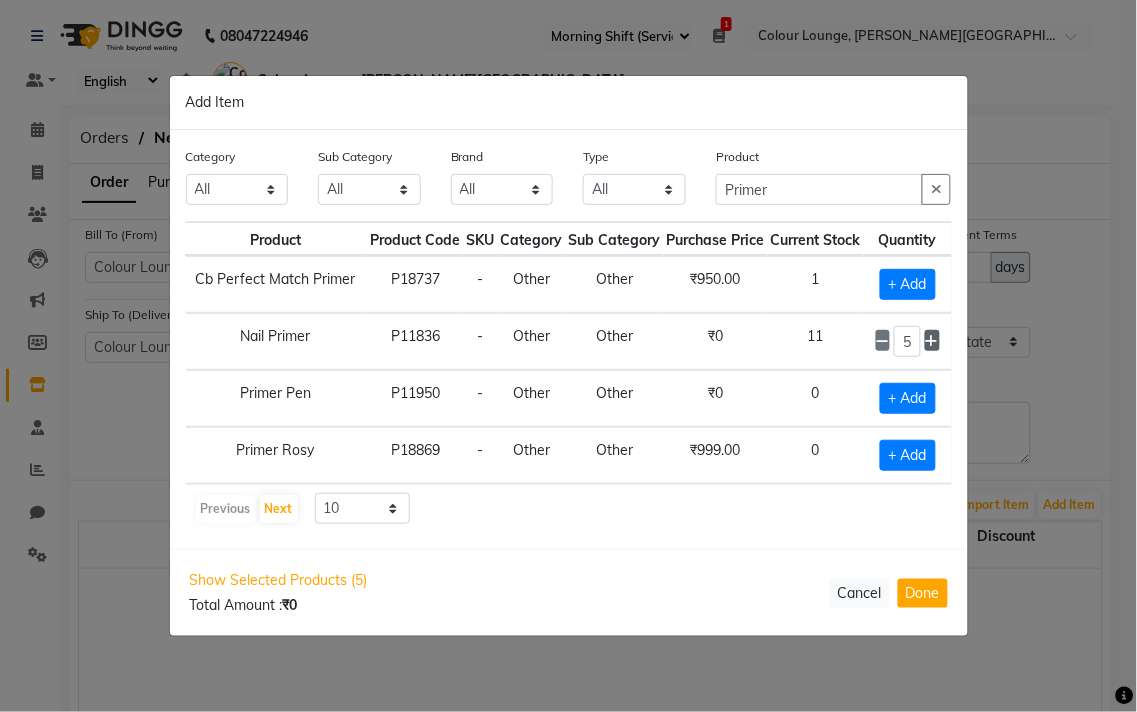click 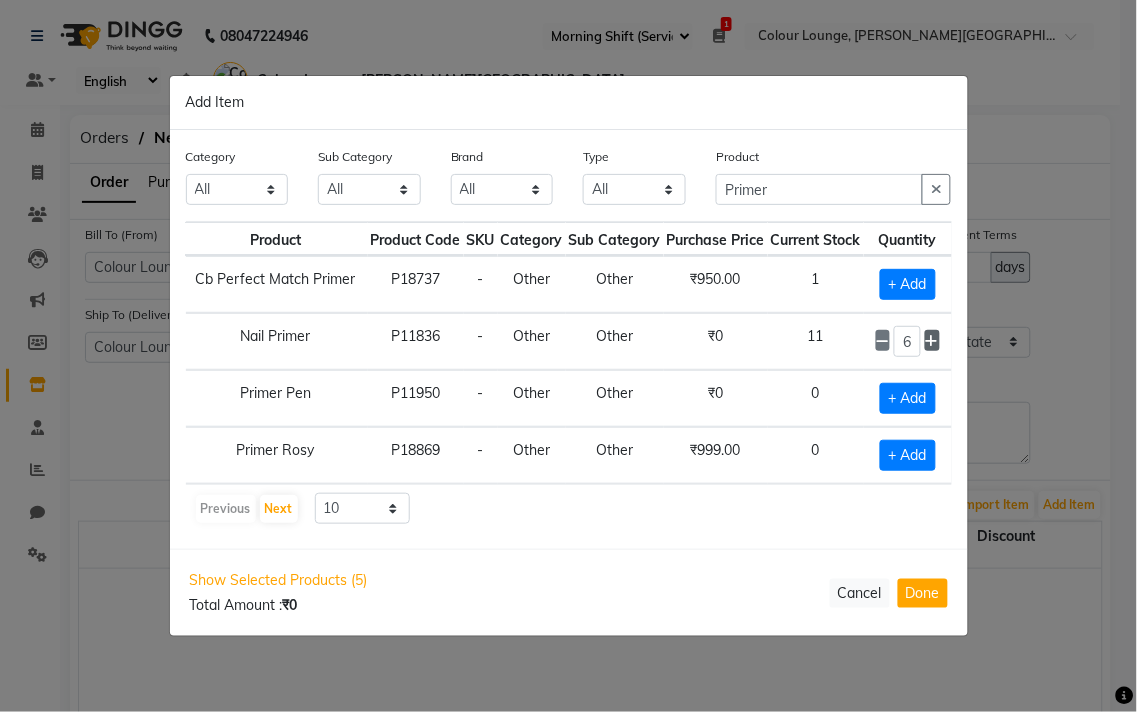 click 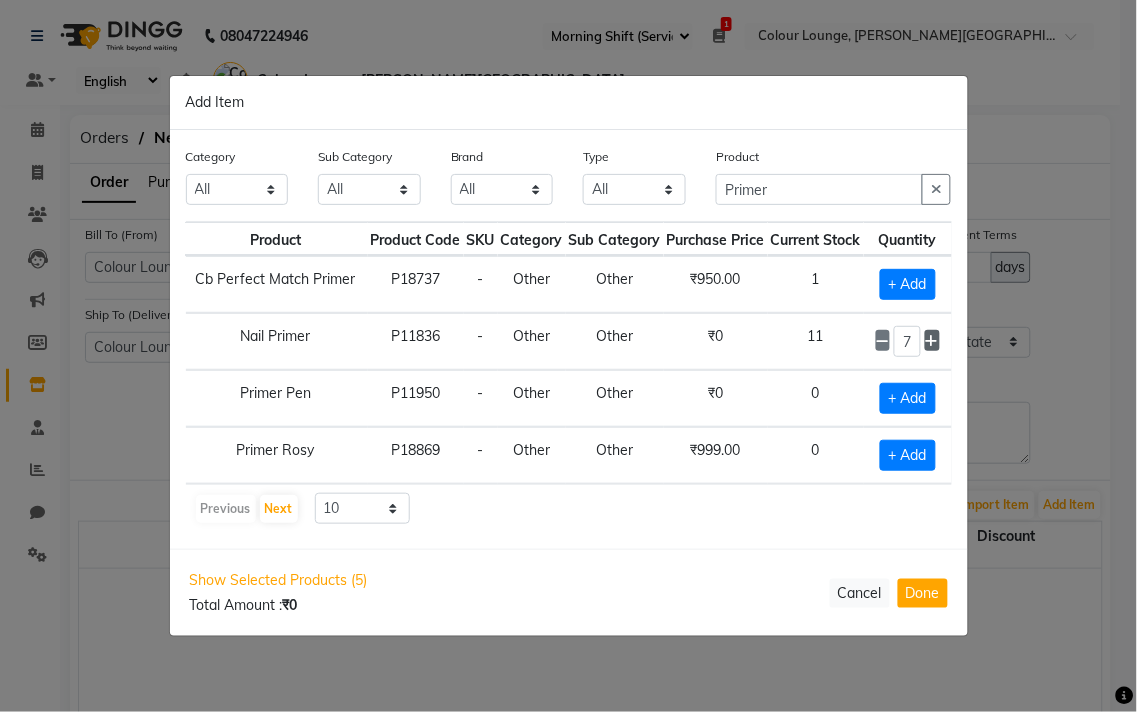 click 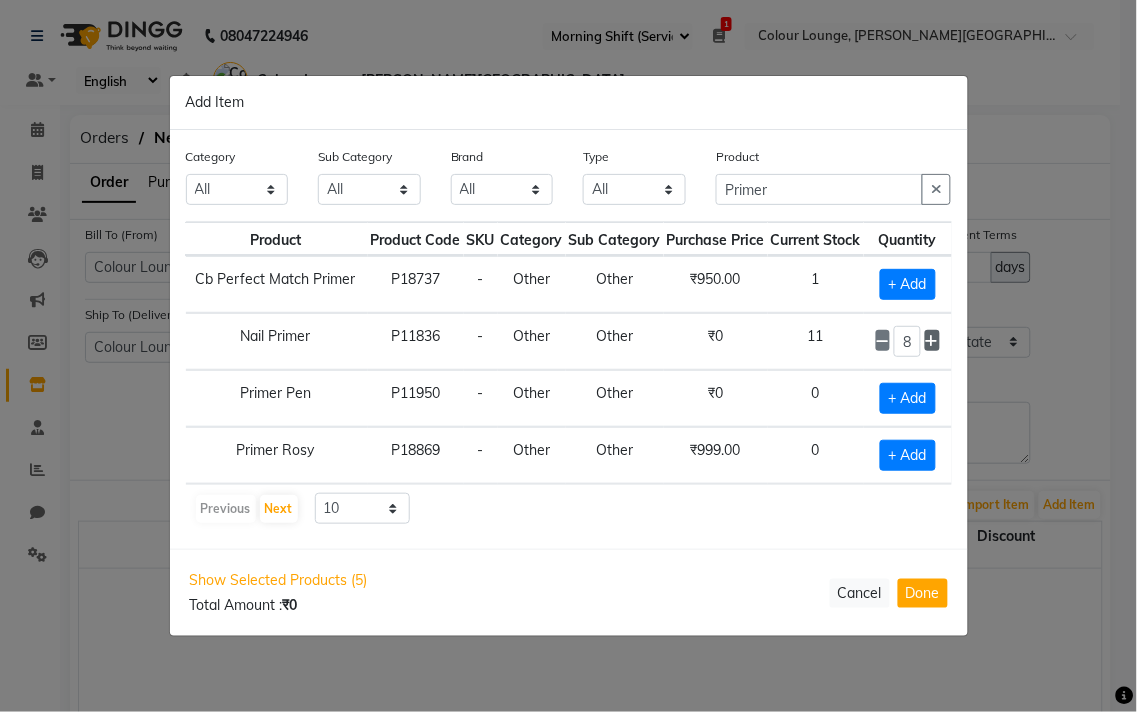 click 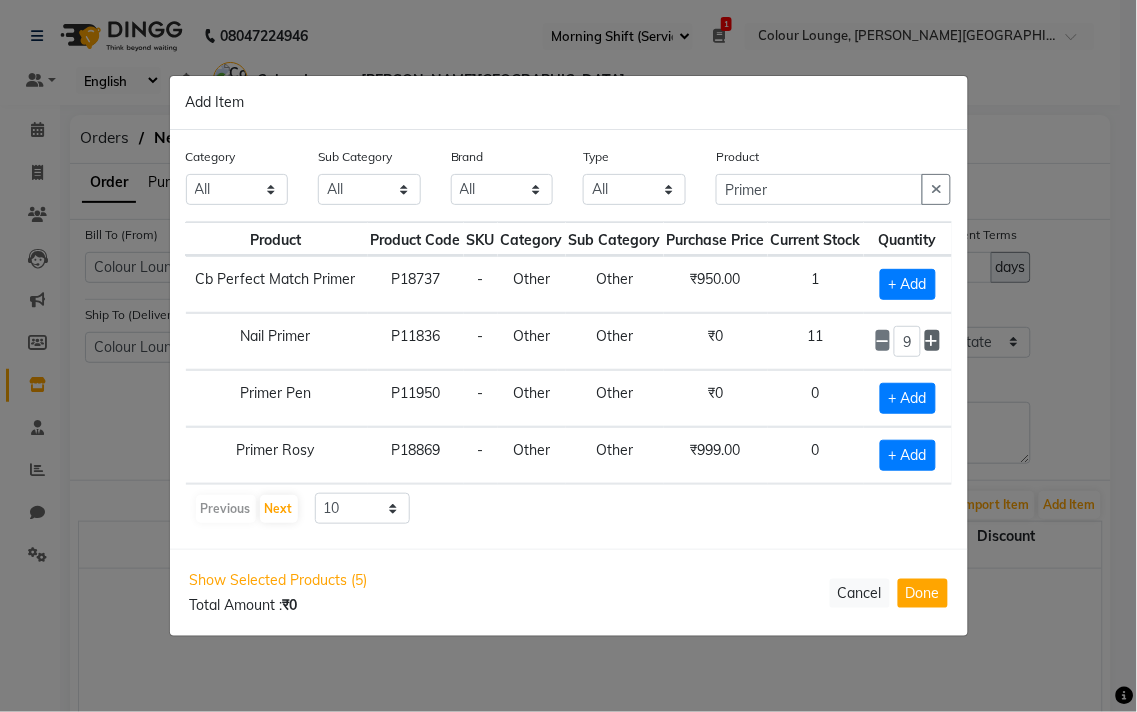 click 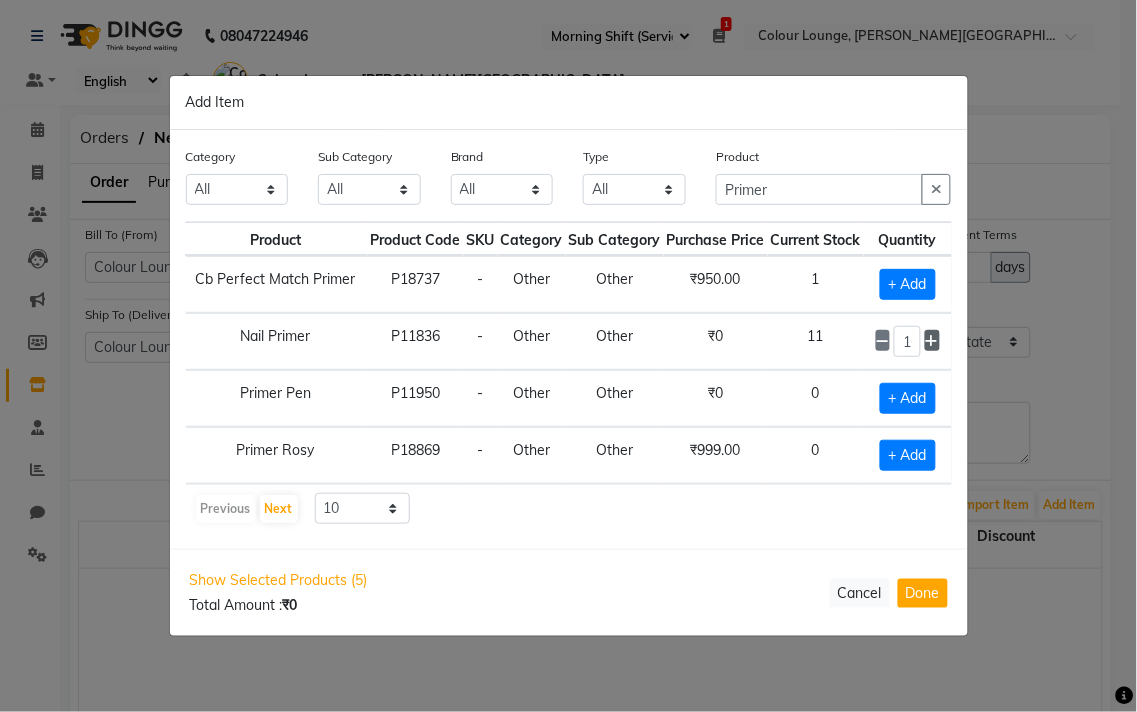 click 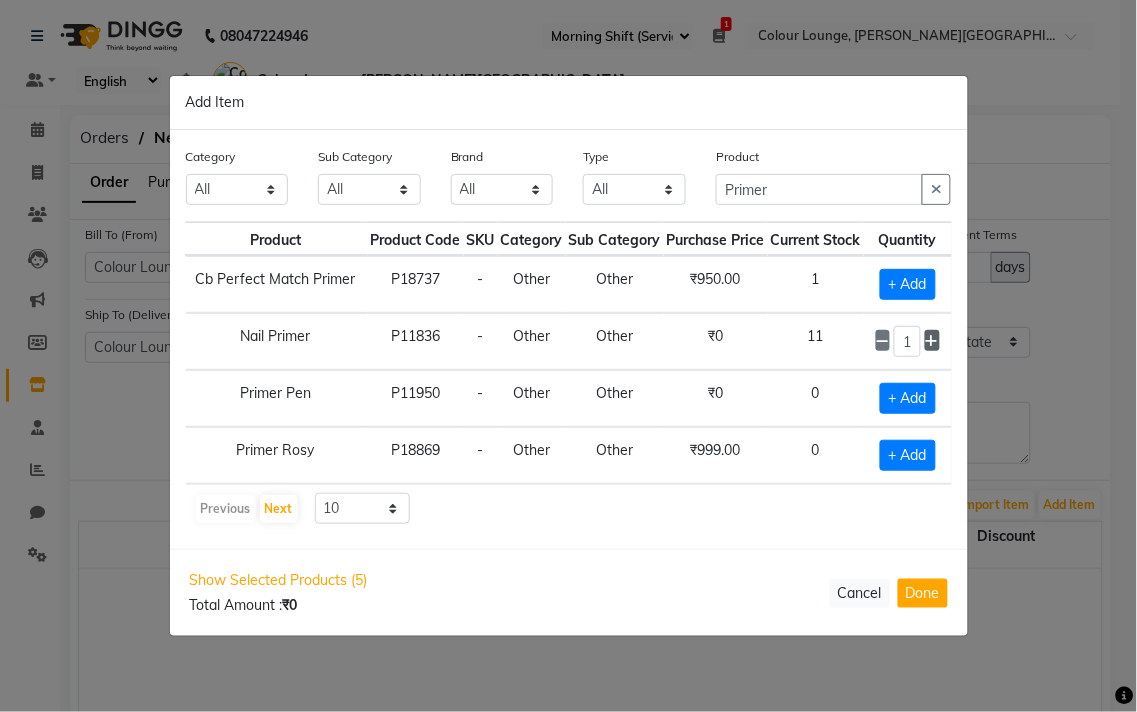 click 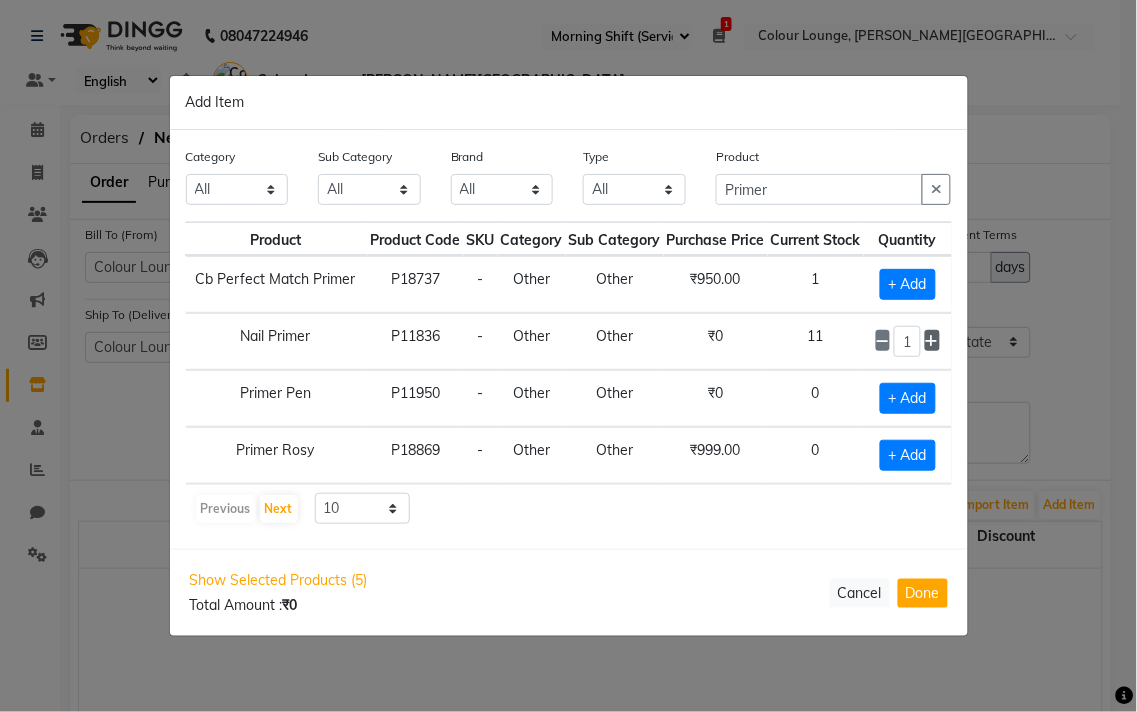 click 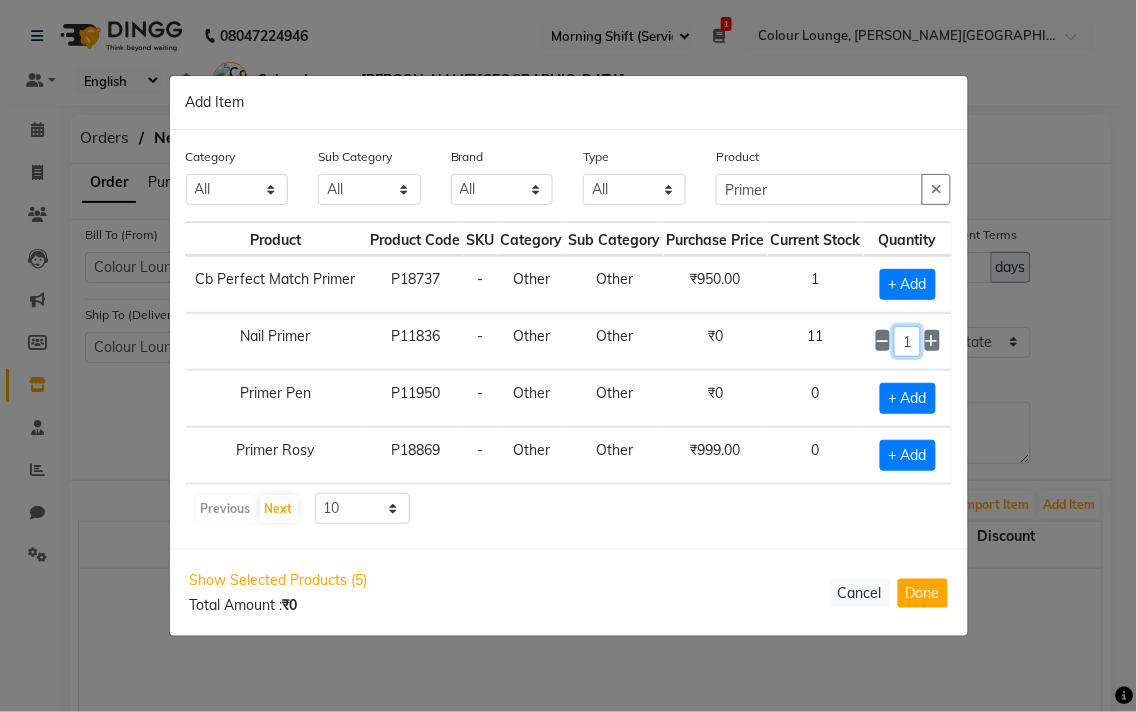 click on "13" 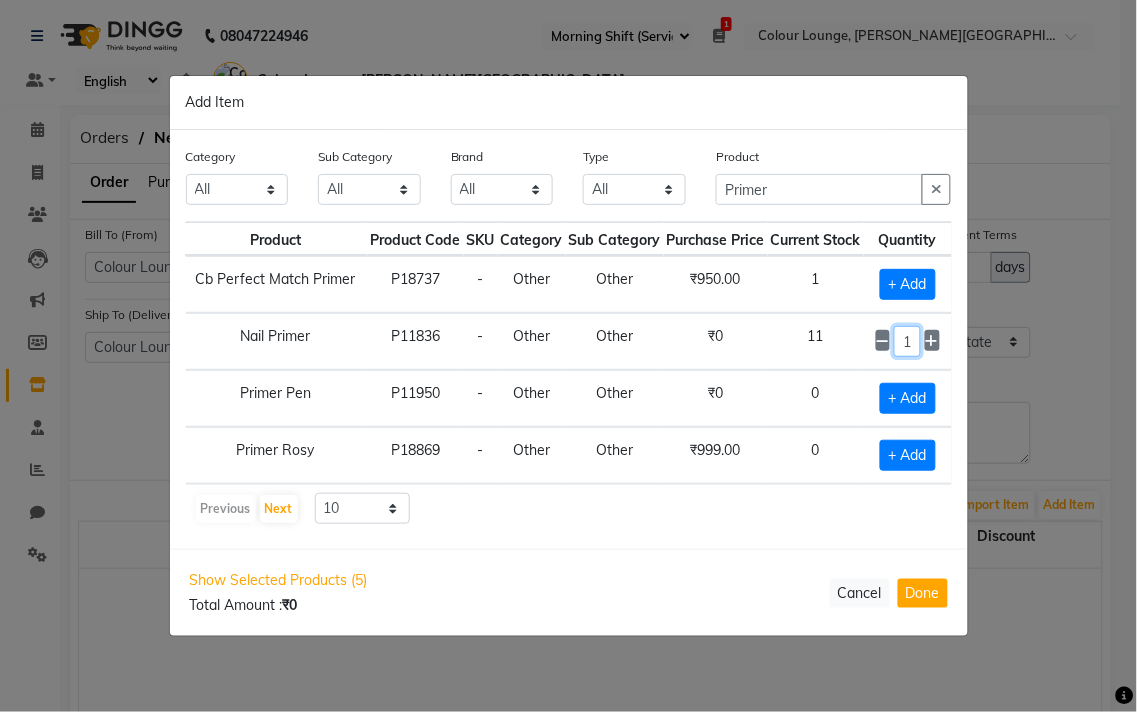 type on "3" 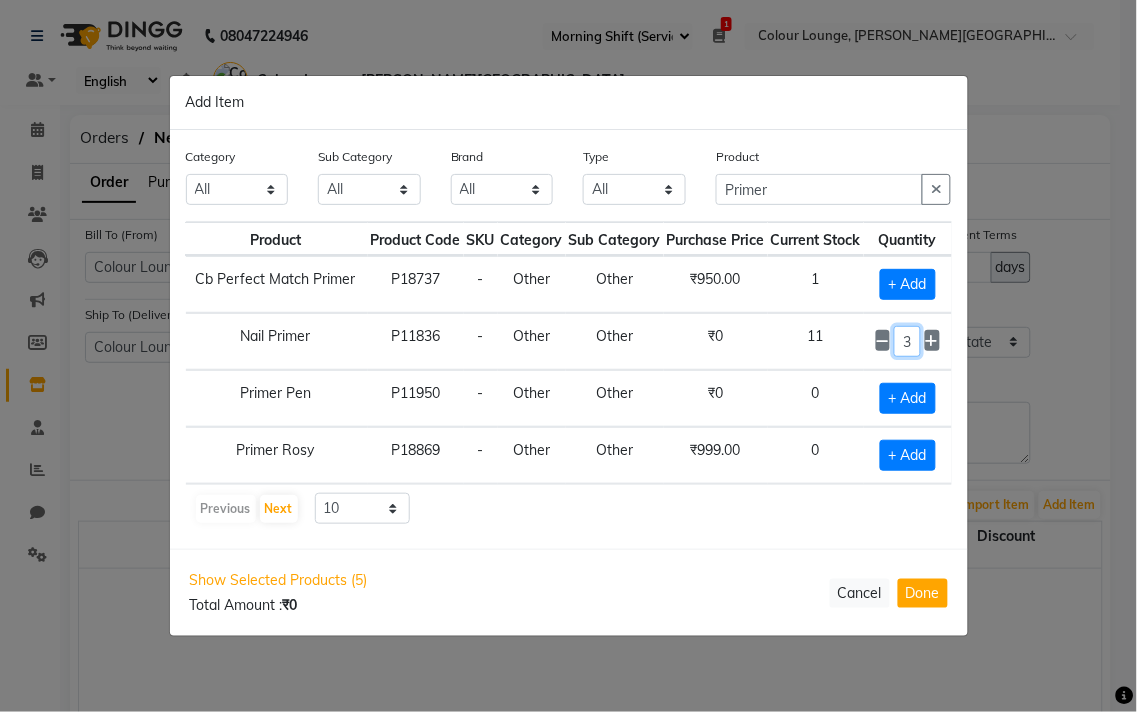 click on "3" 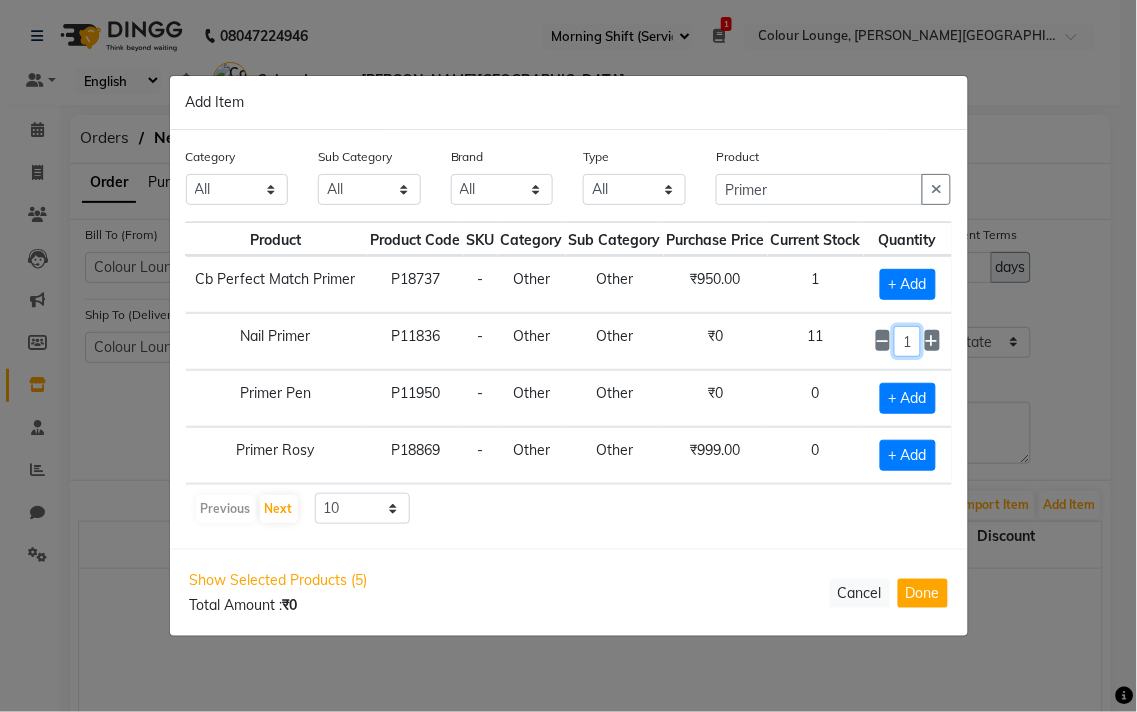 scroll, scrollTop: 0, scrollLeft: 7, axis: horizontal 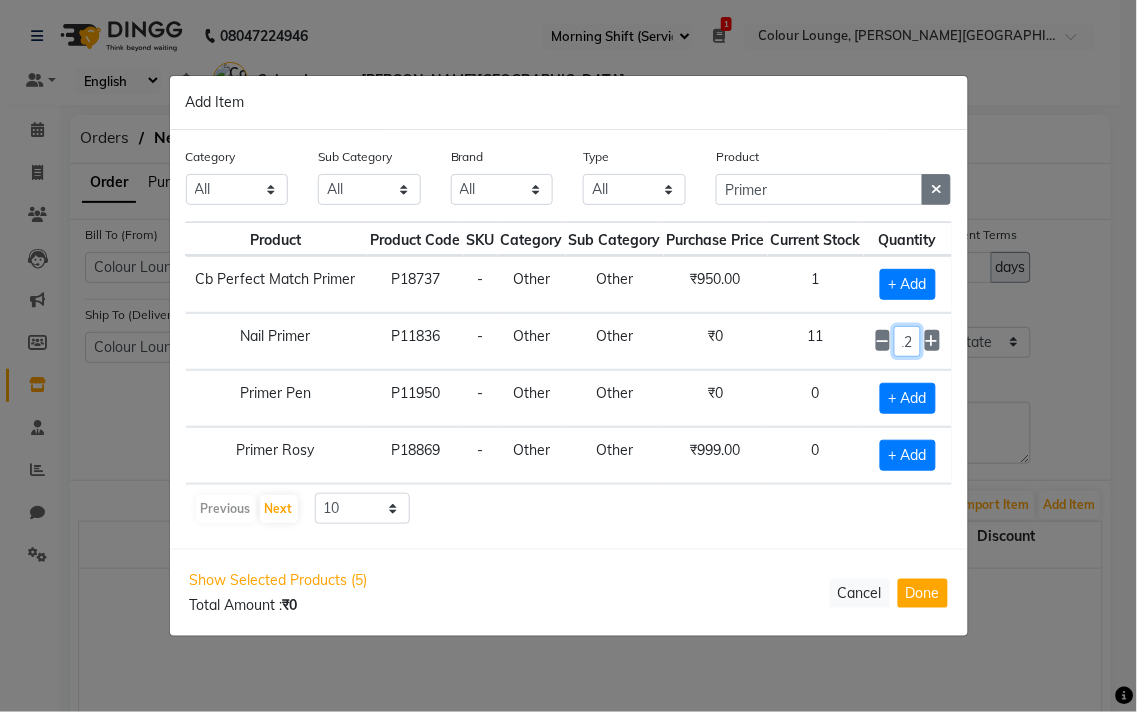 type on "12" 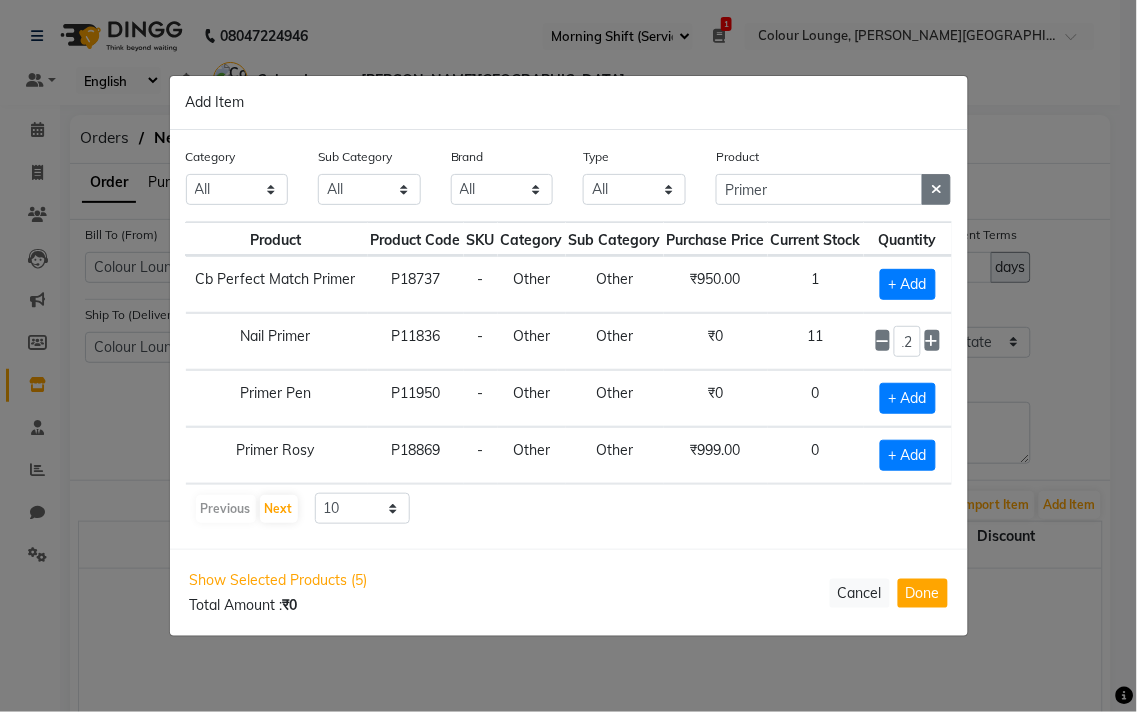 click 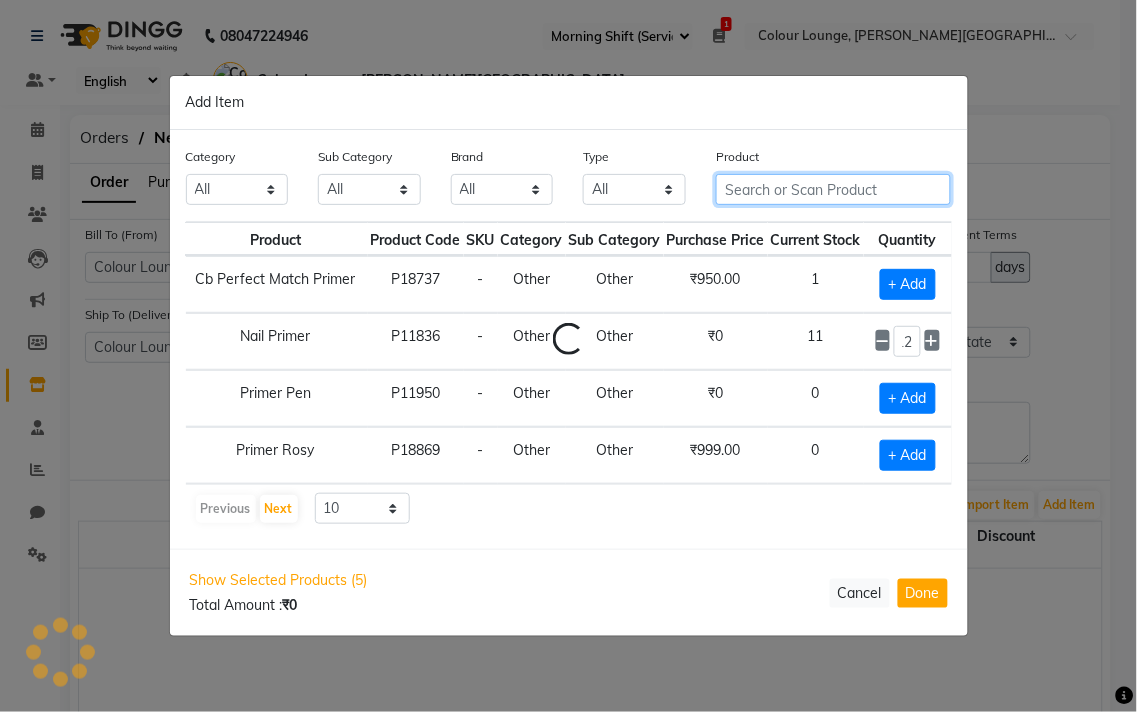 scroll, scrollTop: 0, scrollLeft: 0, axis: both 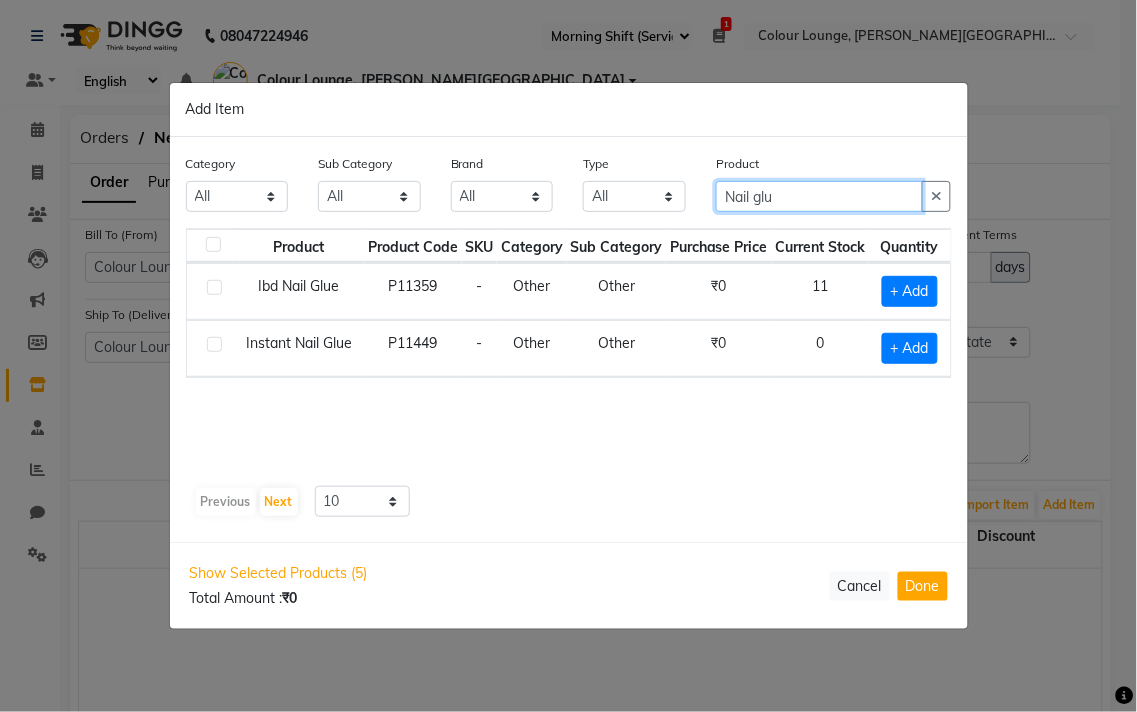 type on "Nail glu" 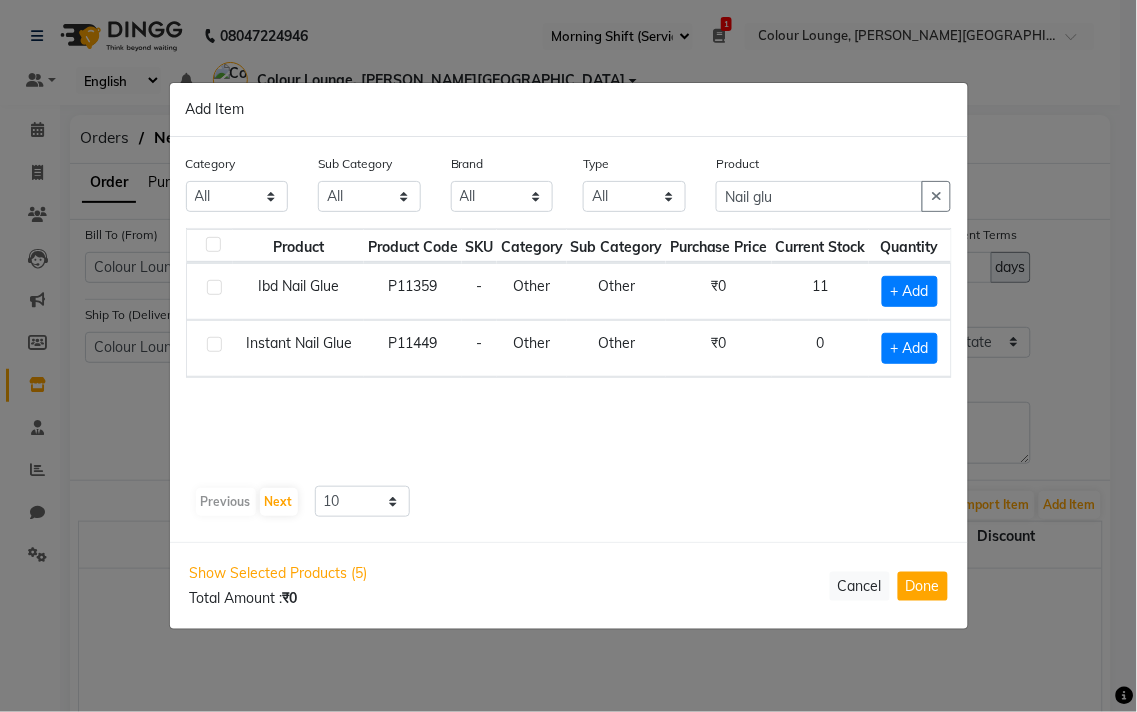 click 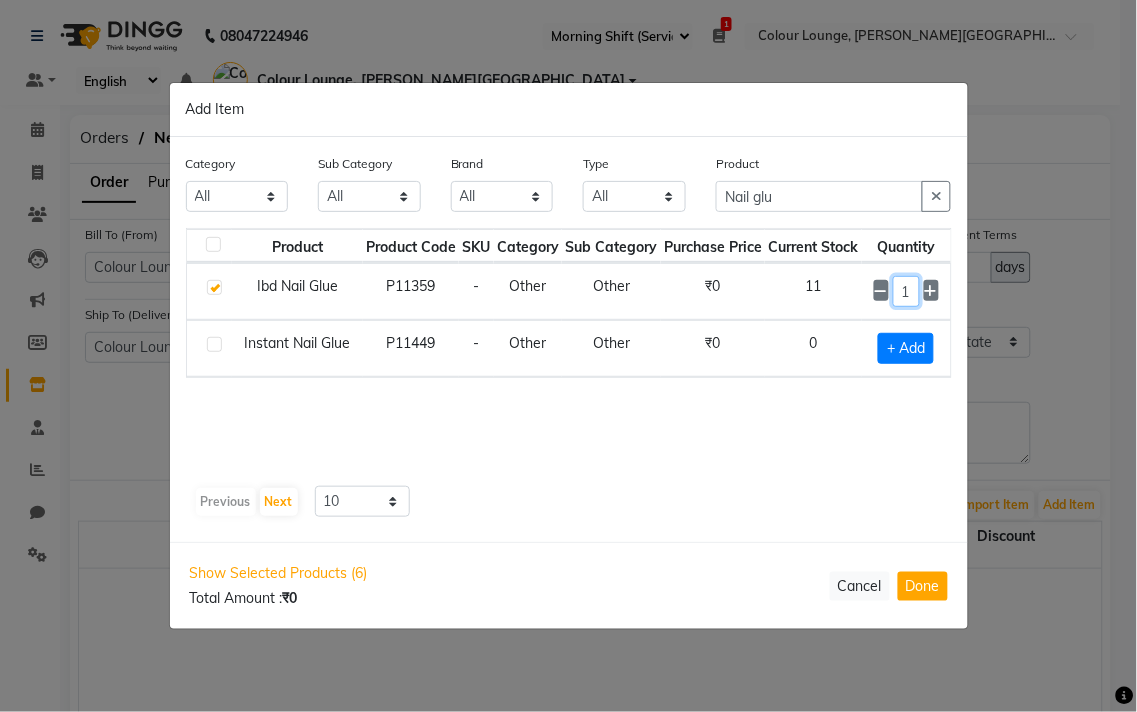 click on "1" 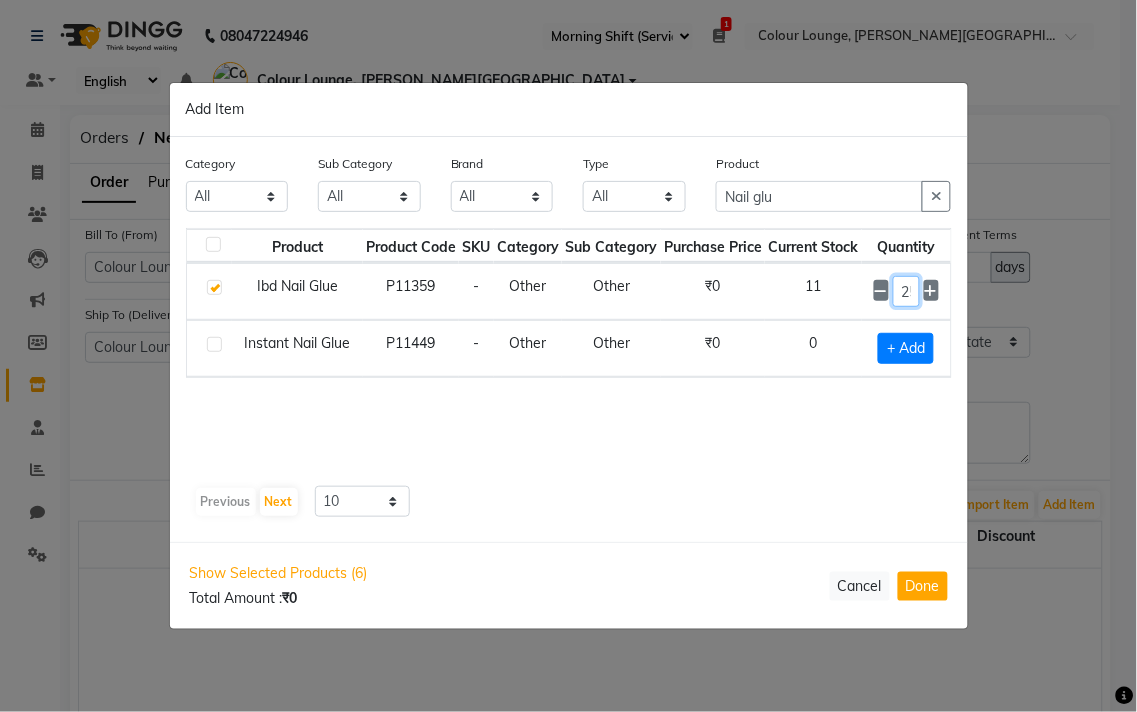 scroll, scrollTop: 0, scrollLeft: 7, axis: horizontal 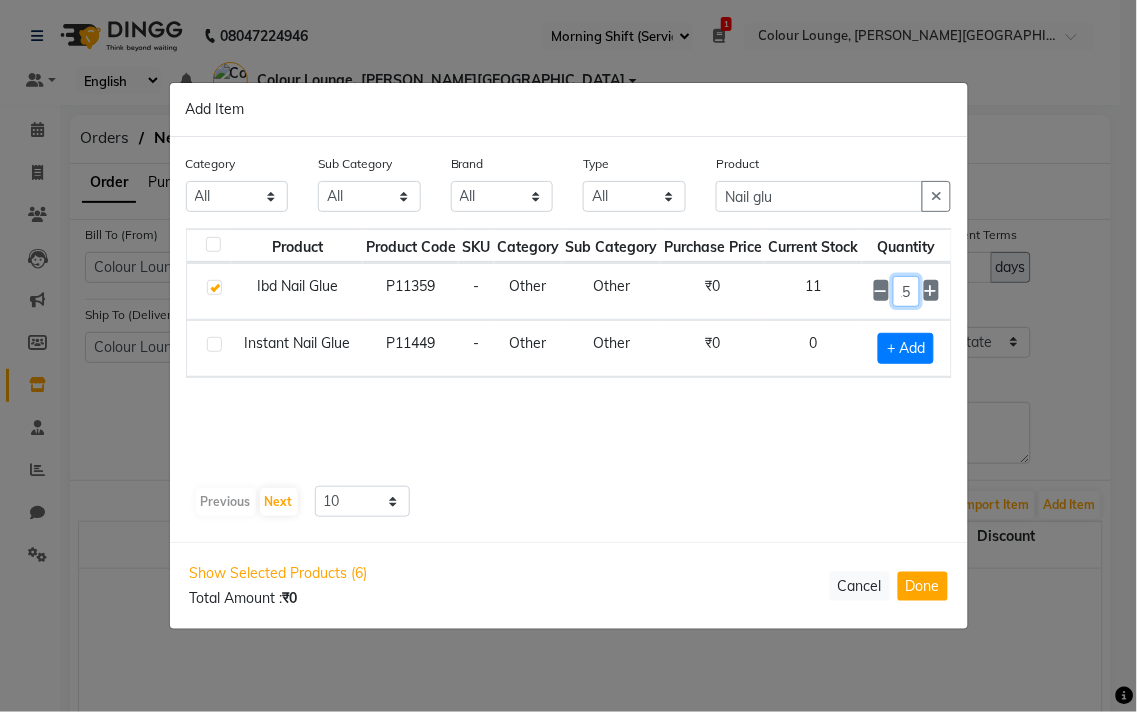 type on "25" 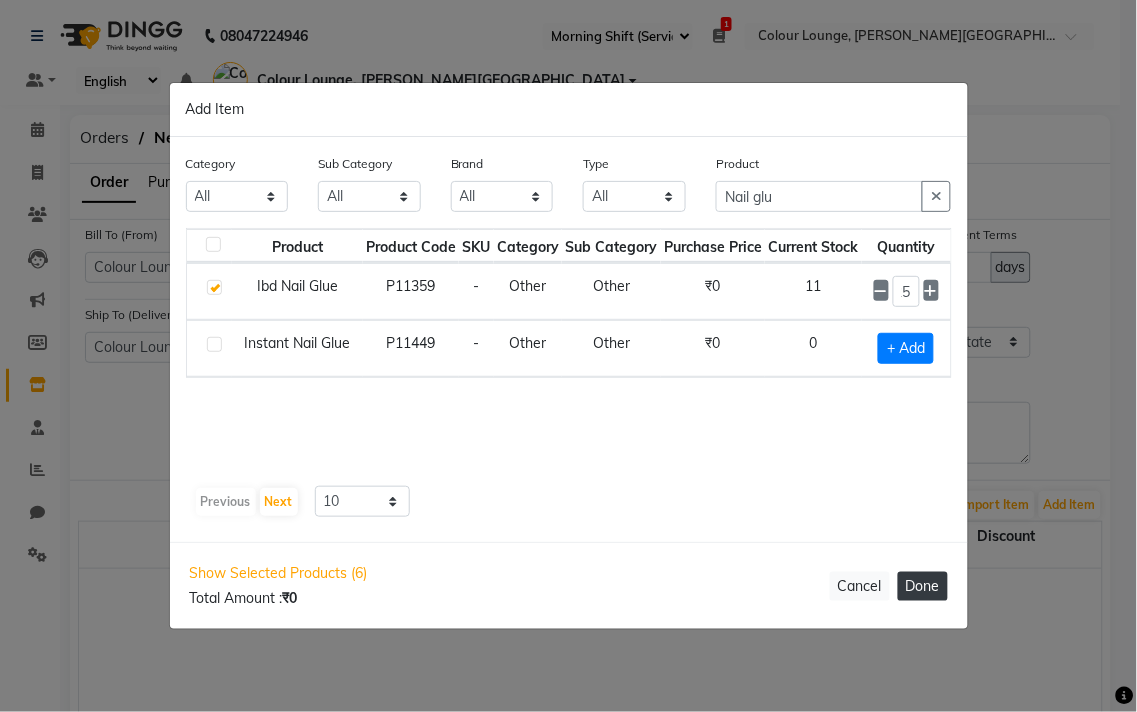 click on "Done" 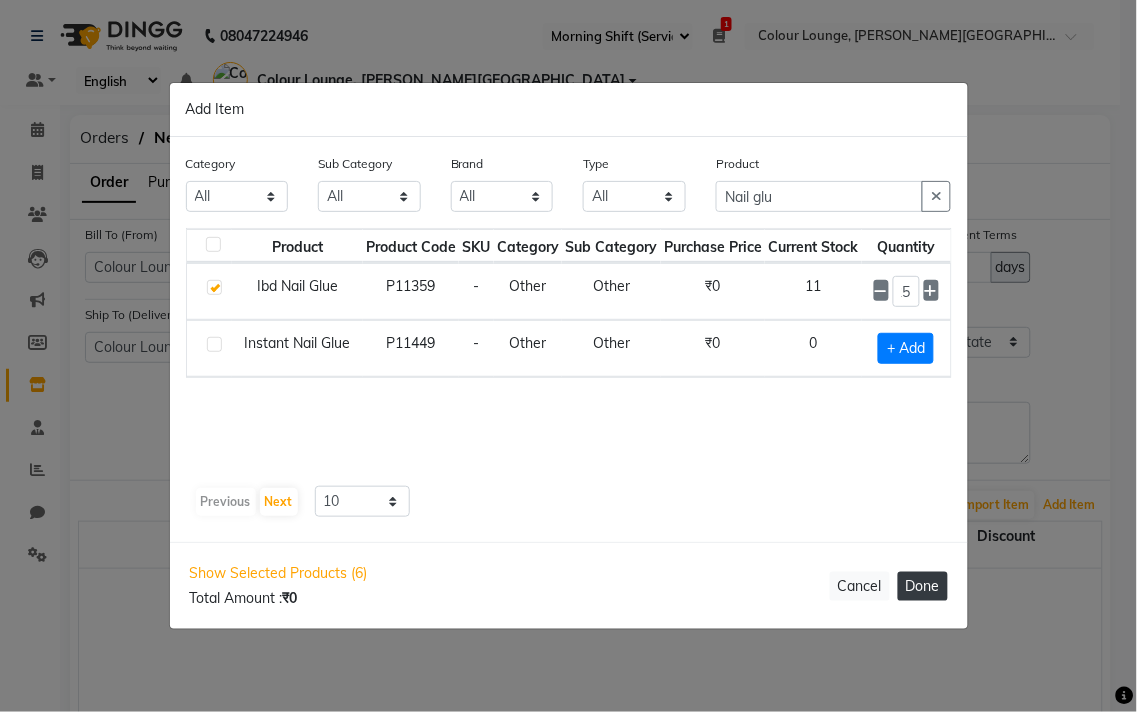 select on "3442" 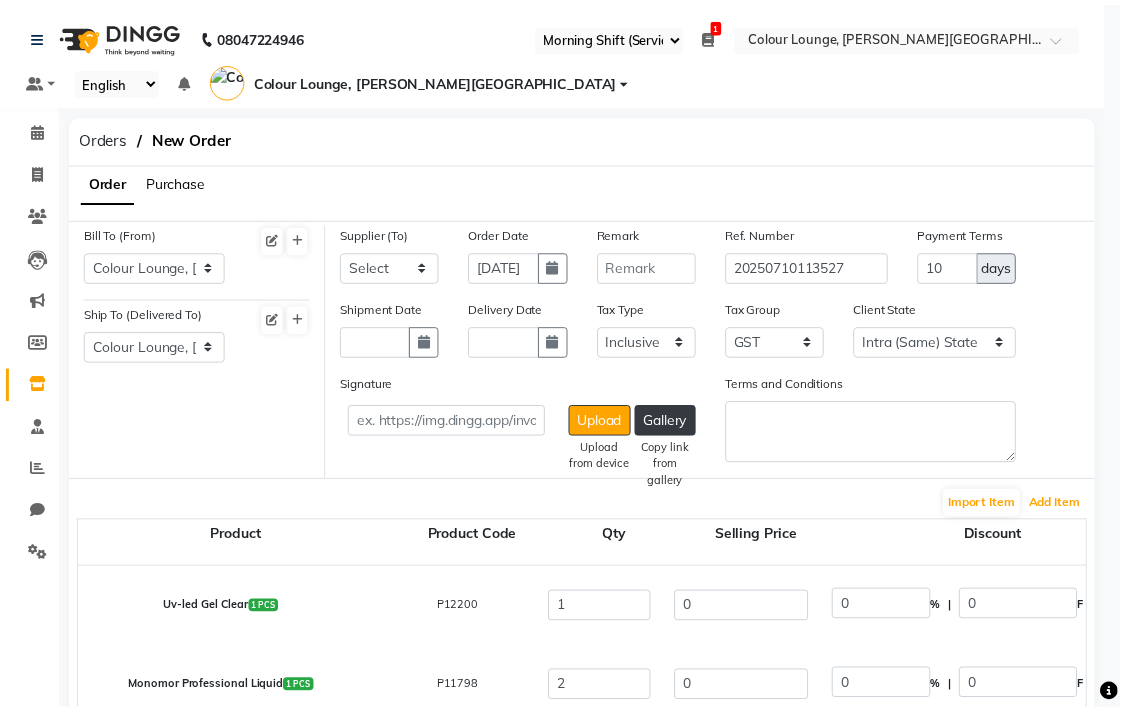 scroll, scrollTop: 0, scrollLeft: 0, axis: both 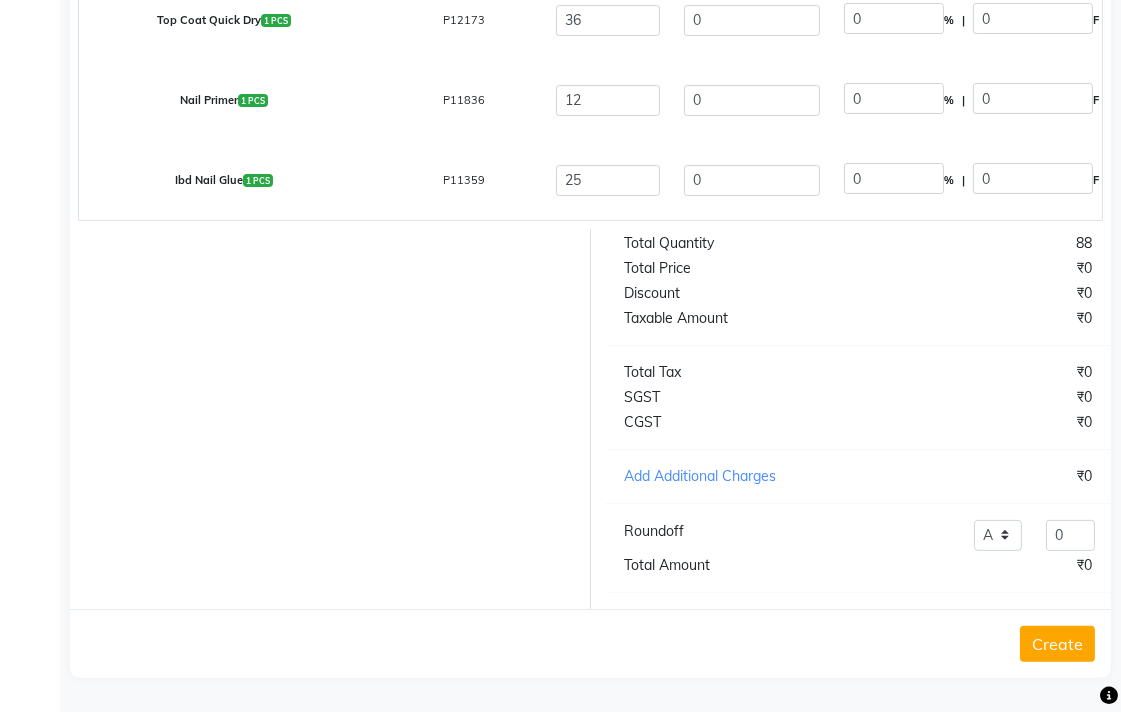click on "Create" 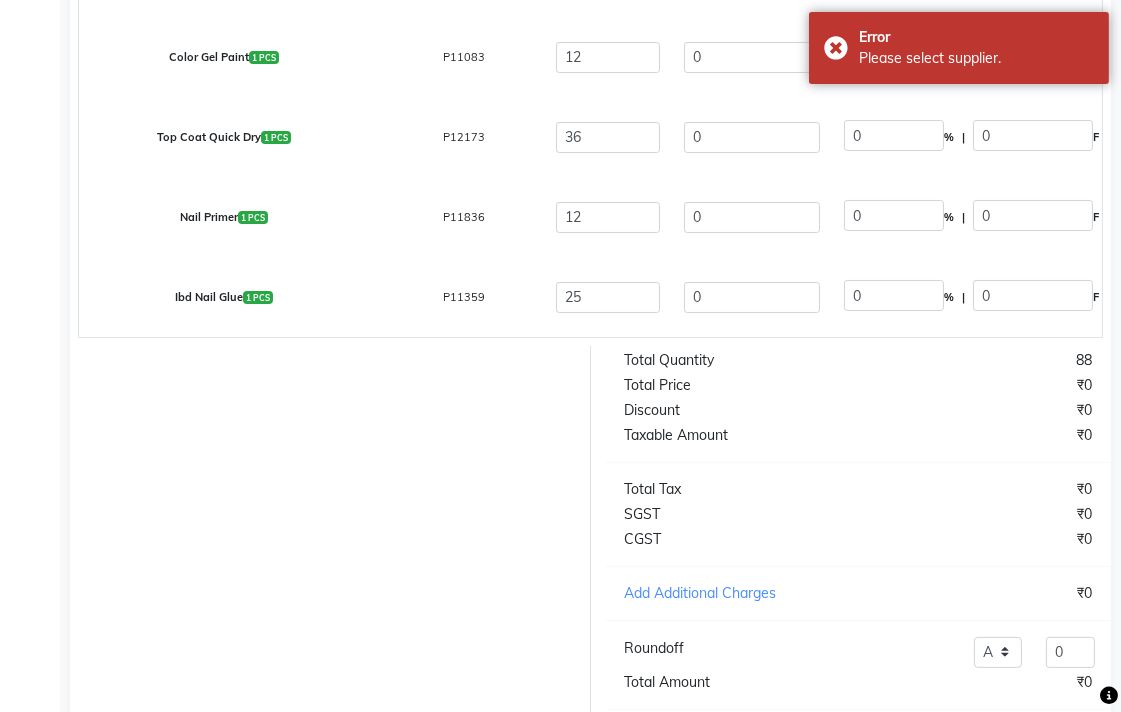 scroll, scrollTop: 0, scrollLeft: 0, axis: both 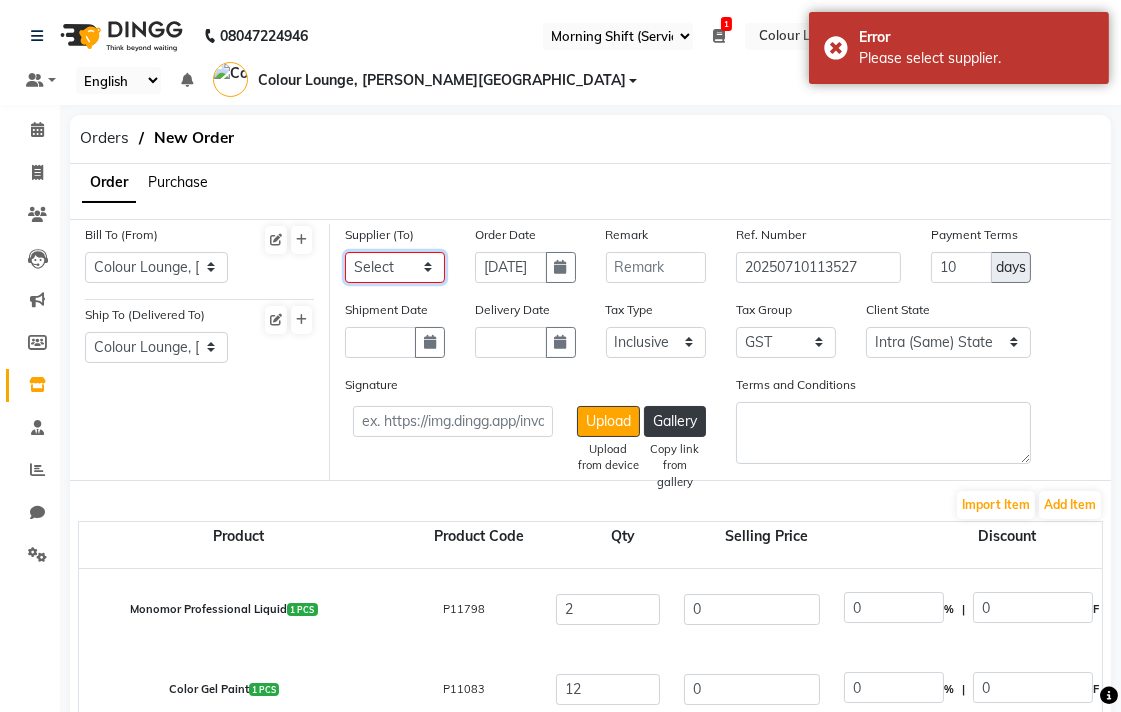 click on "Select [PERSON_NAME]  enterprises AA sales agencies  Aggarwal store  Global sales  Guru kirpa  enterprises  Jks enterprises  Metro asr surgical  MM Desraj Agencies  Nilesh enterprise   Wahi international   [PERSON_NAME] enterprises  [GEOGRAPHIC_DATA]  Guru nanak kohlu ghar  Shree ap enterprises  Loreal india pvt ltd  [PERSON_NAME] sales agency  Arora general store  Kapoor colour industries  Esskay beauty  Kc beauty city Royal Enterprises [PERSON_NAME] enterprises - [PERSON_NAME] enterprises [PERSON_NAME] Agency  - [PERSON_NAME]  Agency [PERSON_NAME] laboratory pvt ltd Online stock" 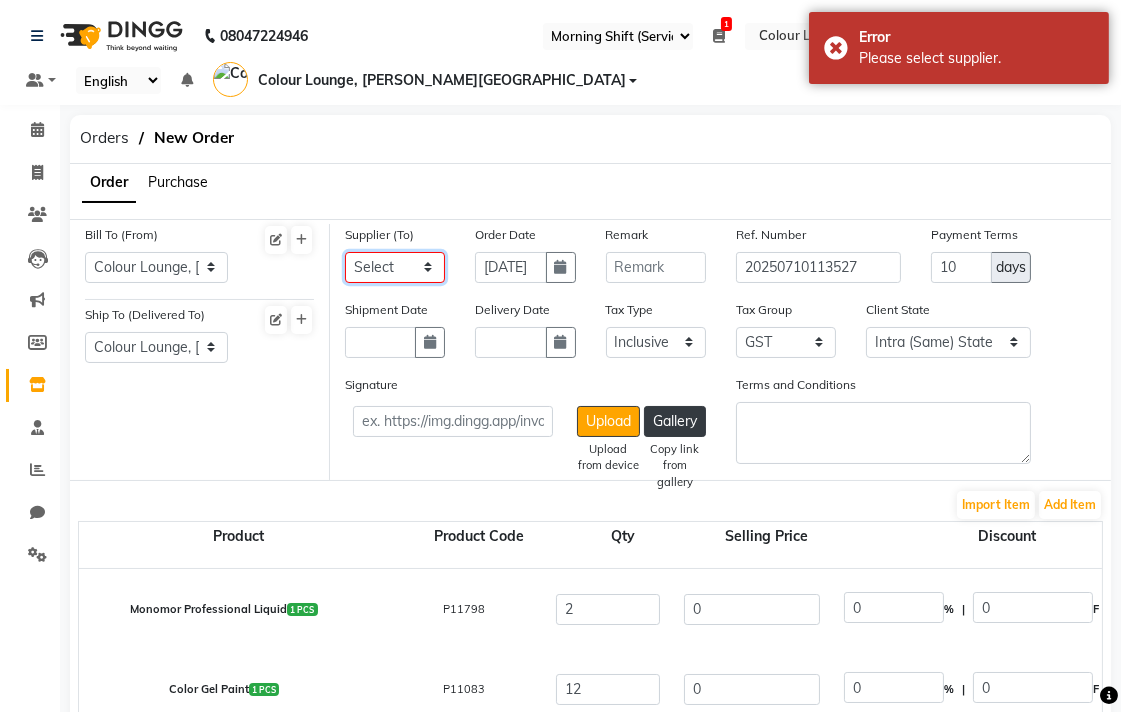 select on "5299" 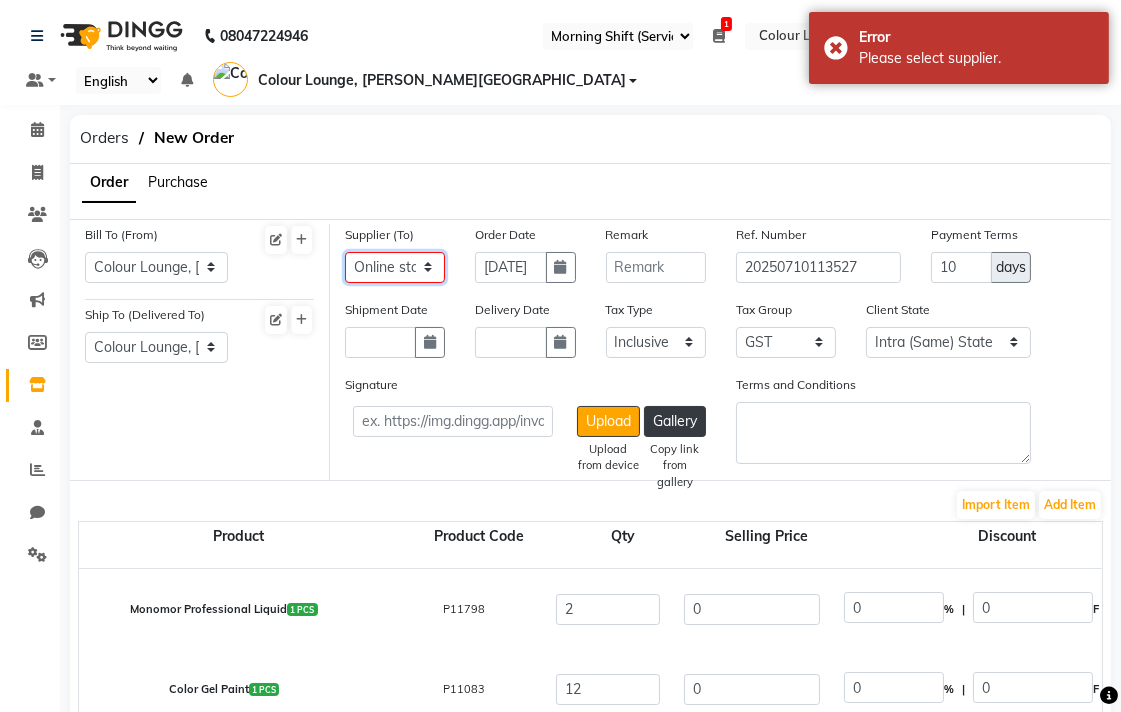 click on "Select [PERSON_NAME]  enterprises AA sales agencies  Aggarwal store  Global sales  Guru kirpa  enterprises  Jks enterprises  Metro asr surgical  MM Desraj Agencies  Nilesh enterprise   Wahi international   [PERSON_NAME] enterprises  [GEOGRAPHIC_DATA]  Guru nanak kohlu ghar  Shree ap enterprises  Loreal india pvt ltd  [PERSON_NAME] sales agency  Arora general store  Kapoor colour industries  Esskay beauty  Kc beauty city Royal Enterprises [PERSON_NAME] enterprises - [PERSON_NAME] enterprises [PERSON_NAME] Agency  - [PERSON_NAME]  Agency [PERSON_NAME] laboratory pvt ltd Online stock" 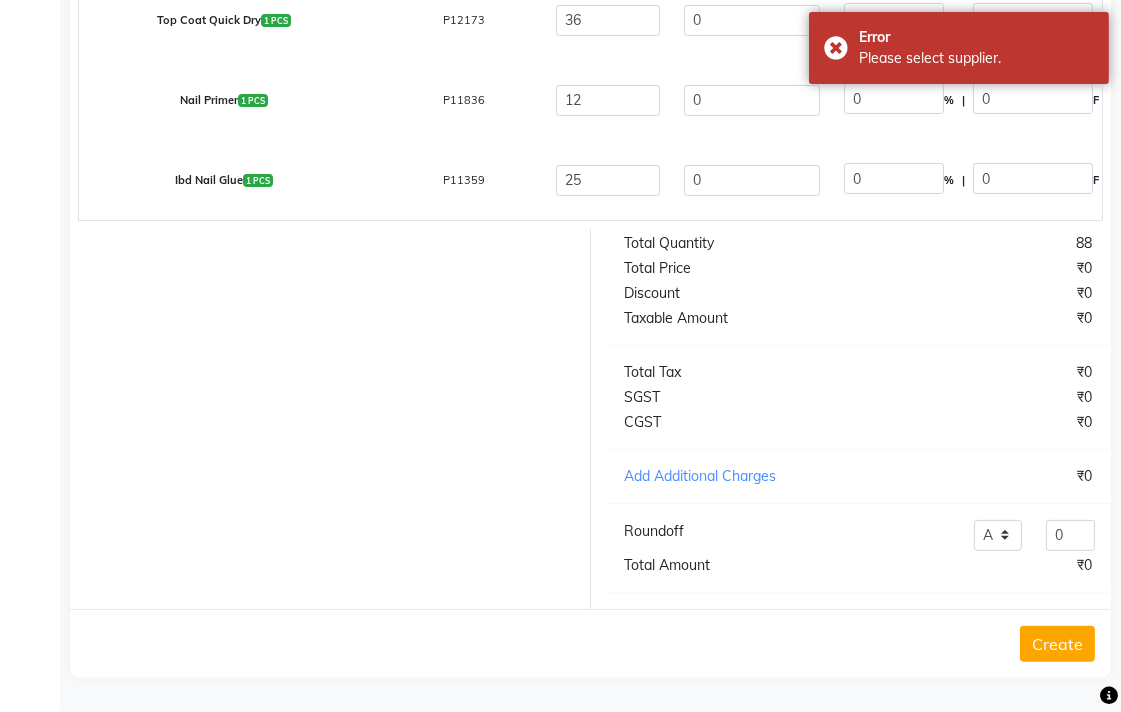 scroll, scrollTop: 765, scrollLeft: 0, axis: vertical 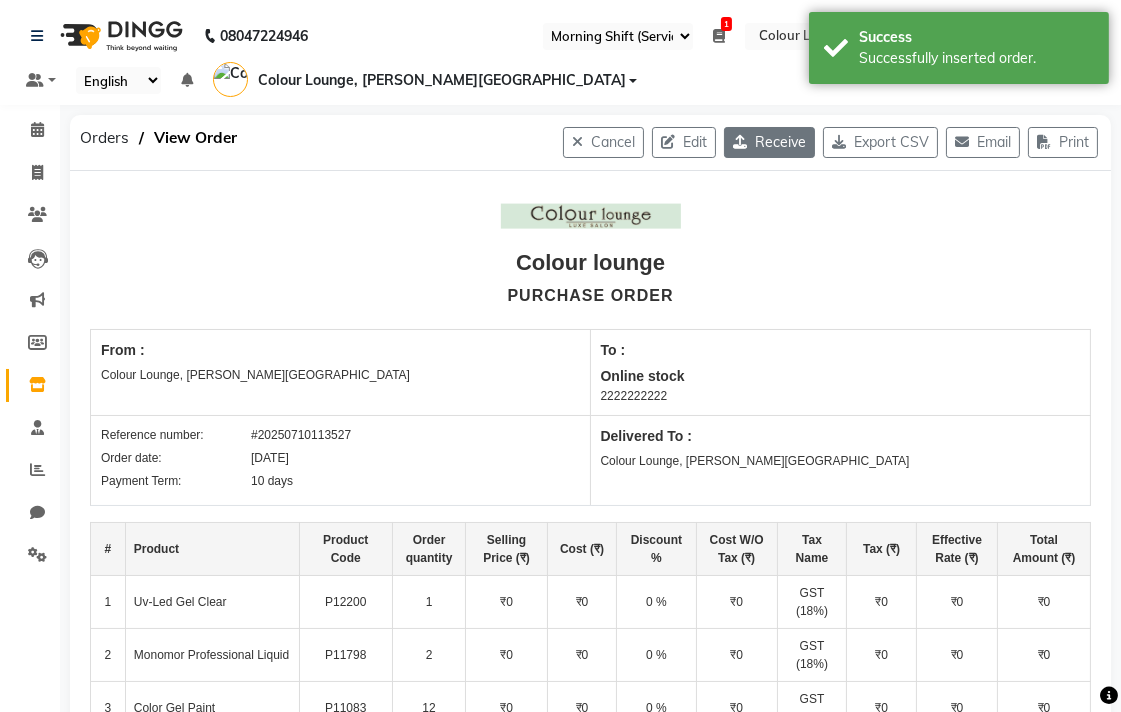 click on "Receive" 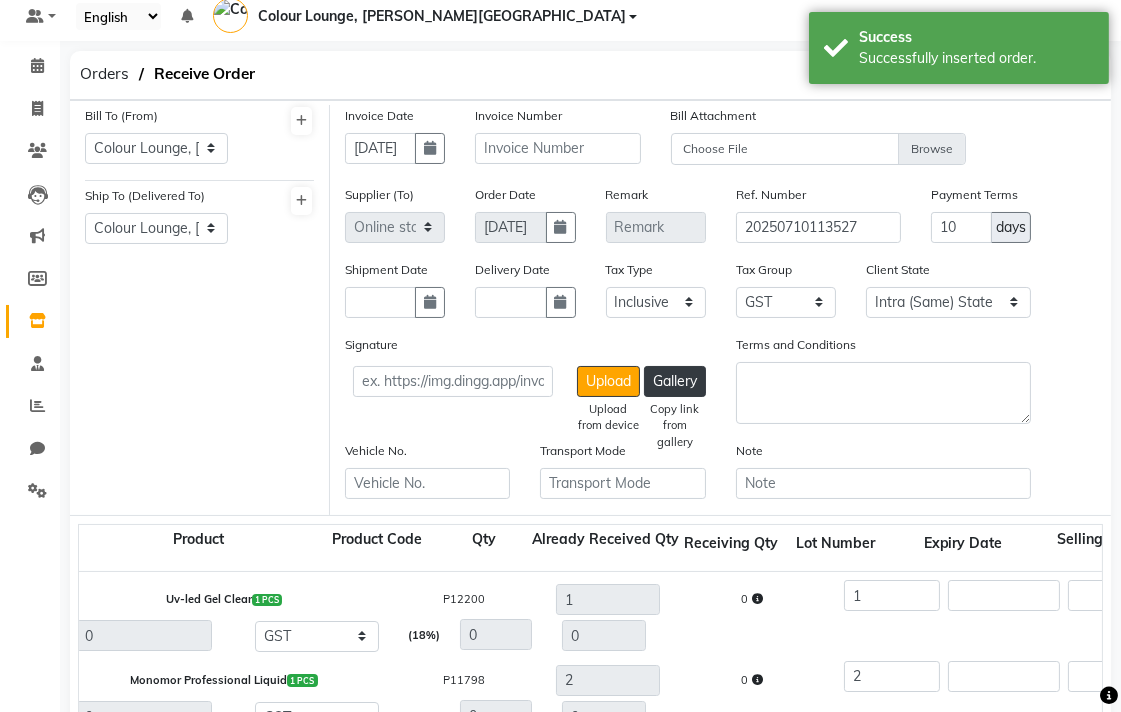 scroll, scrollTop: 834, scrollLeft: 0, axis: vertical 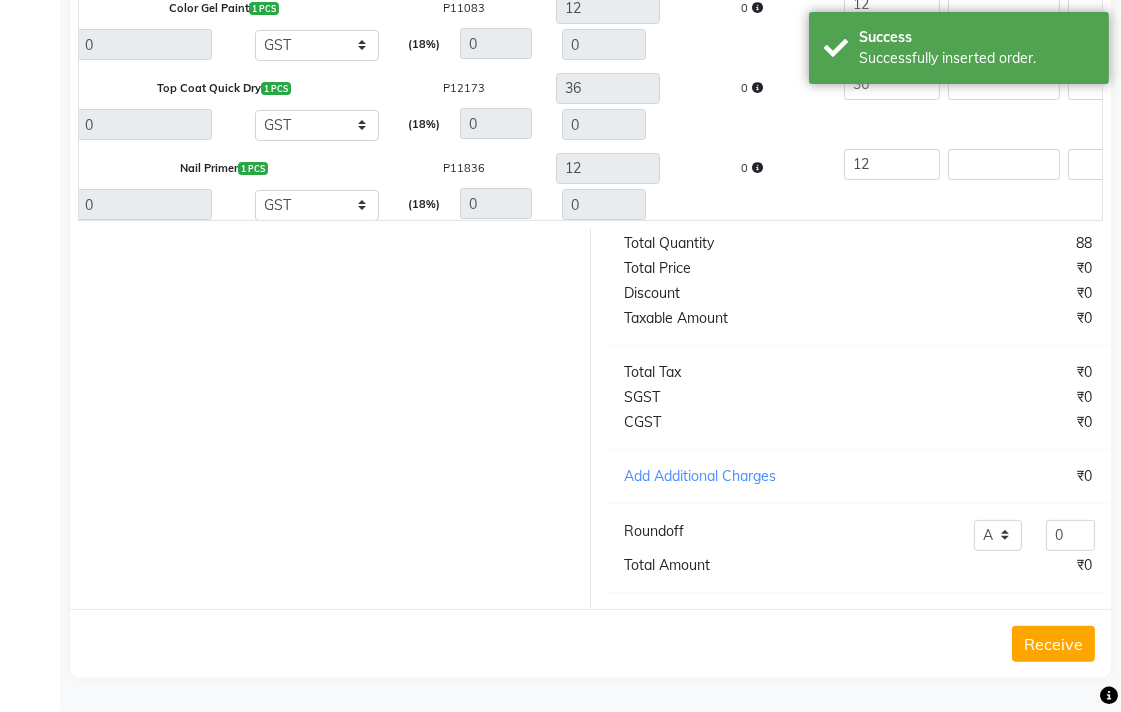 click on "Receive" 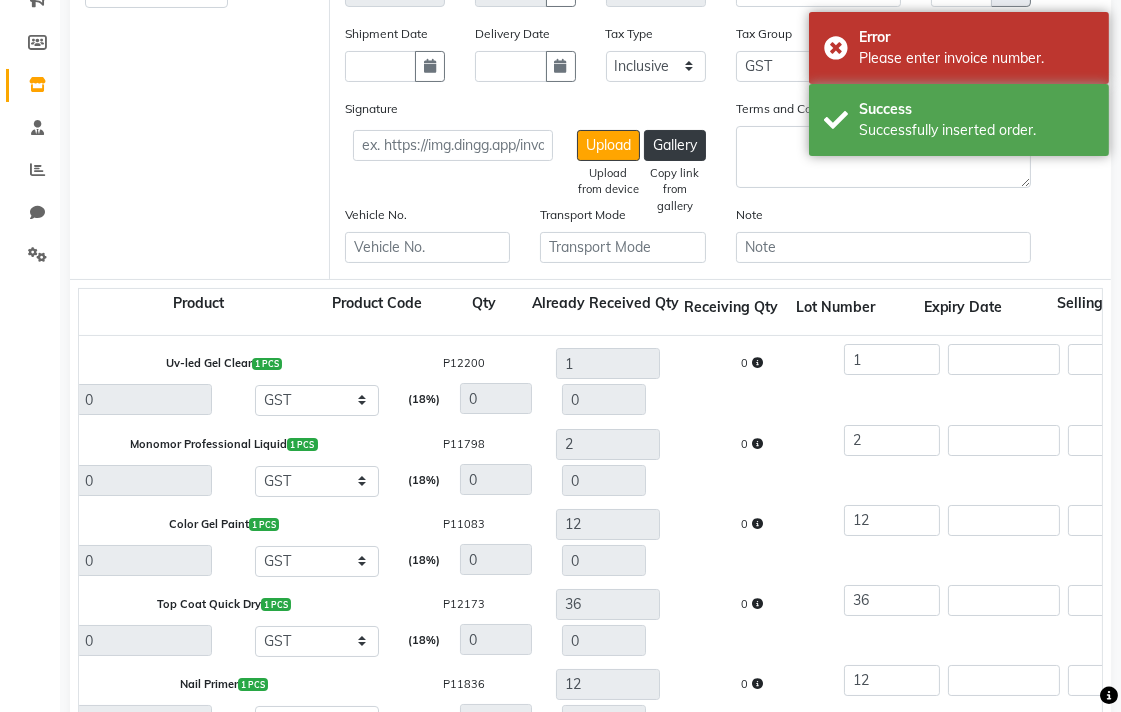 scroll, scrollTop: 210, scrollLeft: 0, axis: vertical 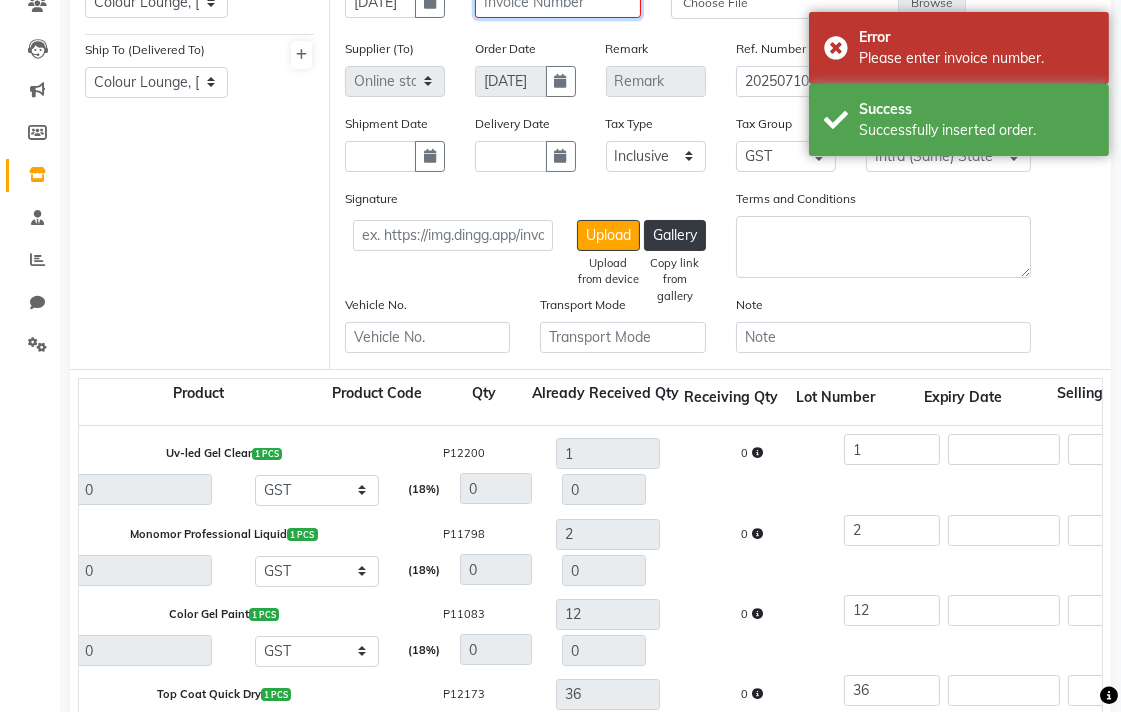 click 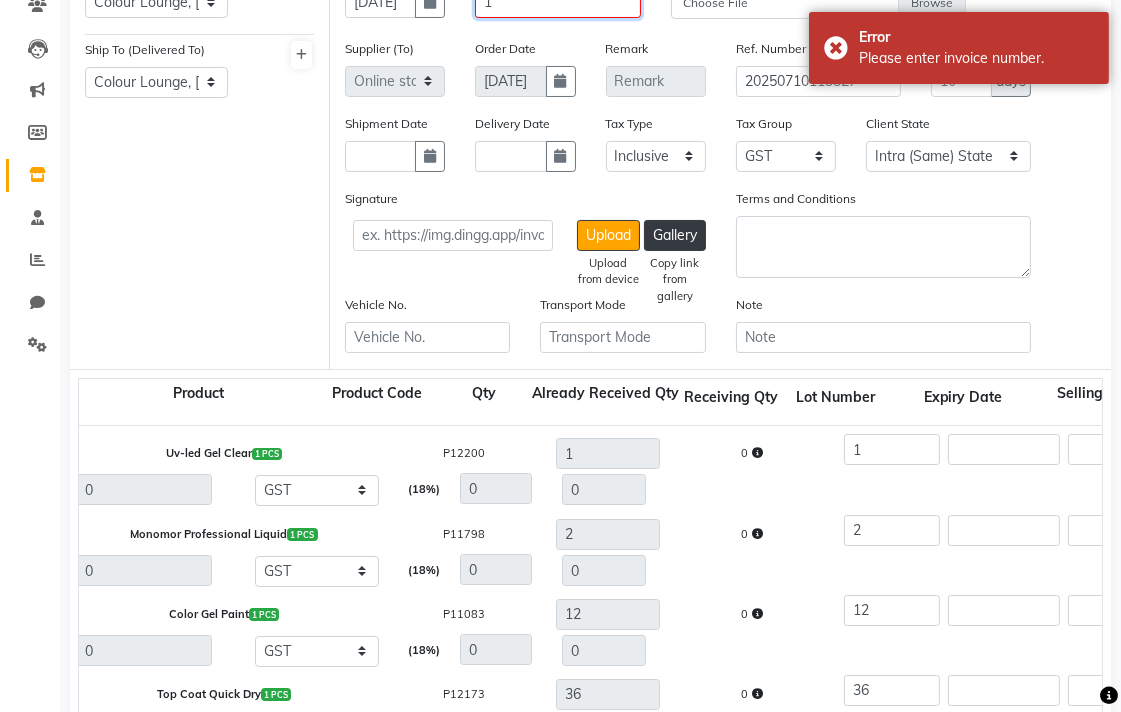 scroll, scrollTop: 203, scrollLeft: 0, axis: vertical 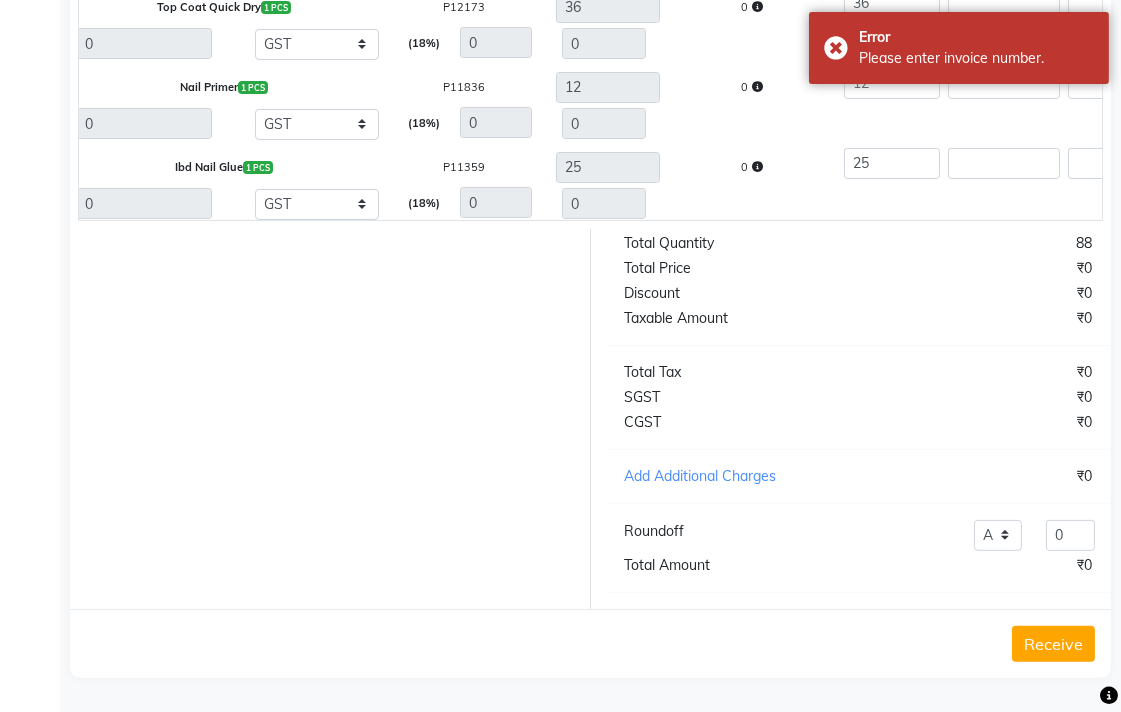type on "1234" 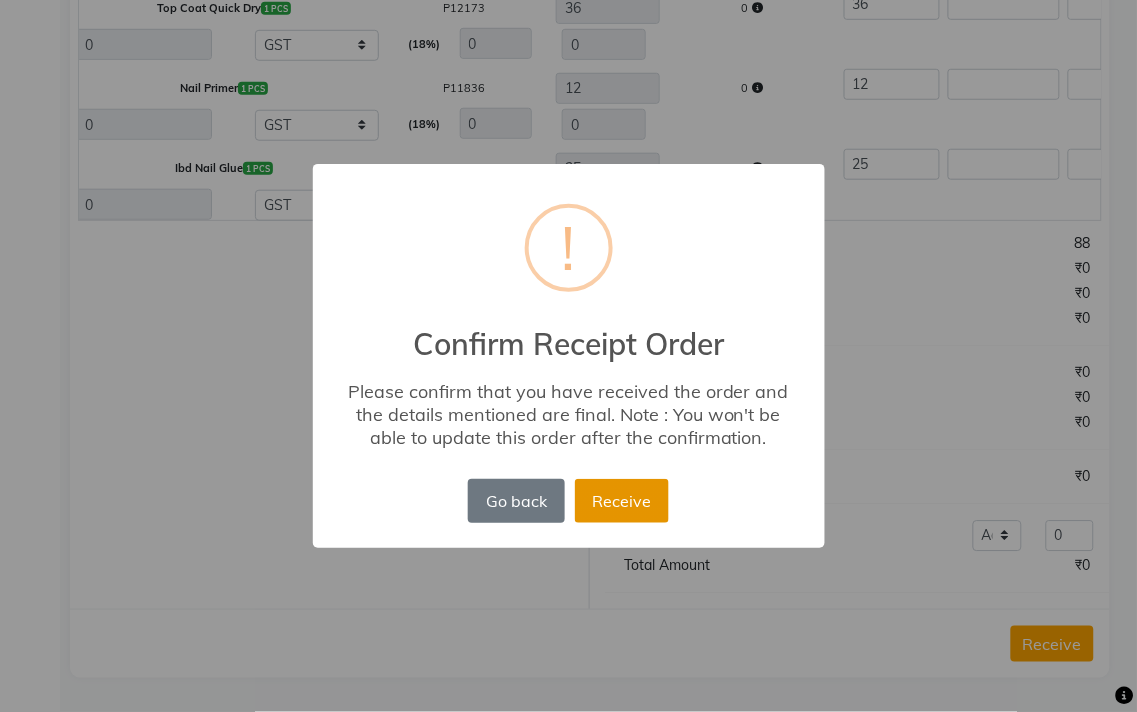 click on "Receive" at bounding box center [622, 501] 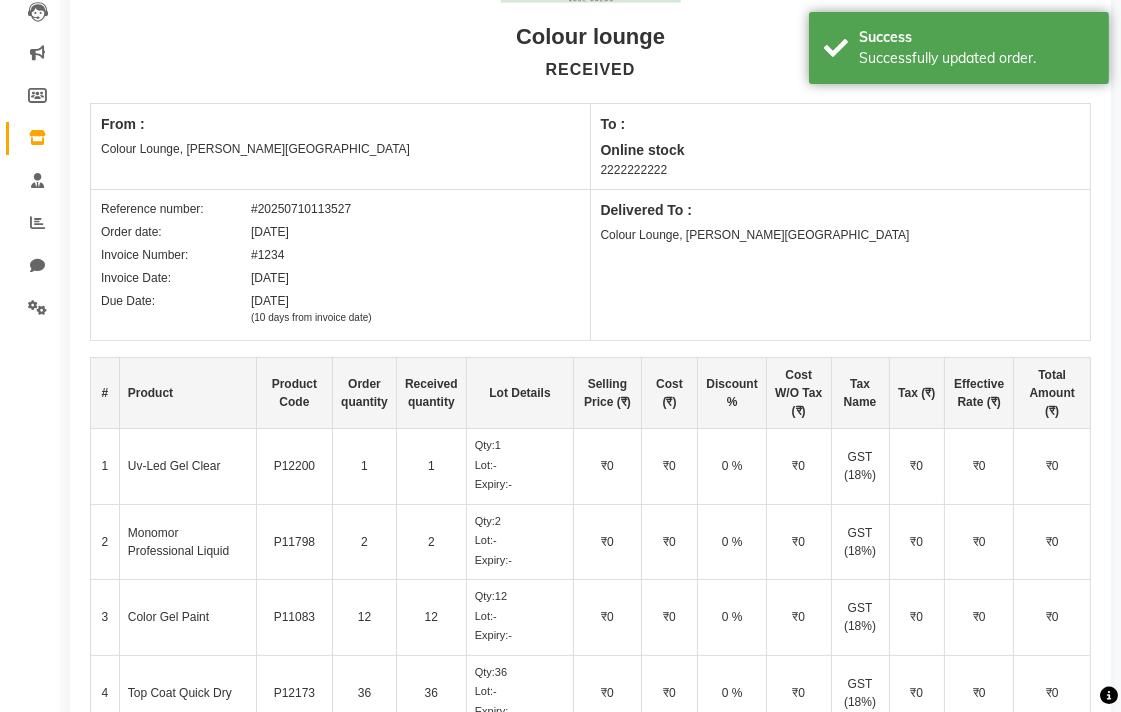 scroll, scrollTop: 0, scrollLeft: 0, axis: both 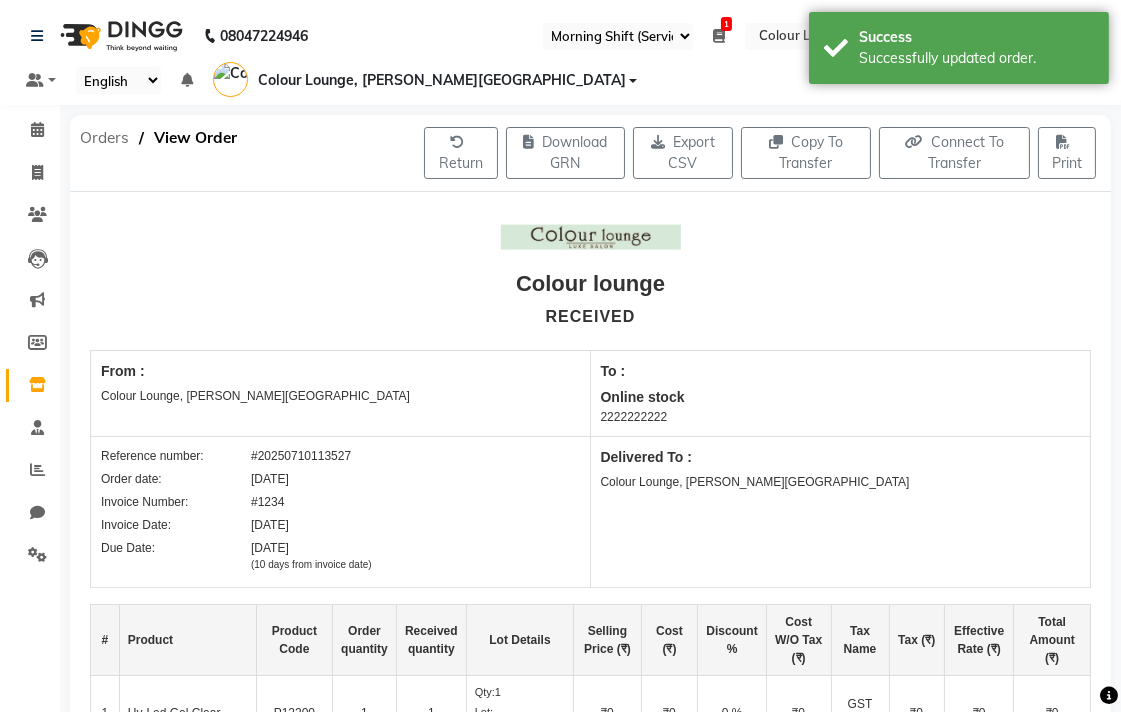 click on "Orders" 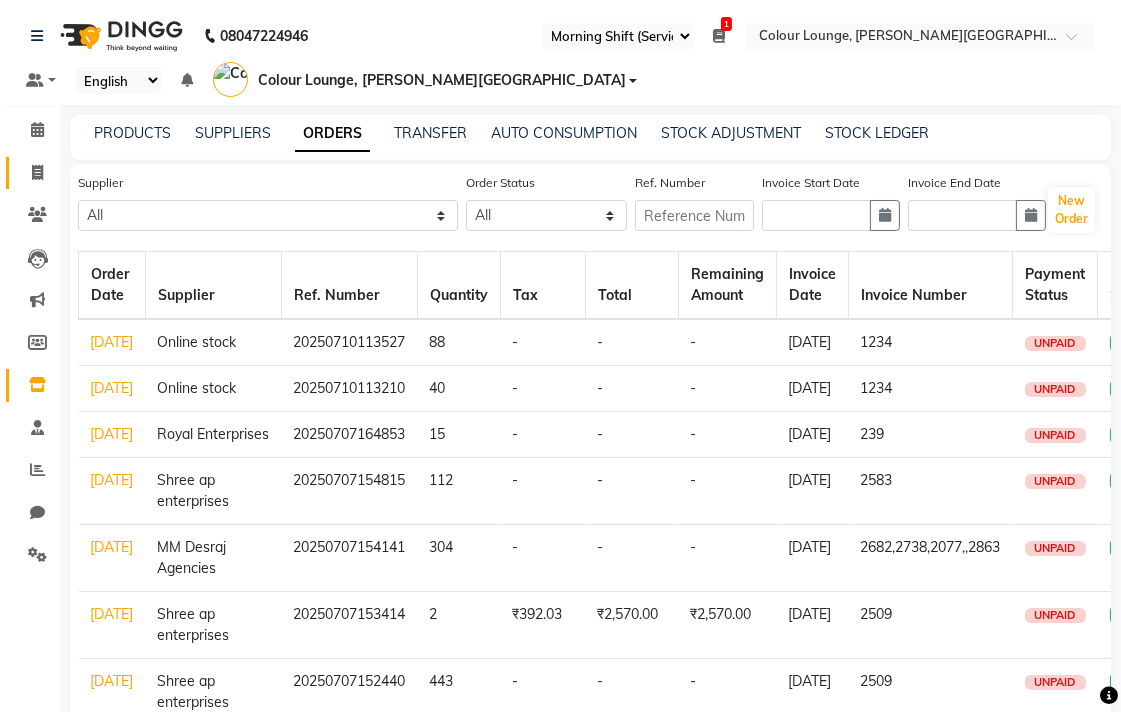 click 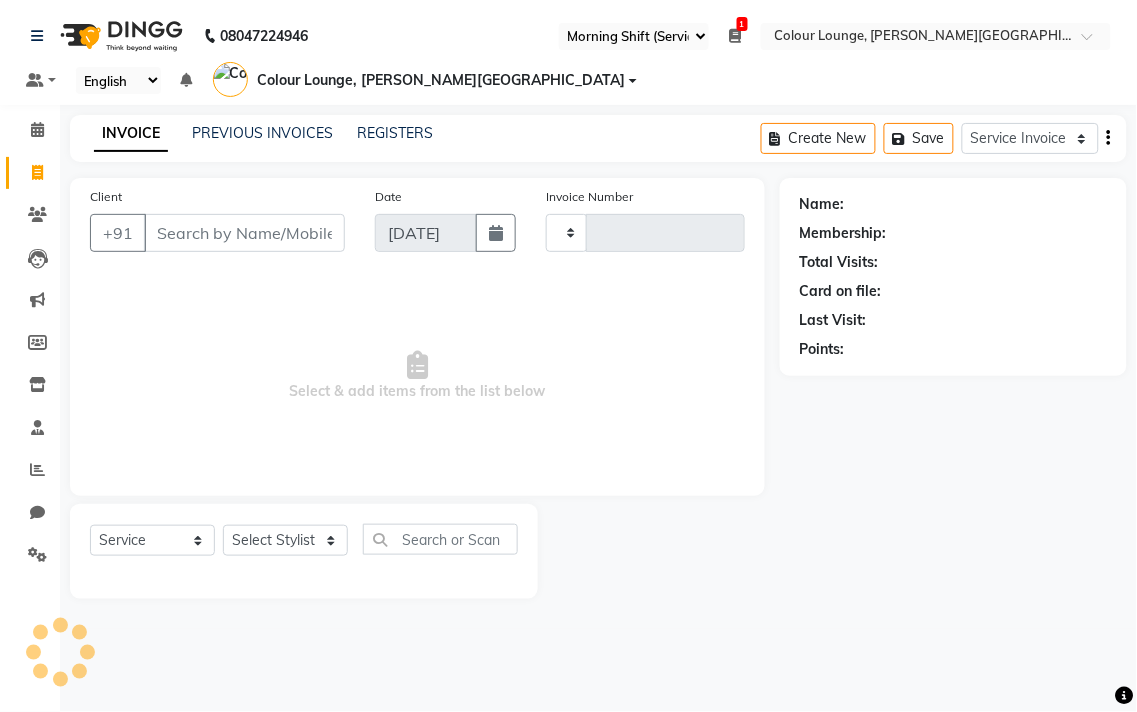 type on "3361" 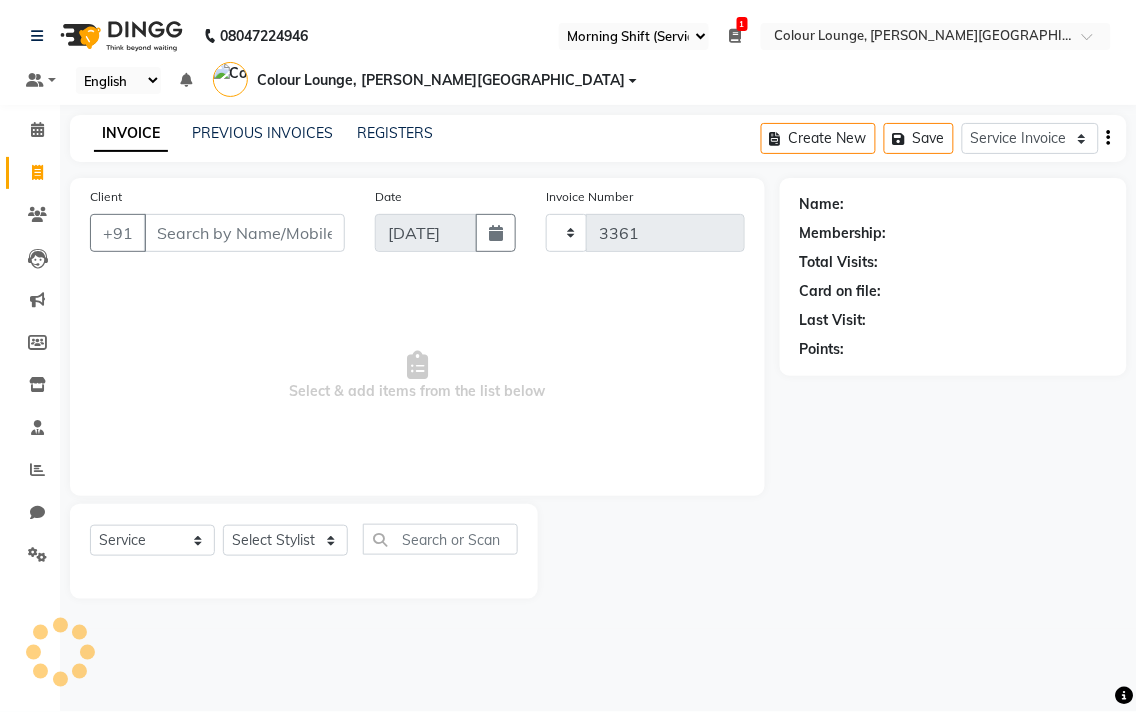 select on "8011" 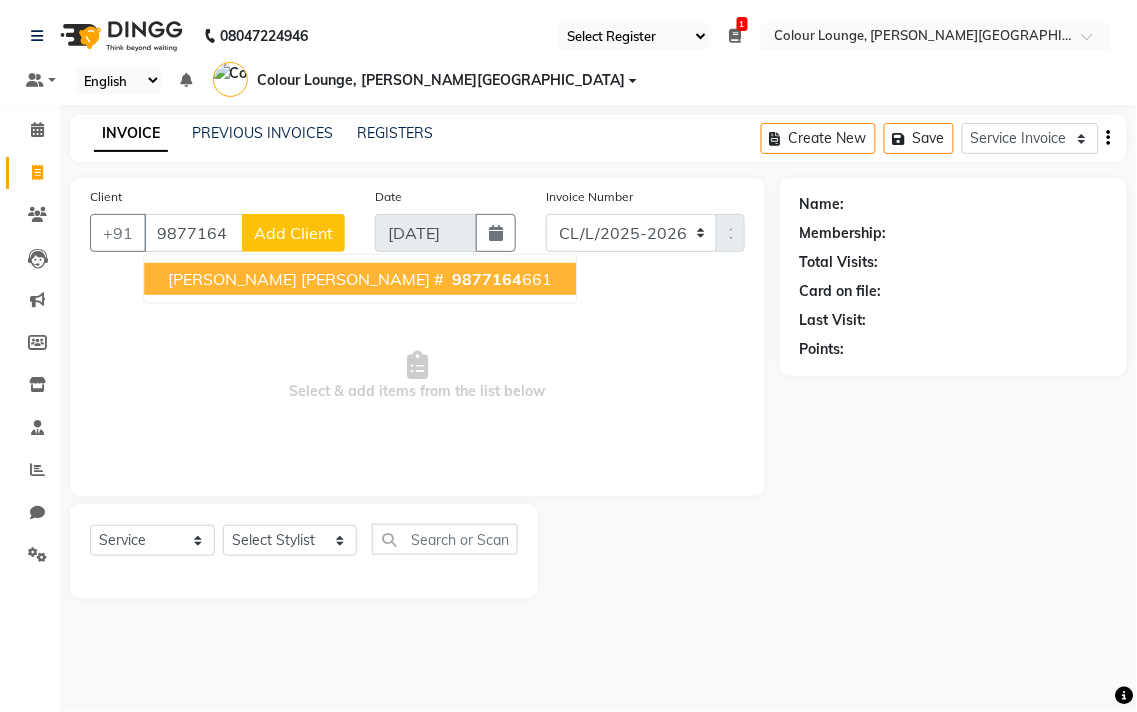 click on "9877164" at bounding box center [487, 279] 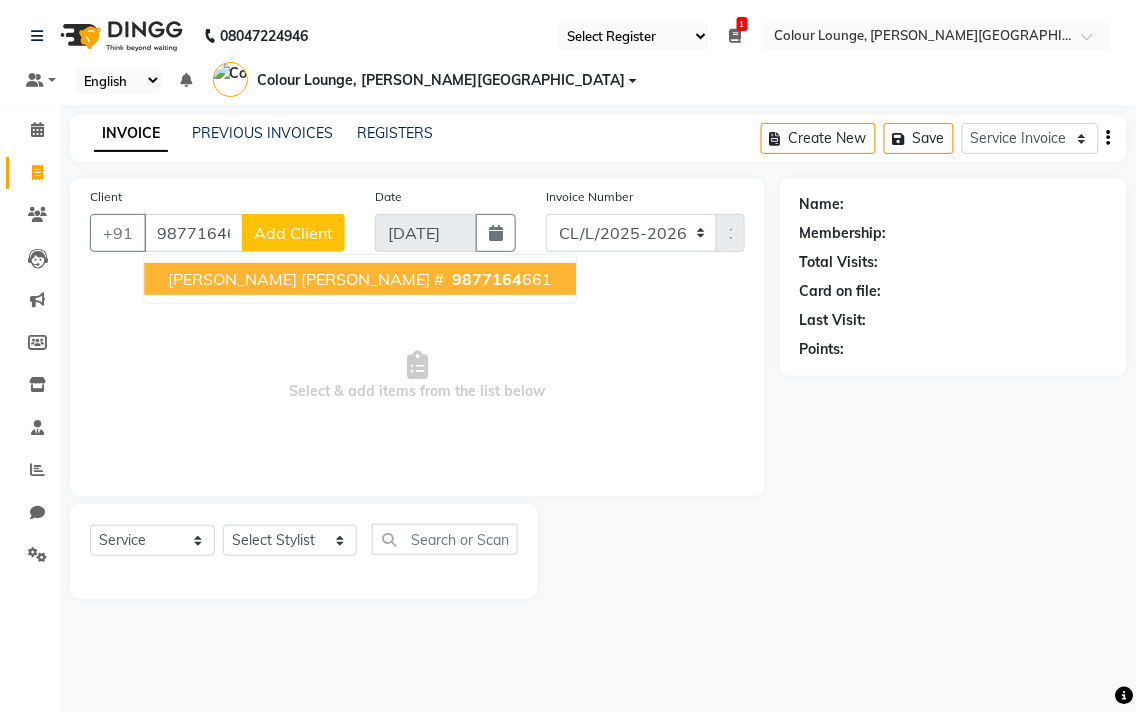type on "9877164661" 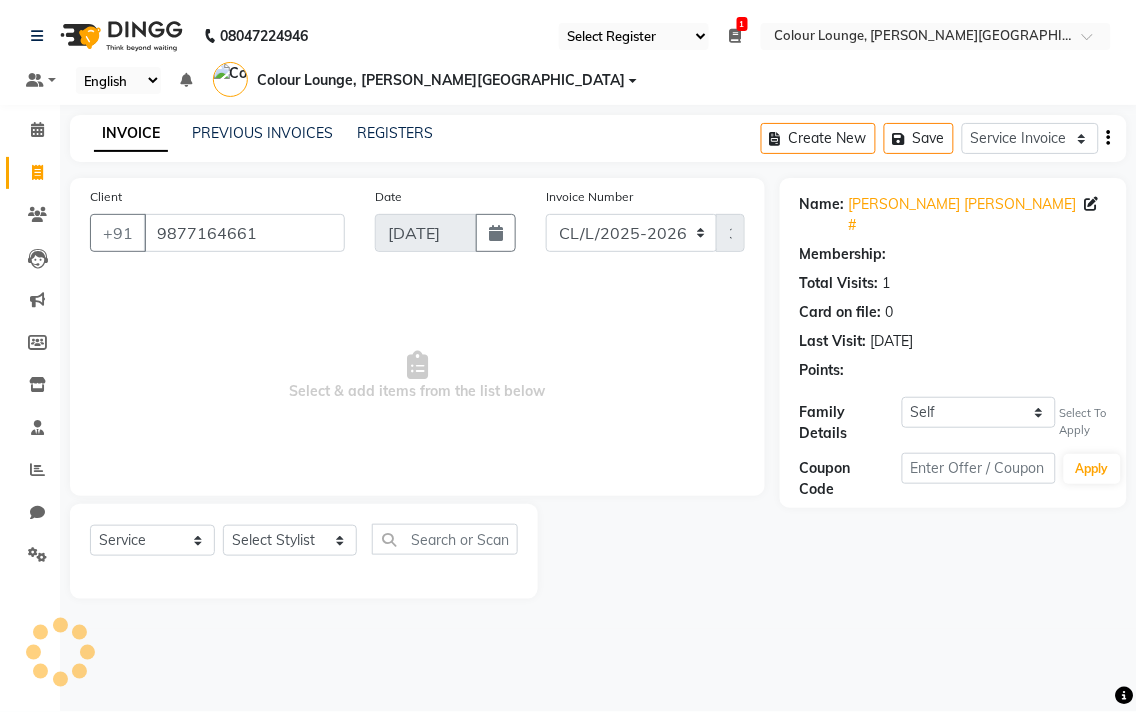 select on "1: Object" 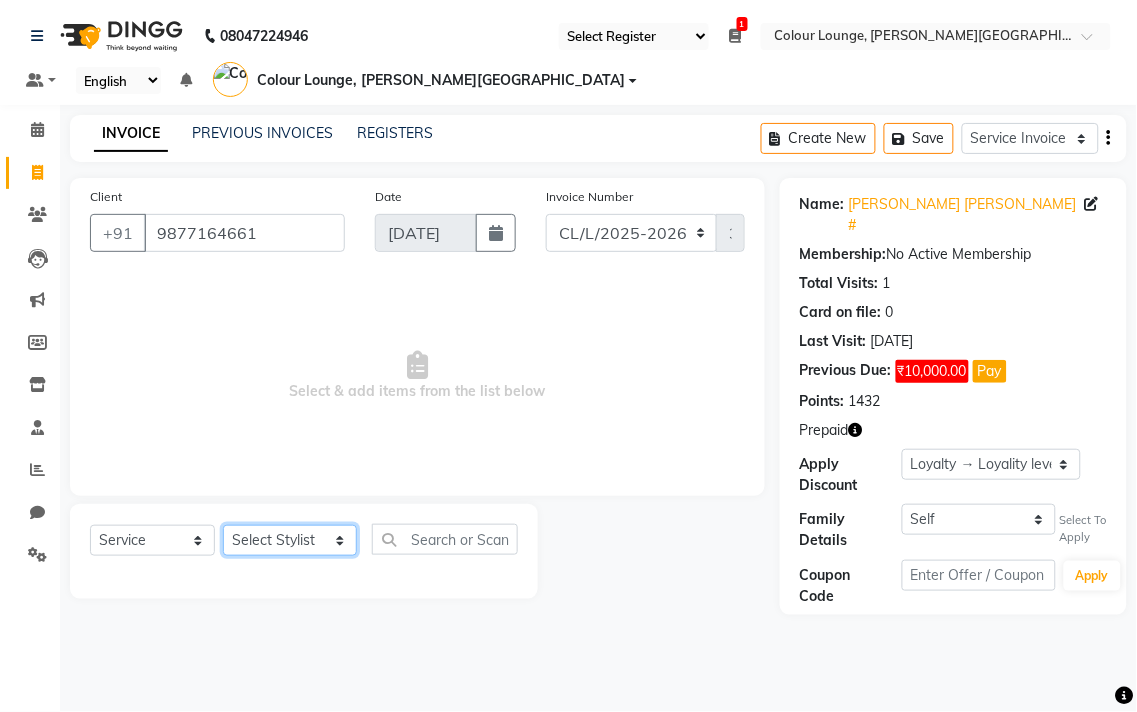 click on "Select Stylist Admin AMIT [PERSON_NAME] [PERSON_NAME] BALBHARTI SHARMA Colour Lounge, [PERSON_NAME][GEOGRAPHIC_DATA] Colour Lounge, [PERSON_NAME][GEOGRAPHIC_DATA] DINGG [PERSON_NAME] [PERSON_NAME] [PERSON_NAME] [PERSON_NAME] LOVE [PERSON_NAME] [PERSON_NAME] [PERSON_NAME] [PERSON_NAME] [PERSON_NAME] POOJA Pooja [PERSON_NAME] [PERSON_NAME] PRINCE [PERSON_NAME] [PERSON_NAME] [PERSON_NAME] [PERSON_NAME] Sameer [PERSON_NAME] [PERSON_NAME] [PERSON_NAME]  Sunny TULOSH [PERSON_NAME] [PERSON_NAME] VISHAL" 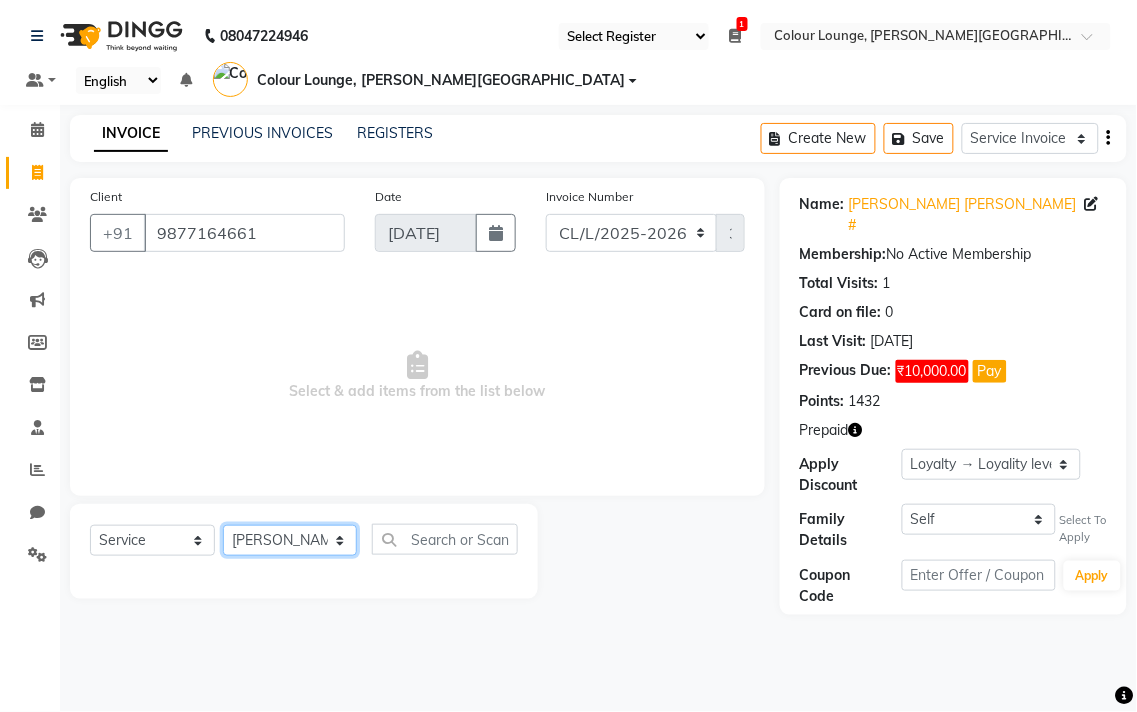 click on "Select Stylist Admin AMIT [PERSON_NAME] [PERSON_NAME] BALBHARTI SHARMA Colour Lounge, [PERSON_NAME][GEOGRAPHIC_DATA] Colour Lounge, [PERSON_NAME][GEOGRAPHIC_DATA] DINGG [PERSON_NAME] [PERSON_NAME] [PERSON_NAME] [PERSON_NAME] LOVE [PERSON_NAME] [PERSON_NAME] [PERSON_NAME] [PERSON_NAME] [PERSON_NAME] POOJA Pooja [PERSON_NAME] [PERSON_NAME] PRINCE [PERSON_NAME] [PERSON_NAME] [PERSON_NAME] [PERSON_NAME] Sameer [PERSON_NAME] [PERSON_NAME] [PERSON_NAME]  Sunny TULOSH [PERSON_NAME] [PERSON_NAME] VISHAL" 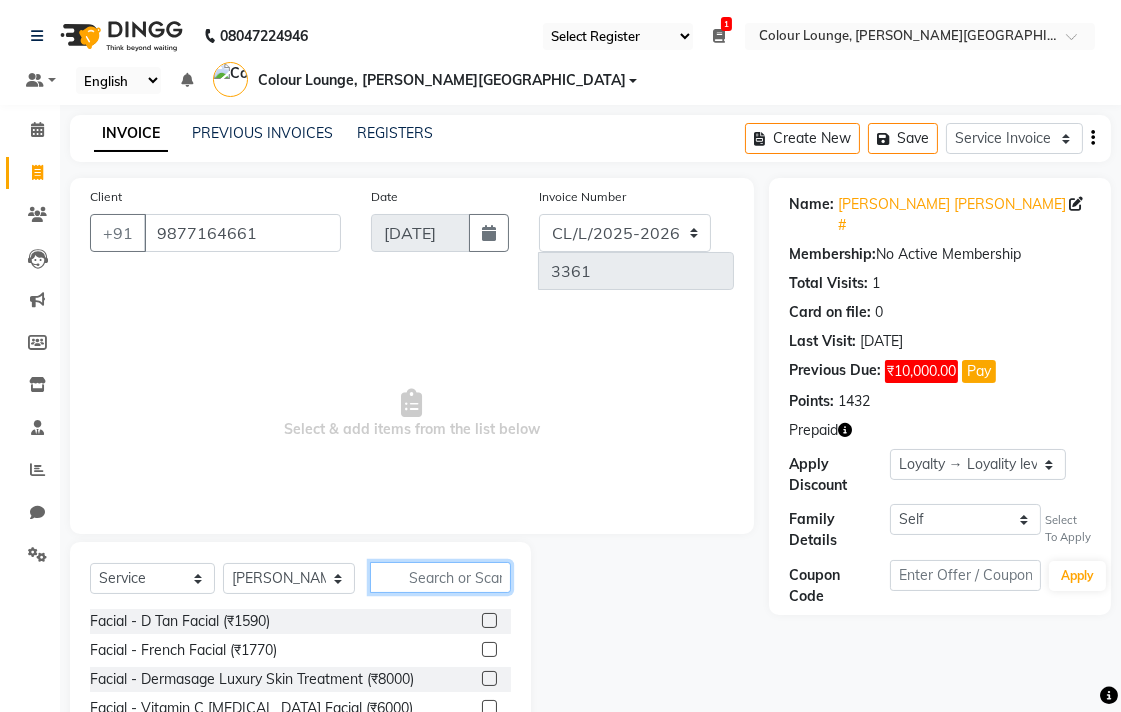click 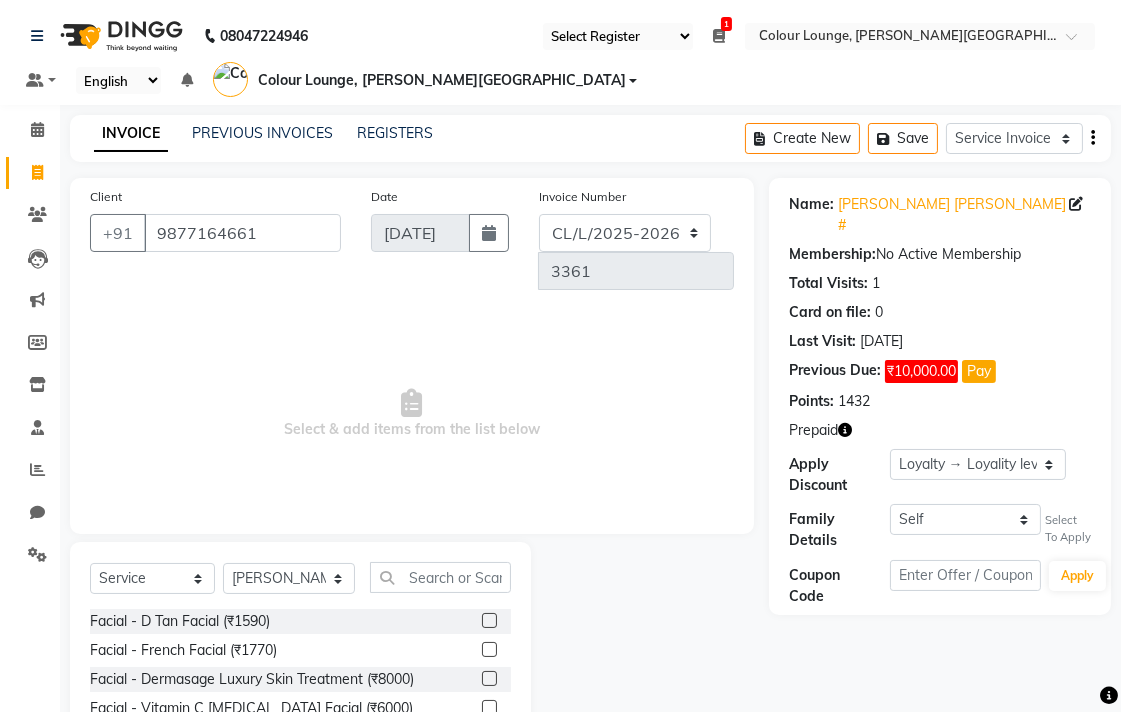 click 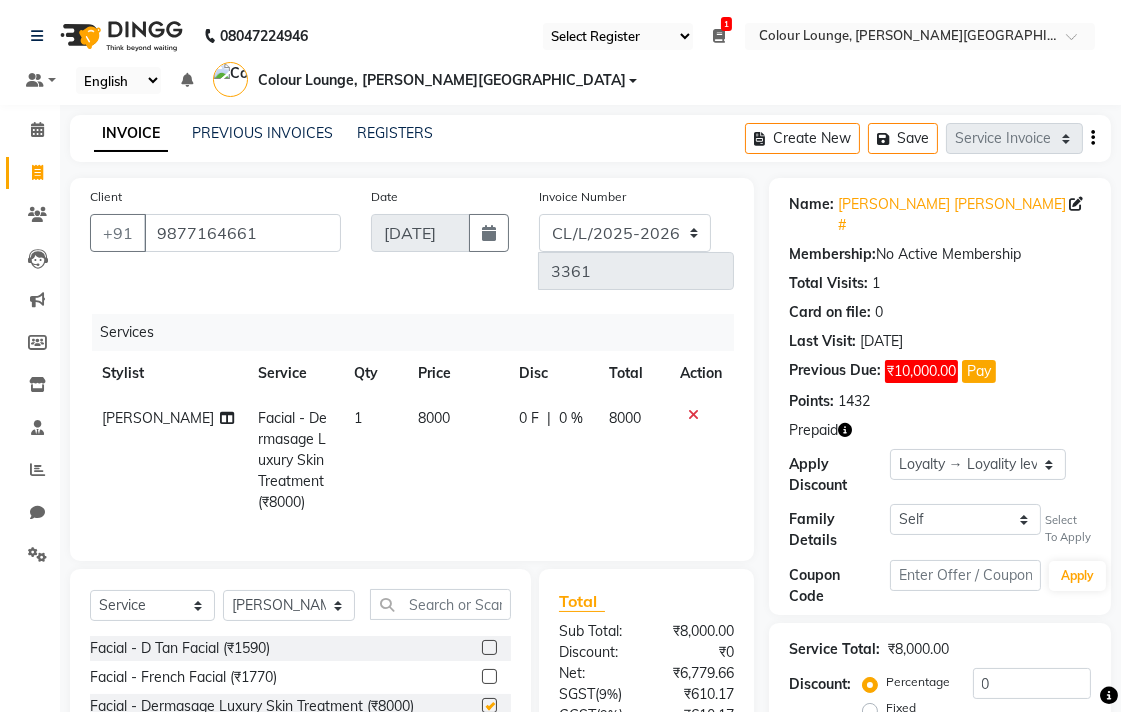 checkbox on "false" 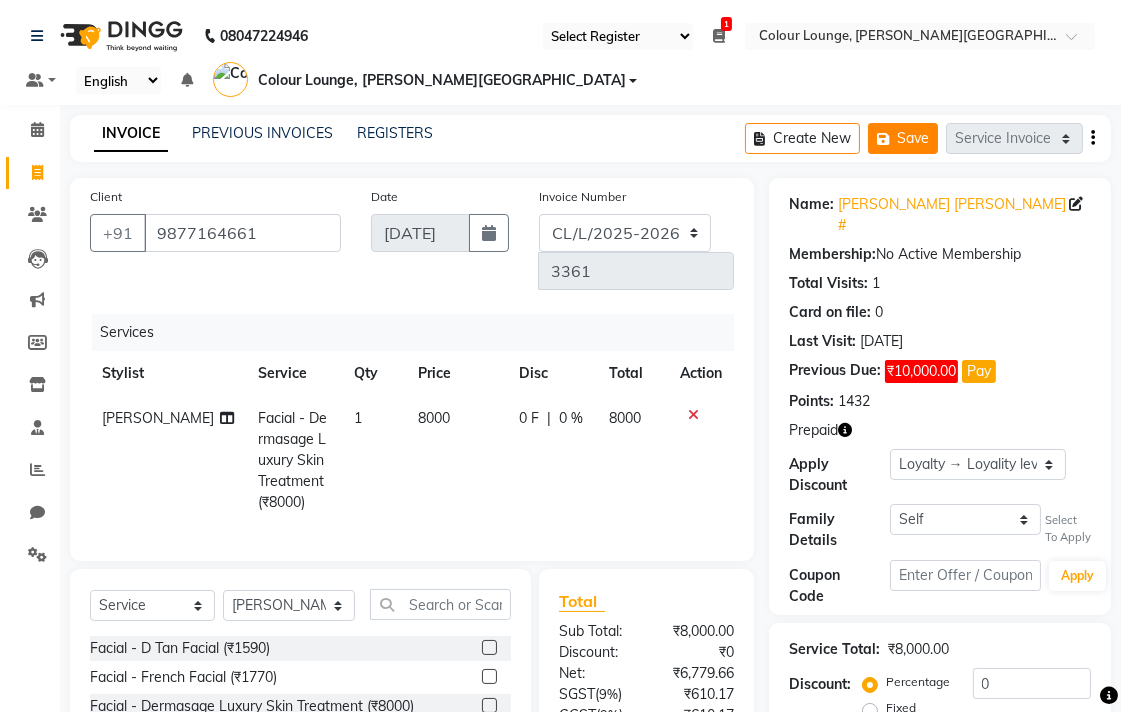 click 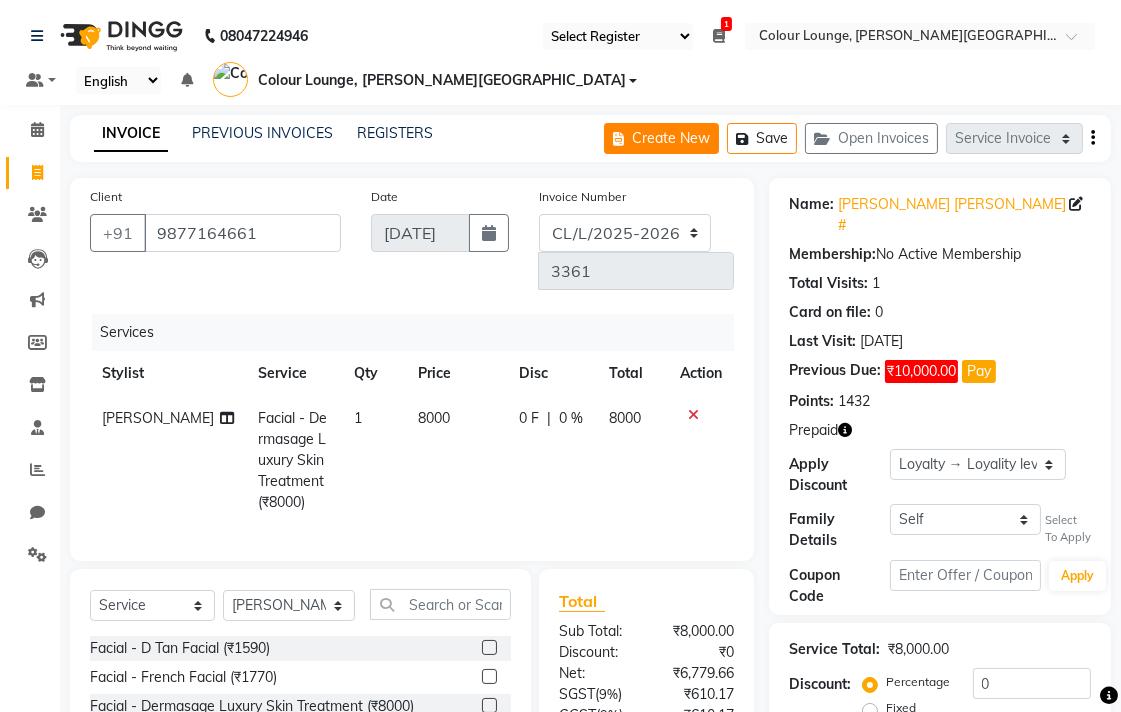 click on "Create New" 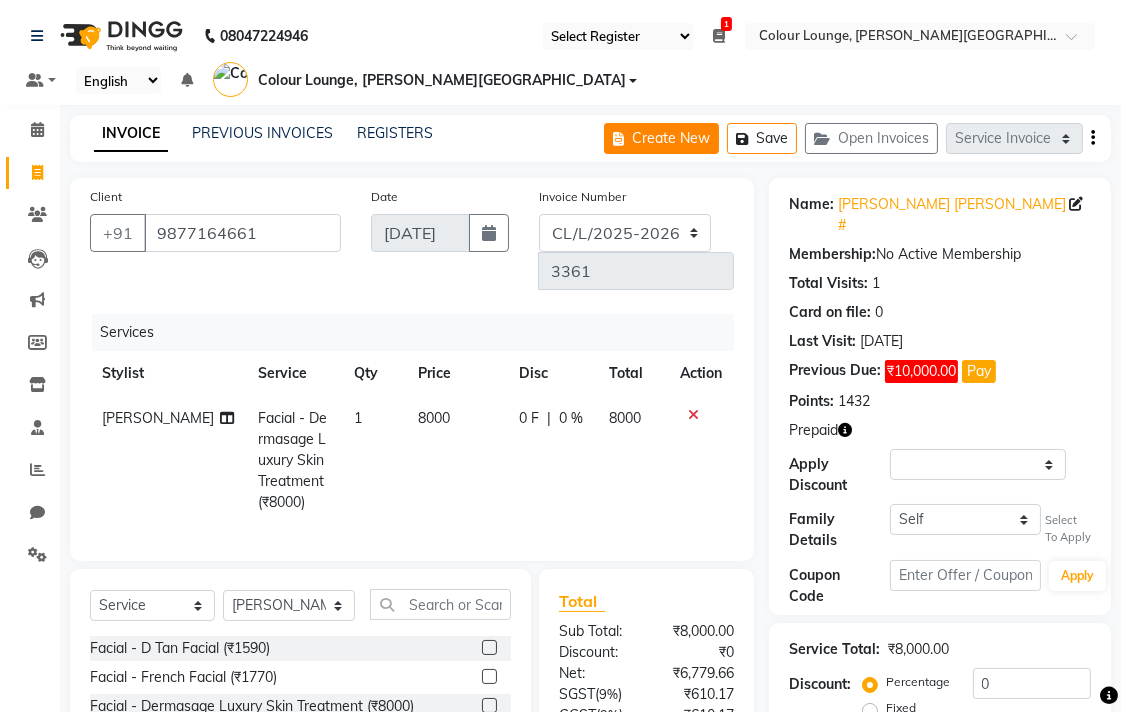 select on "service" 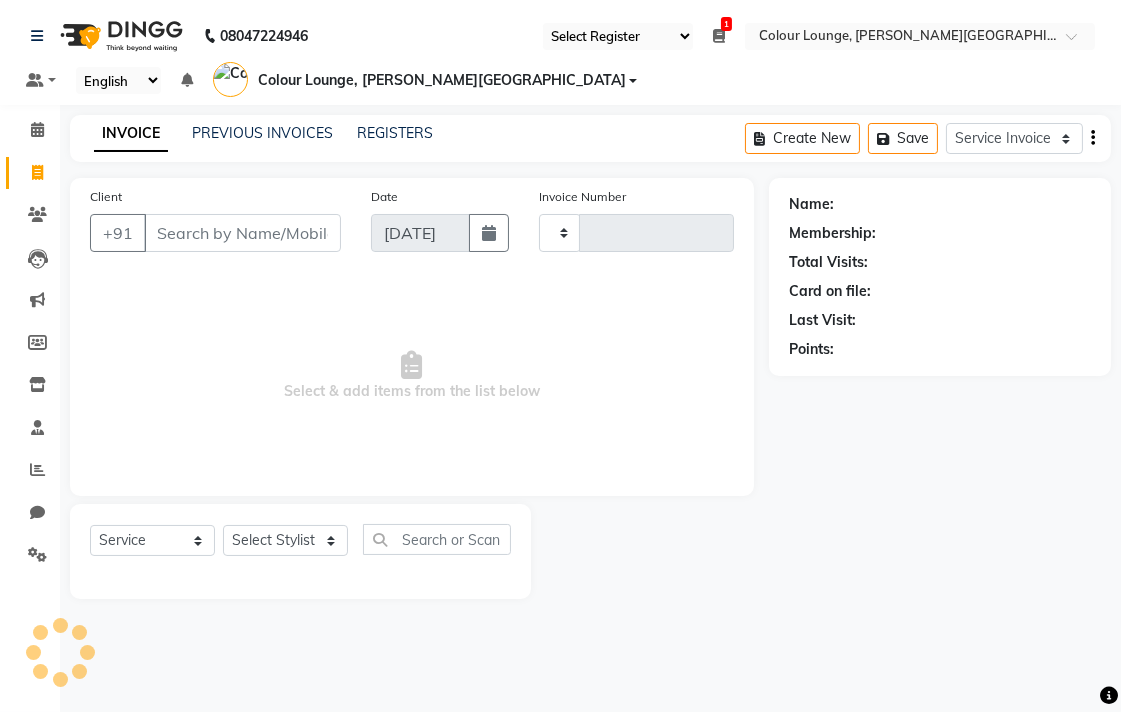 type on "3361" 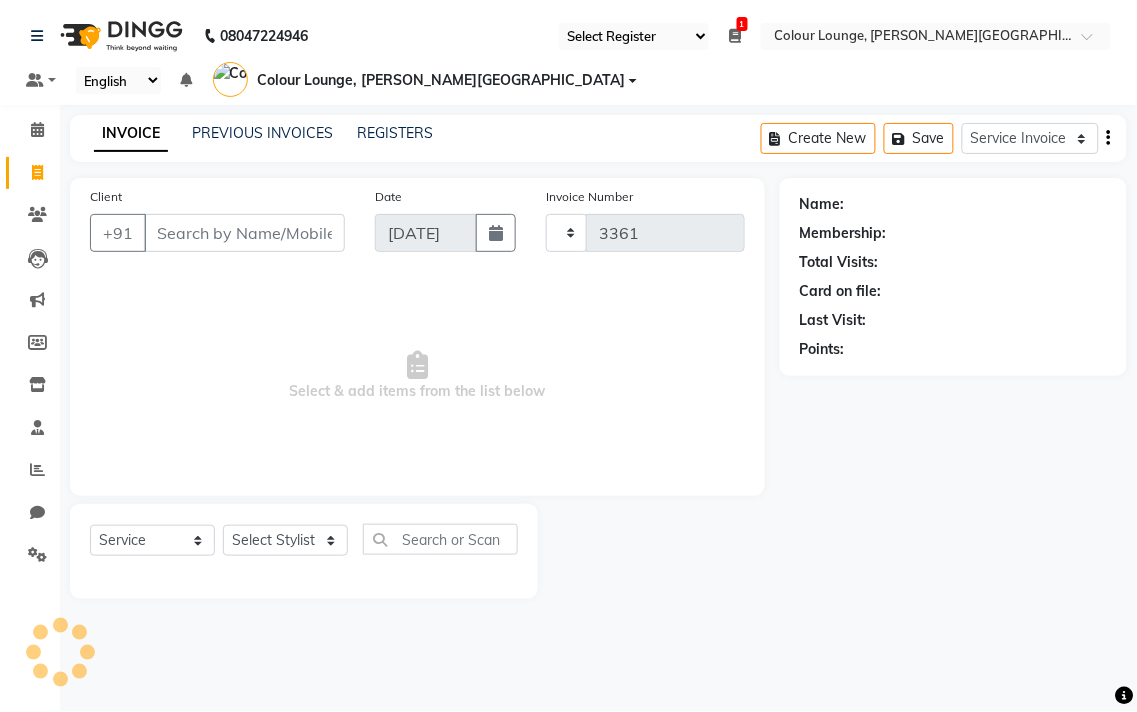 select on "8011" 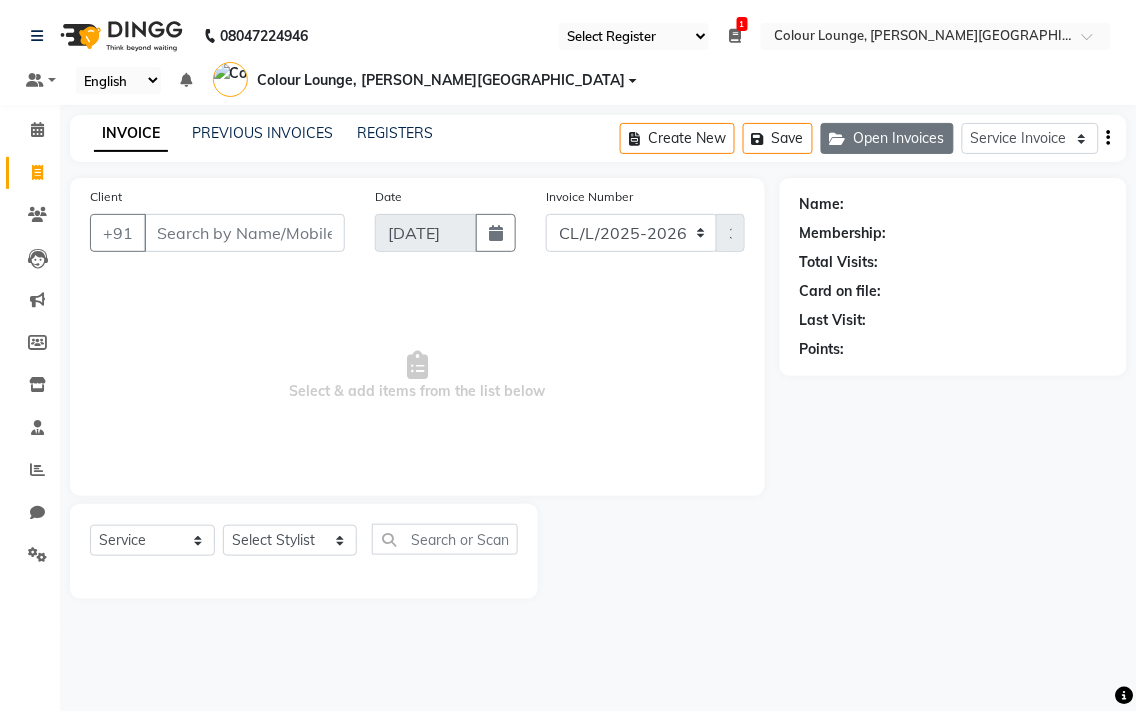 click on "Open Invoices" 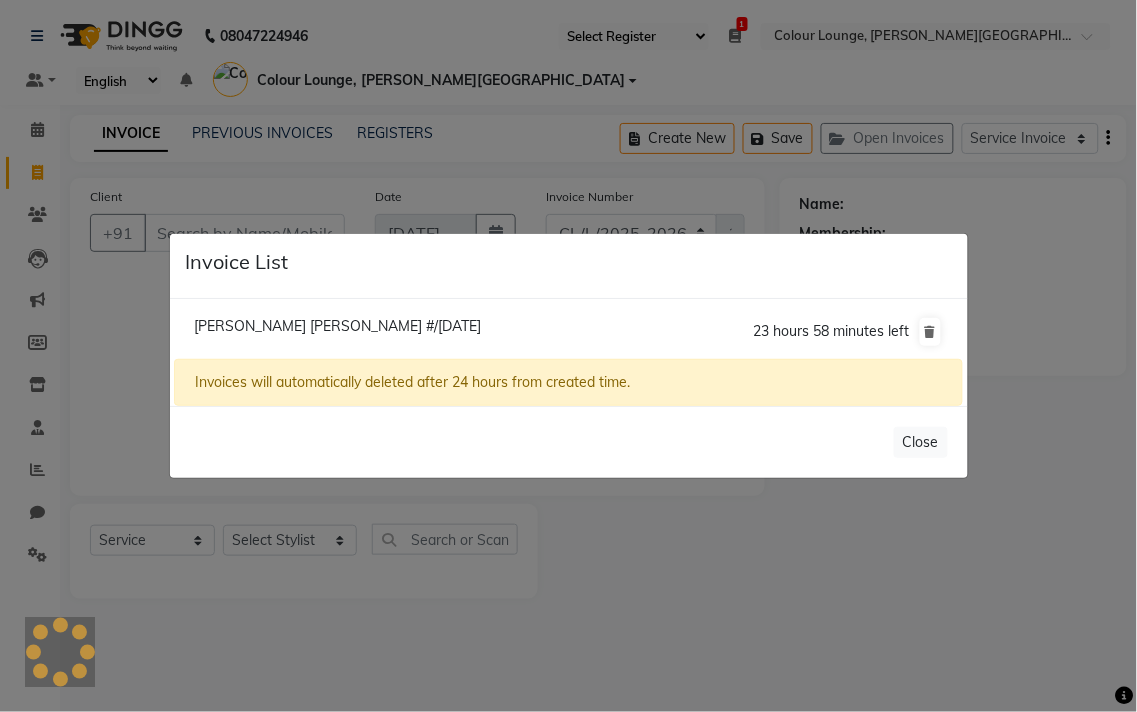 click on "[PERSON_NAME] [PERSON_NAME]   #/[DATE]" 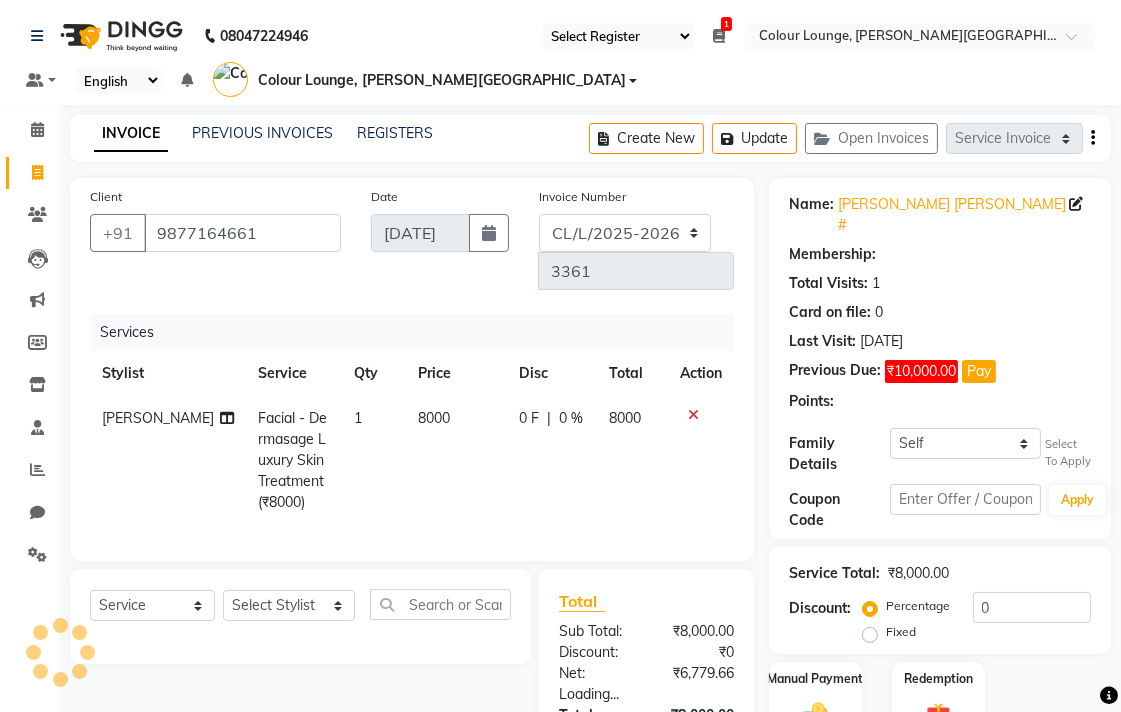 select on "1: Object" 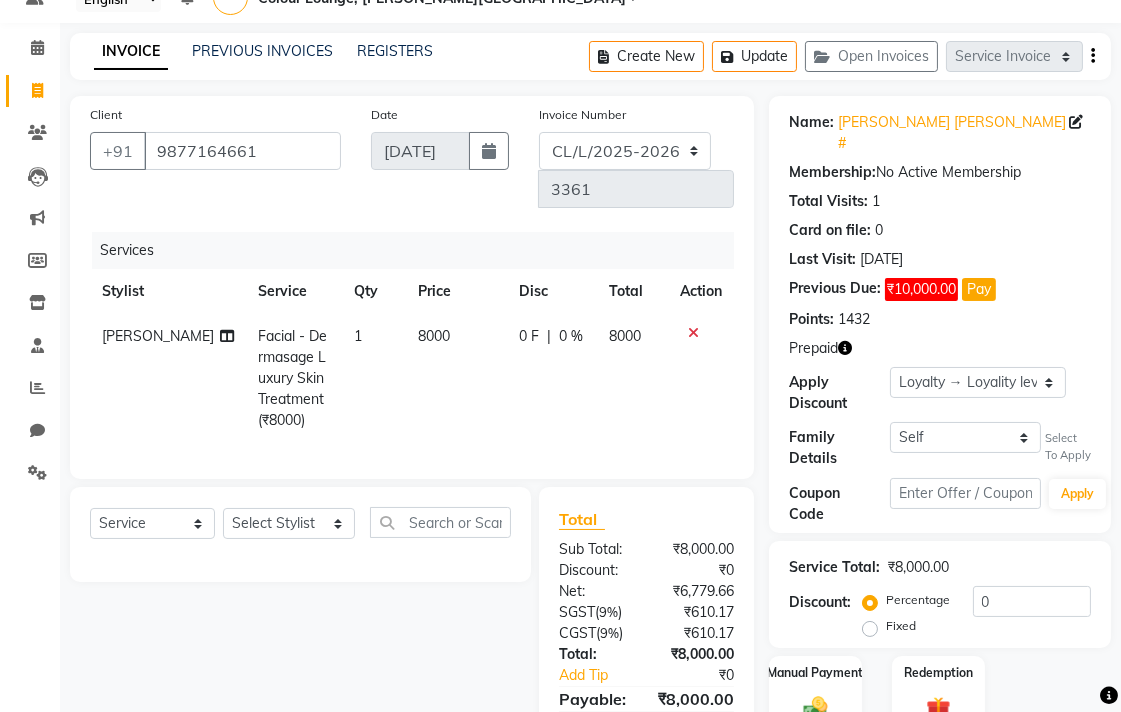 scroll, scrollTop: 160, scrollLeft: 0, axis: vertical 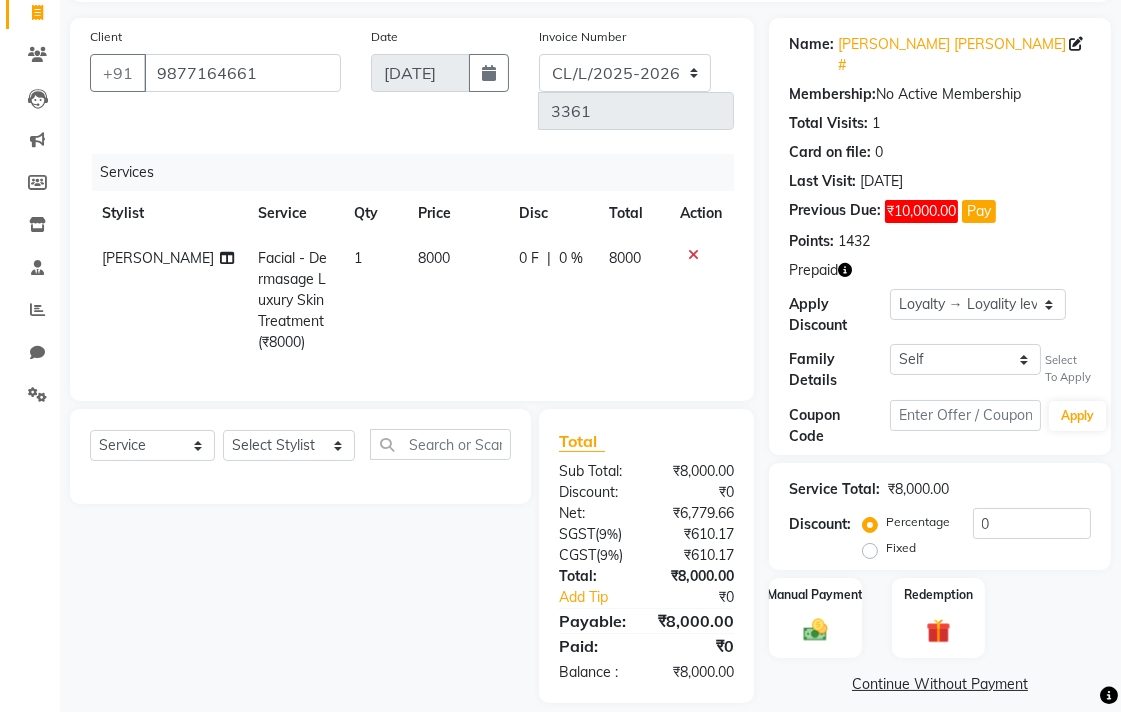 click on "Pay" 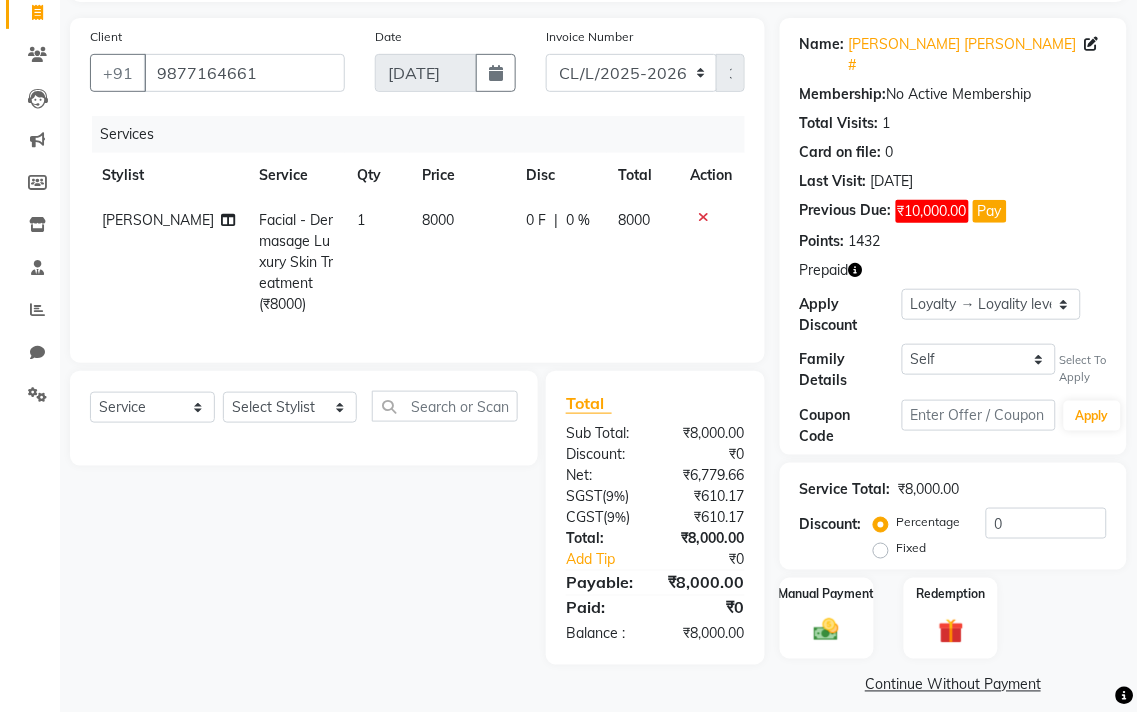 select on "1" 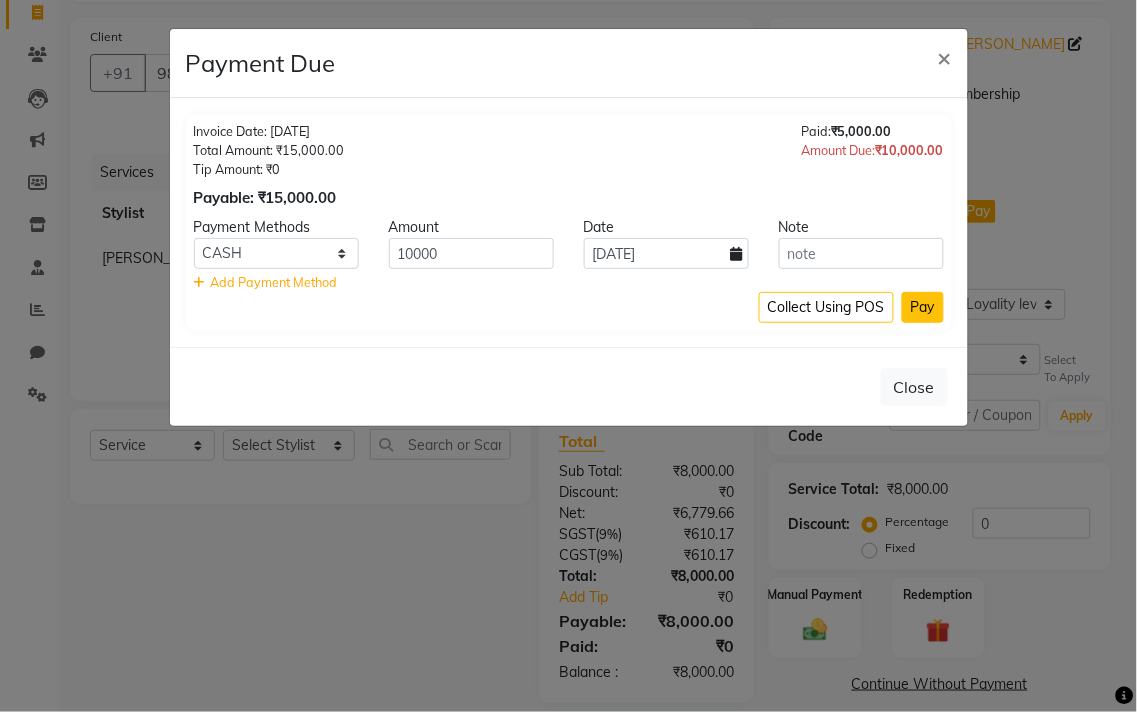 click on "Pay" 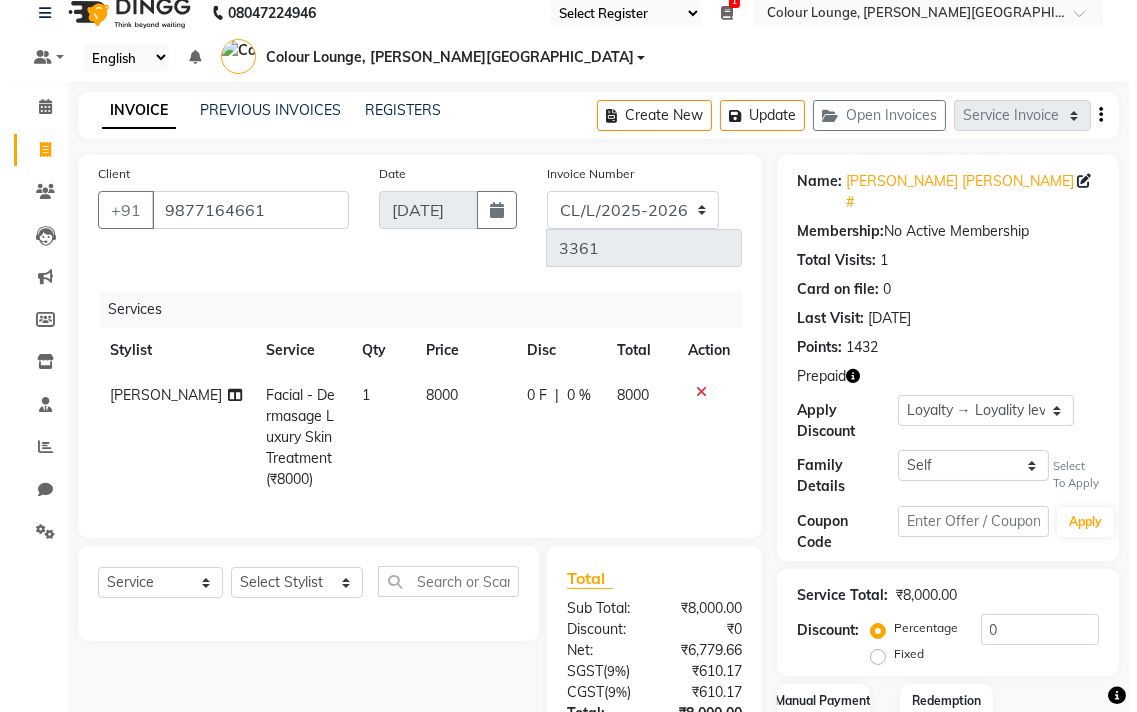 scroll, scrollTop: 0, scrollLeft: 0, axis: both 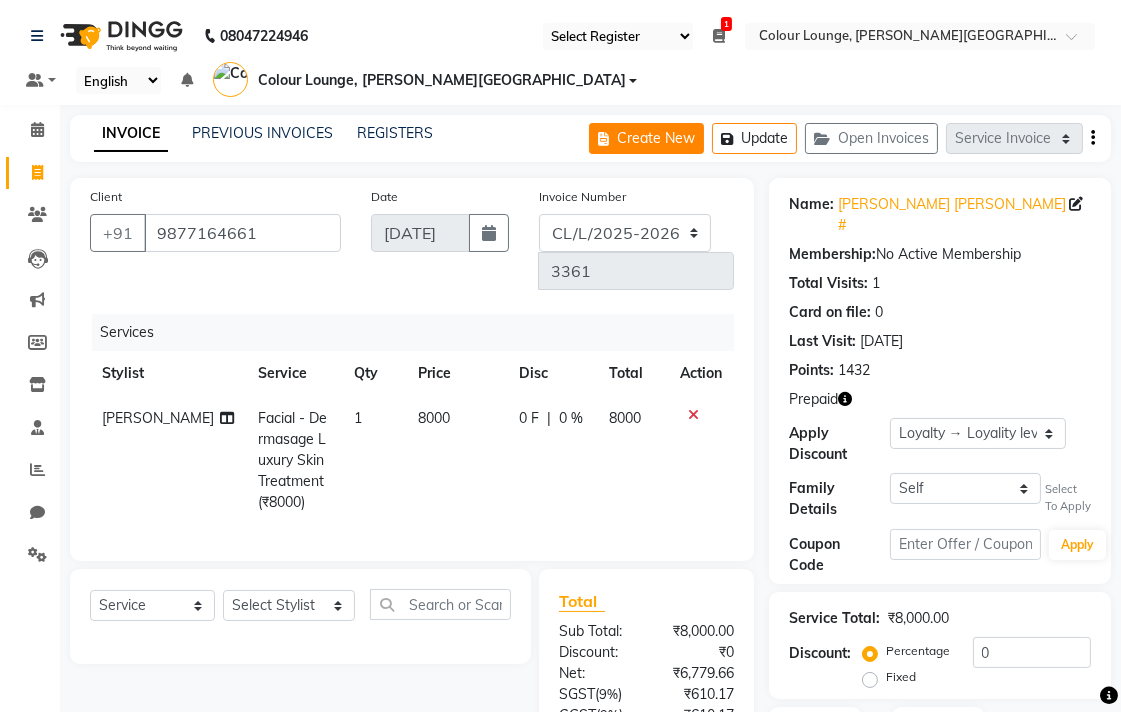 click on "Create New" 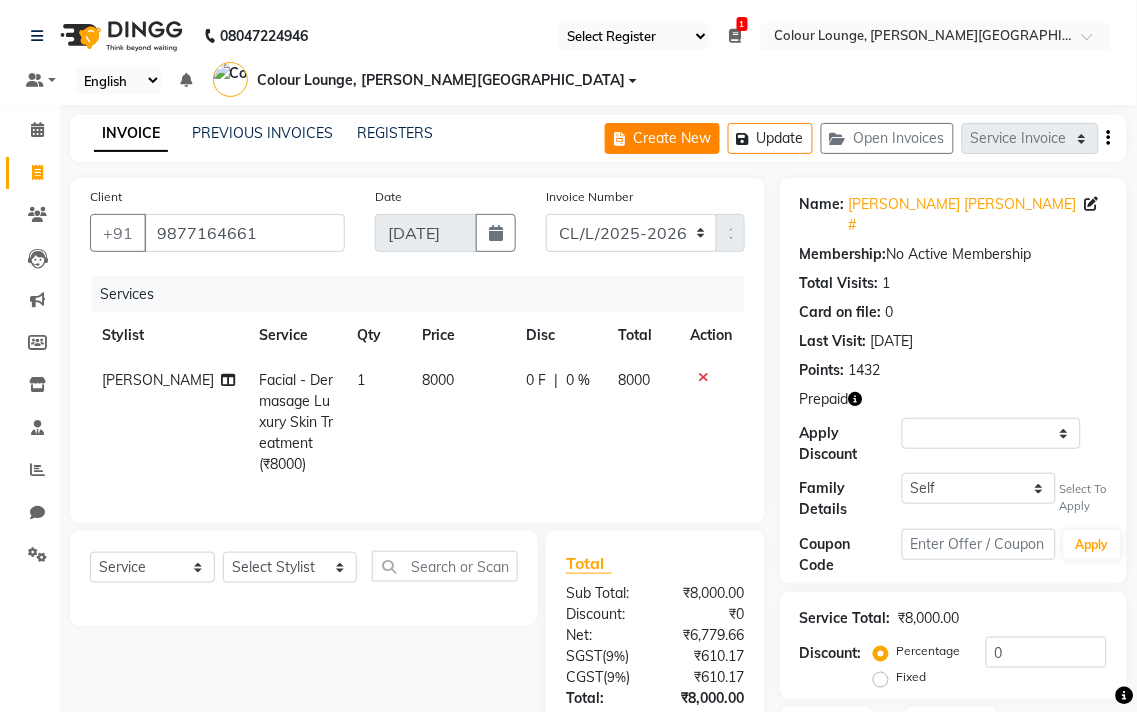 select on "service" 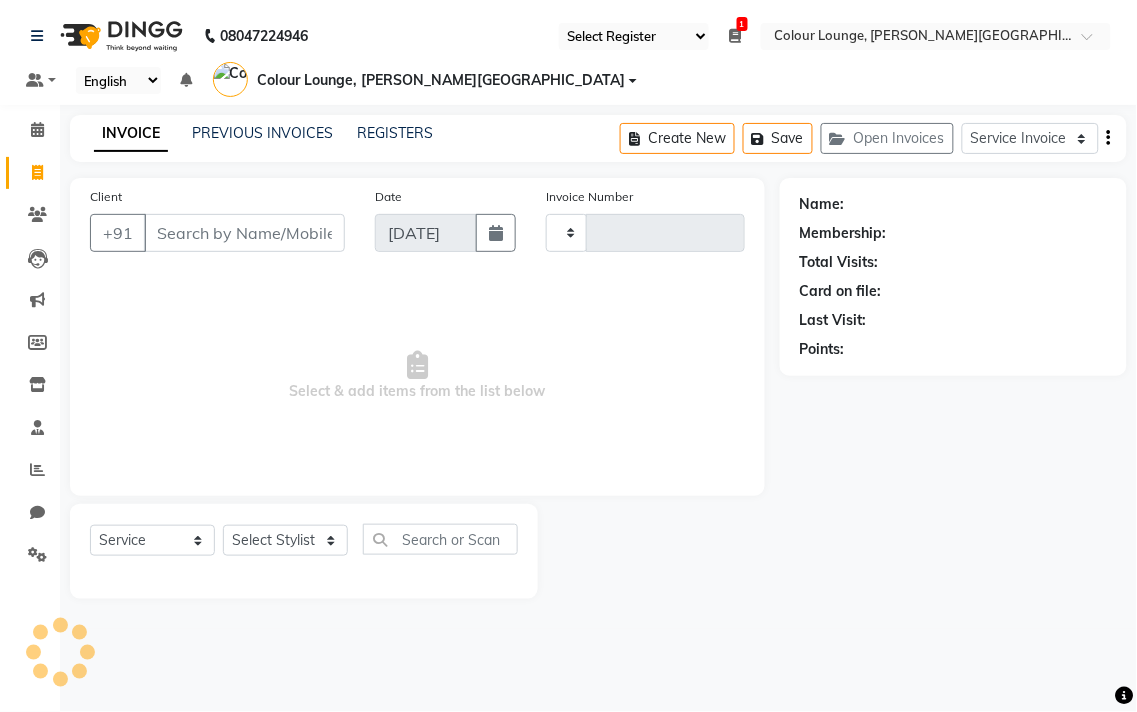 type on "3361" 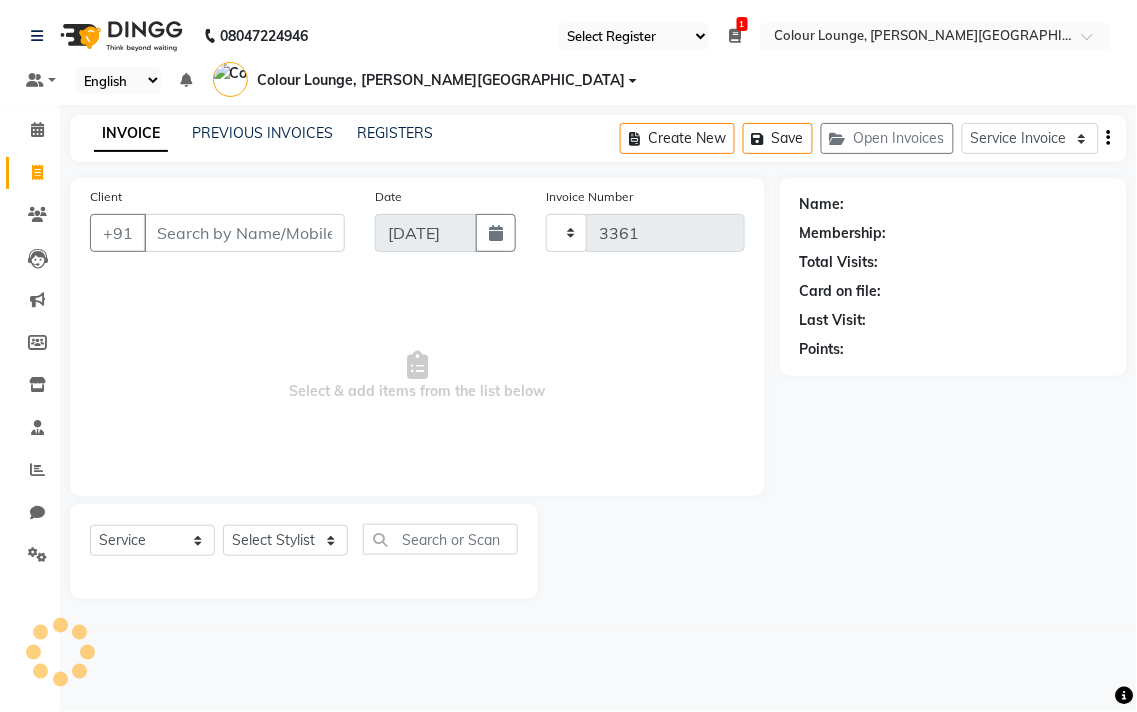 select on "8011" 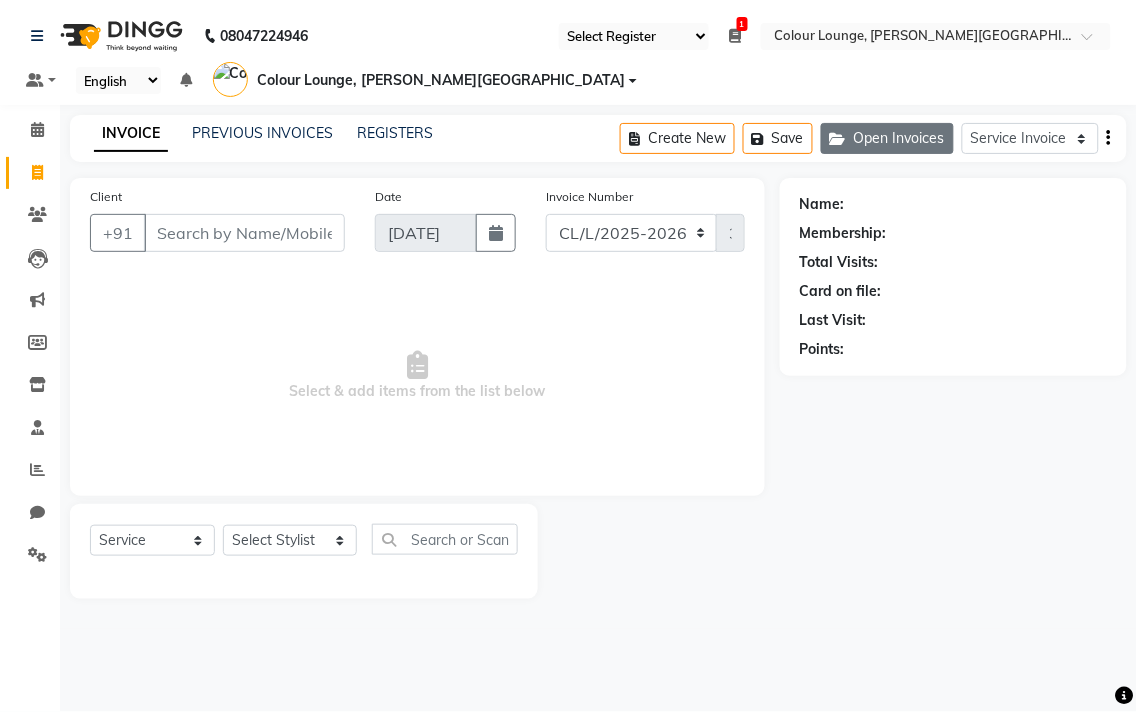 click on "Open Invoices" 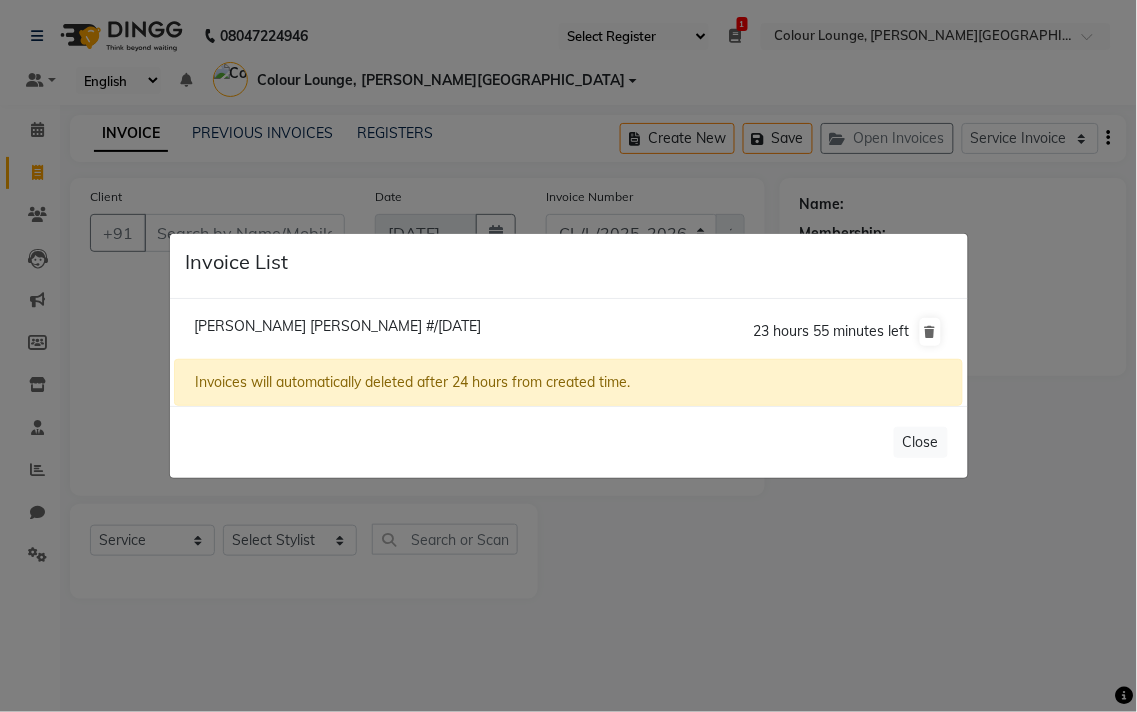 click on "[PERSON_NAME] [PERSON_NAME]   #/[DATE]  23 hours 55 minutes left" 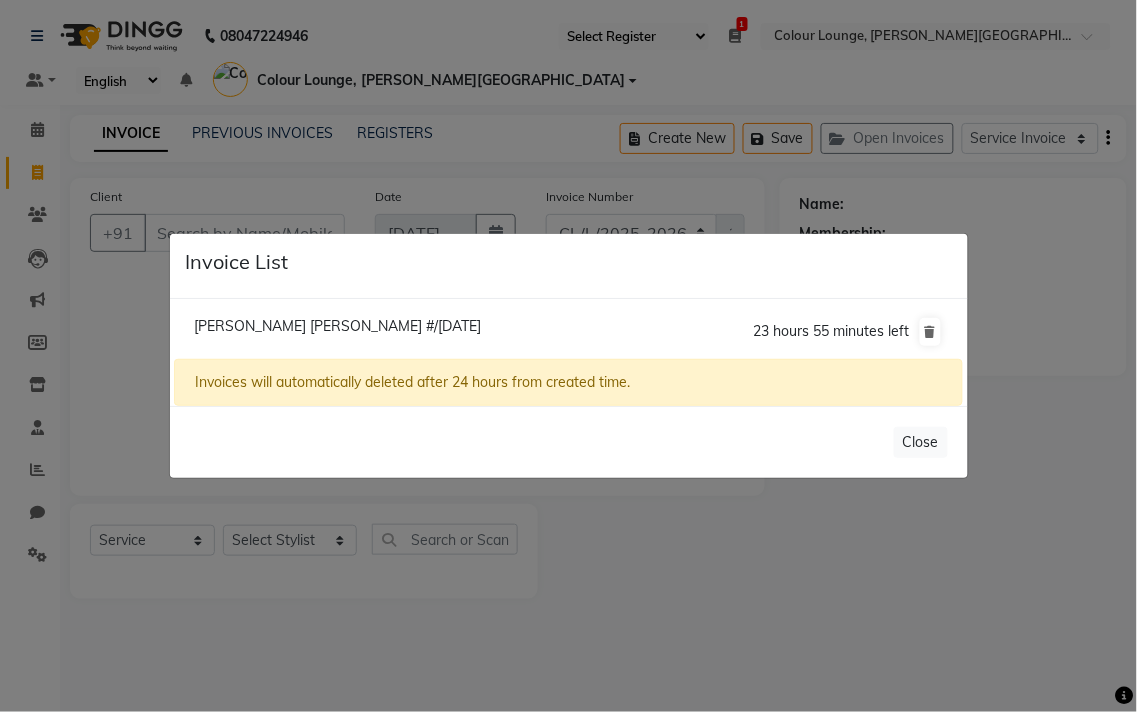 click on "[PERSON_NAME] [PERSON_NAME]   #/[DATE]" 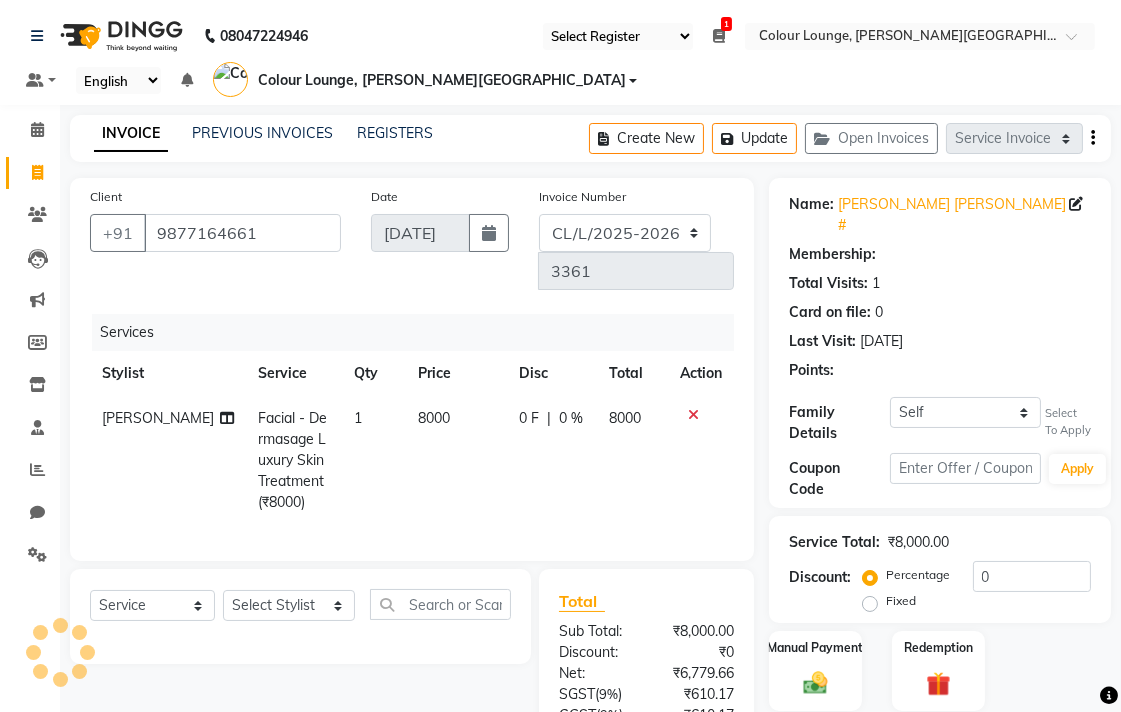 select on "1: Object" 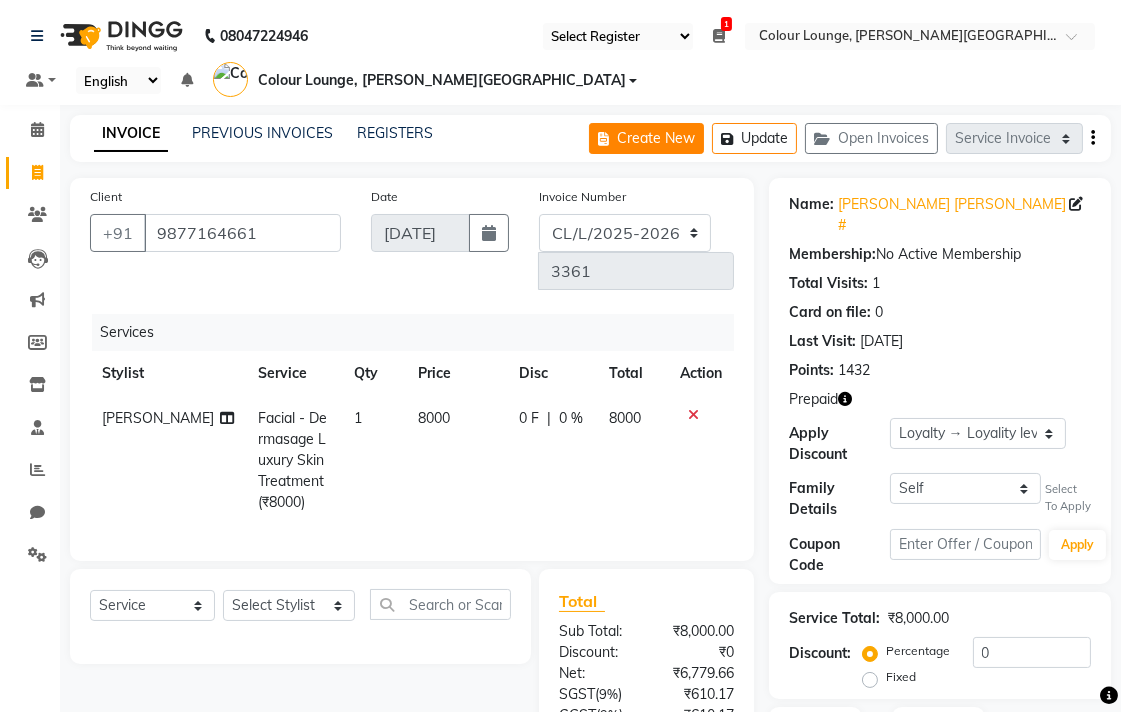 click on "Create New" 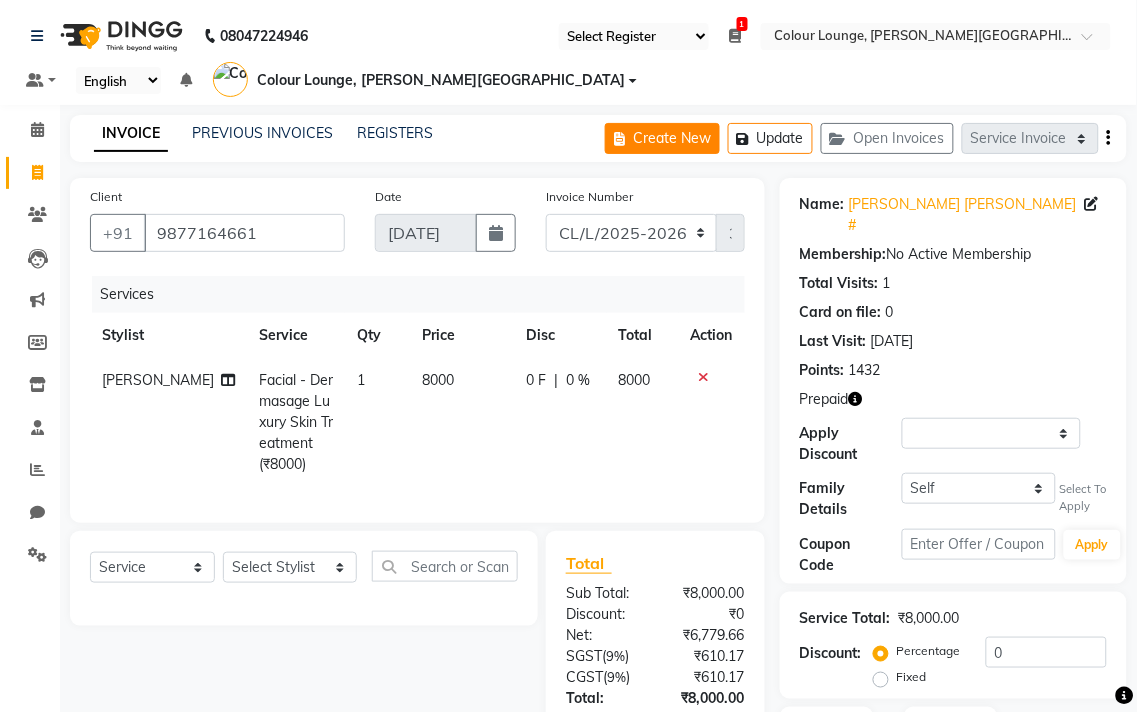 select on "service" 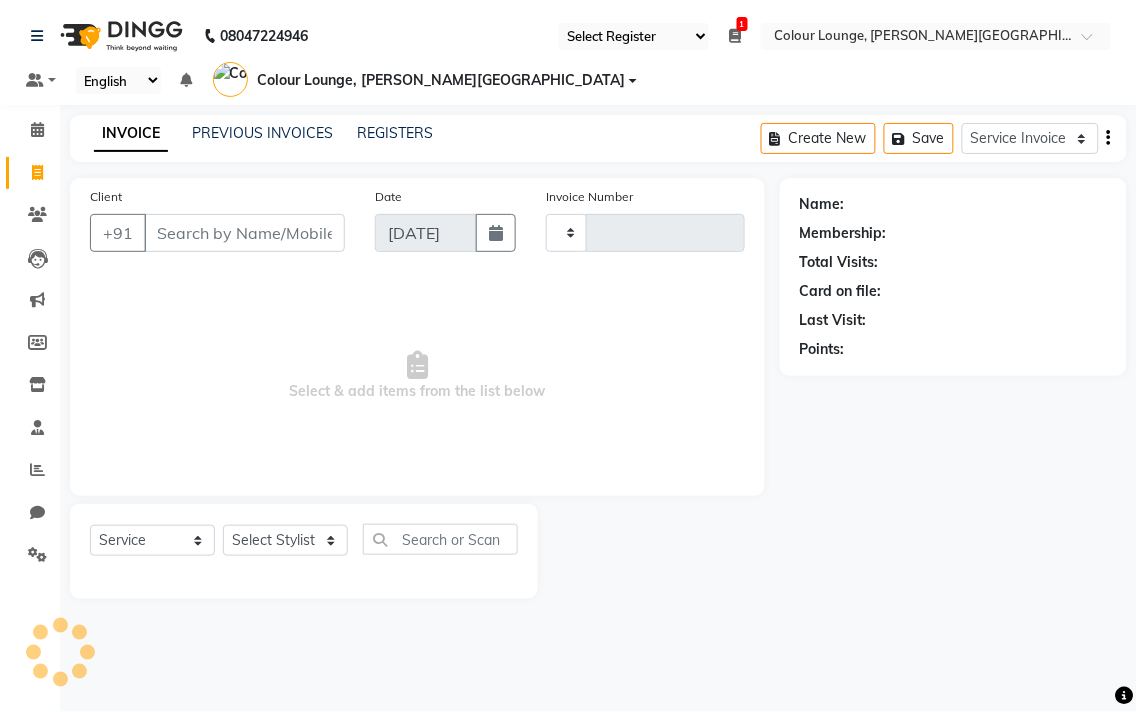type on "3361" 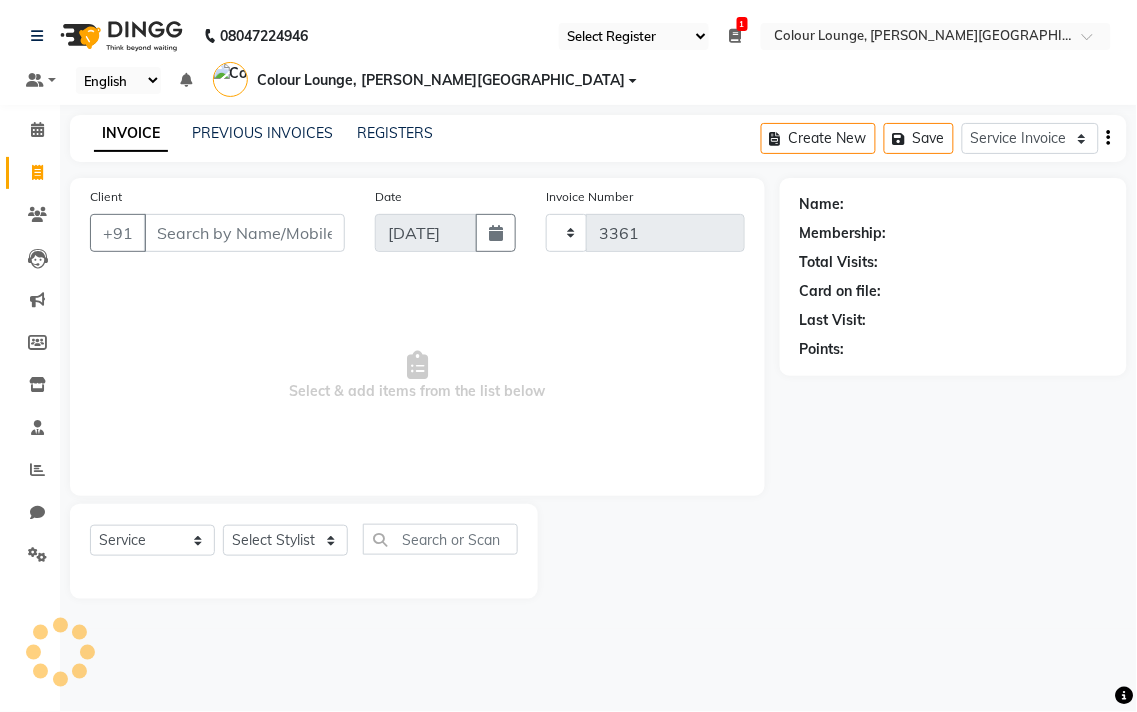select on "8011" 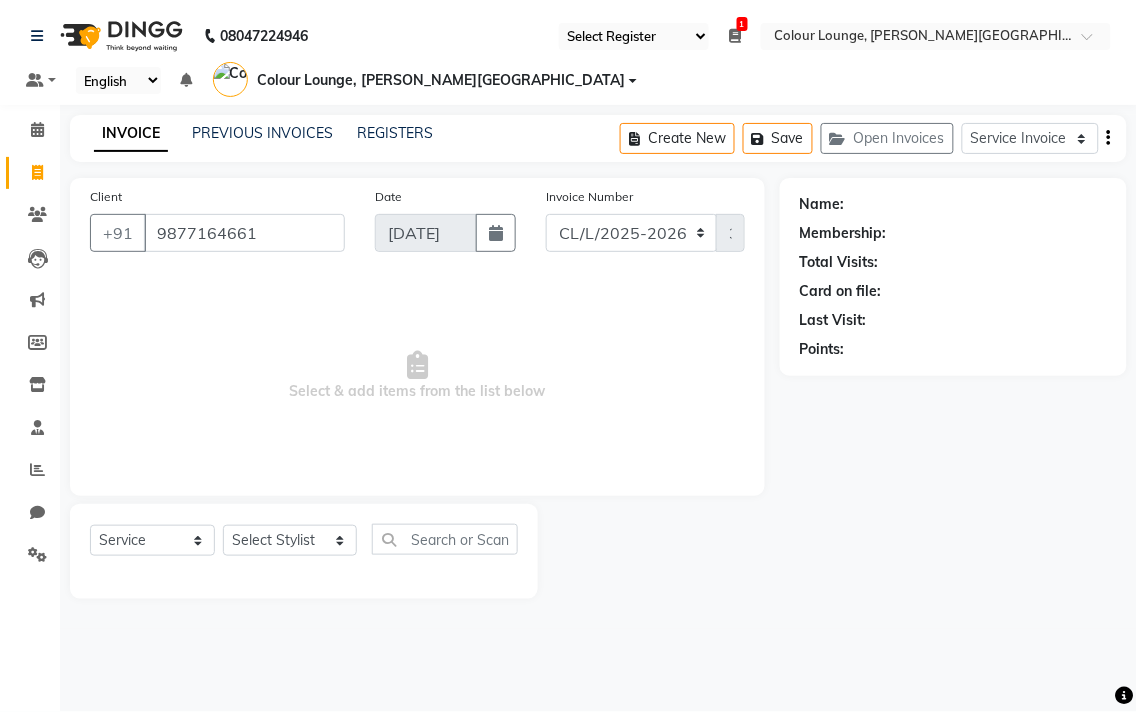 type on "9877164661" 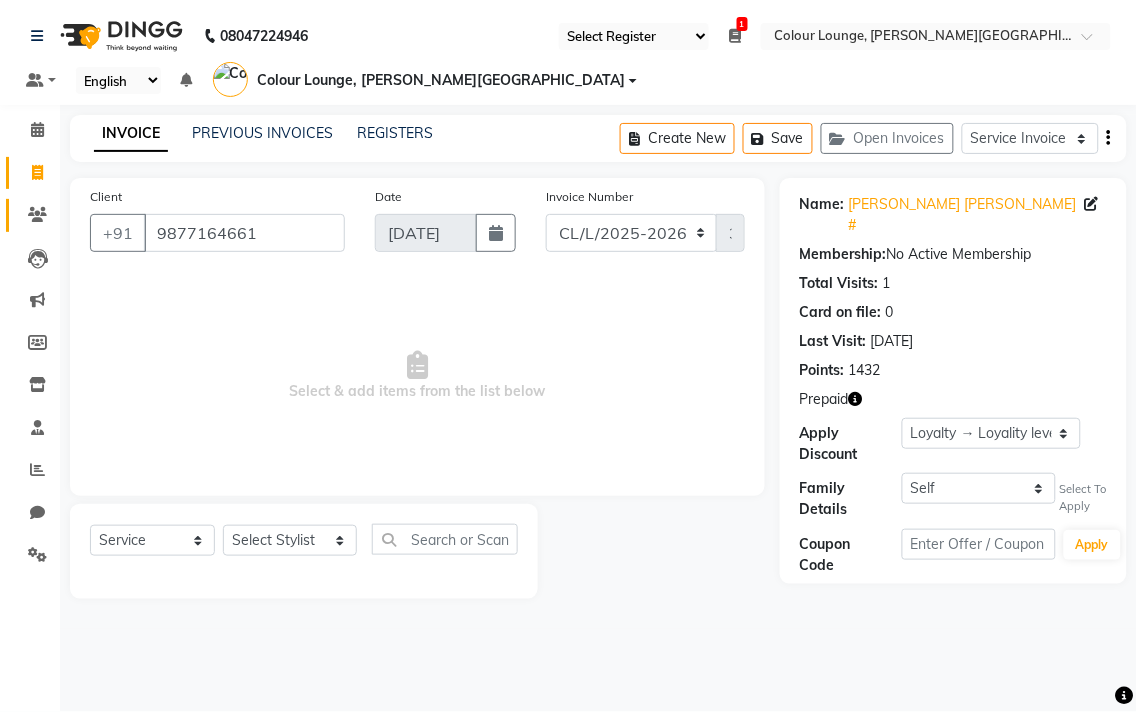 click 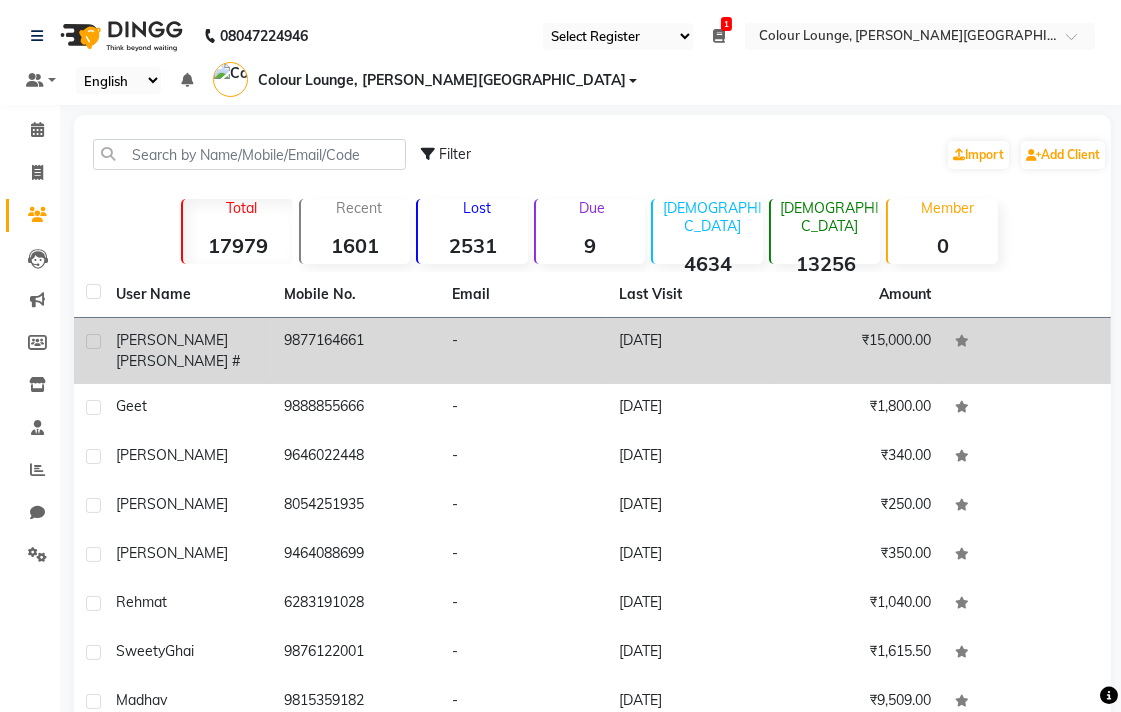 click on "[PERSON_NAME]   #" 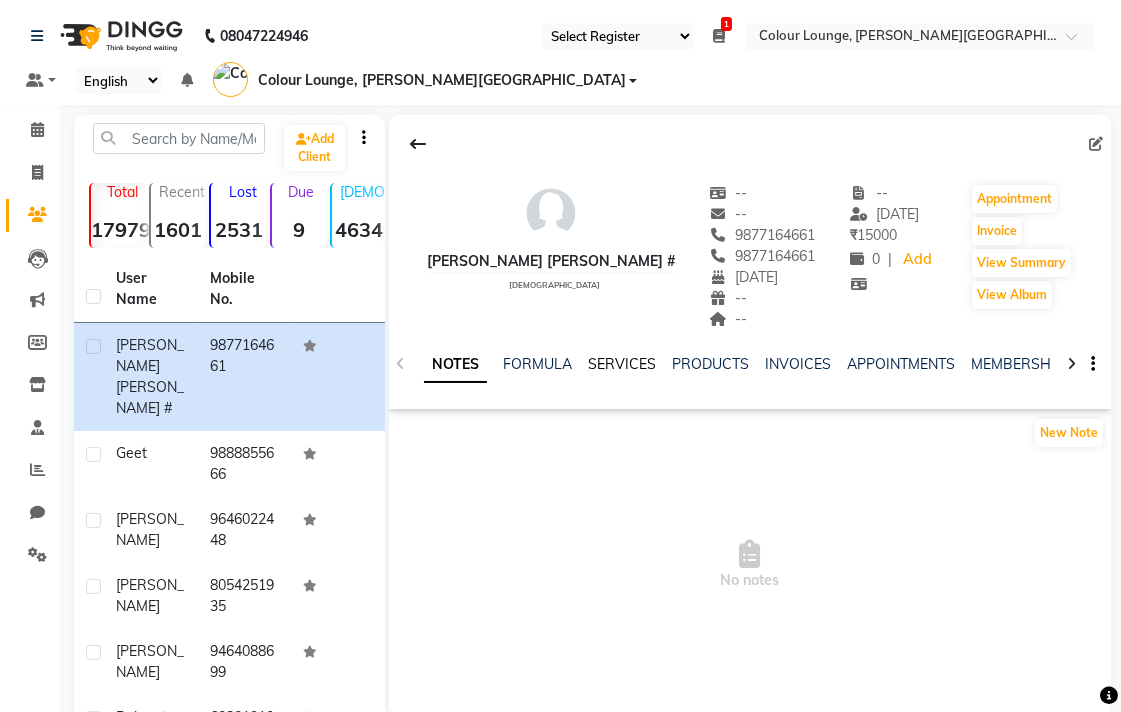 click on "SERVICES" 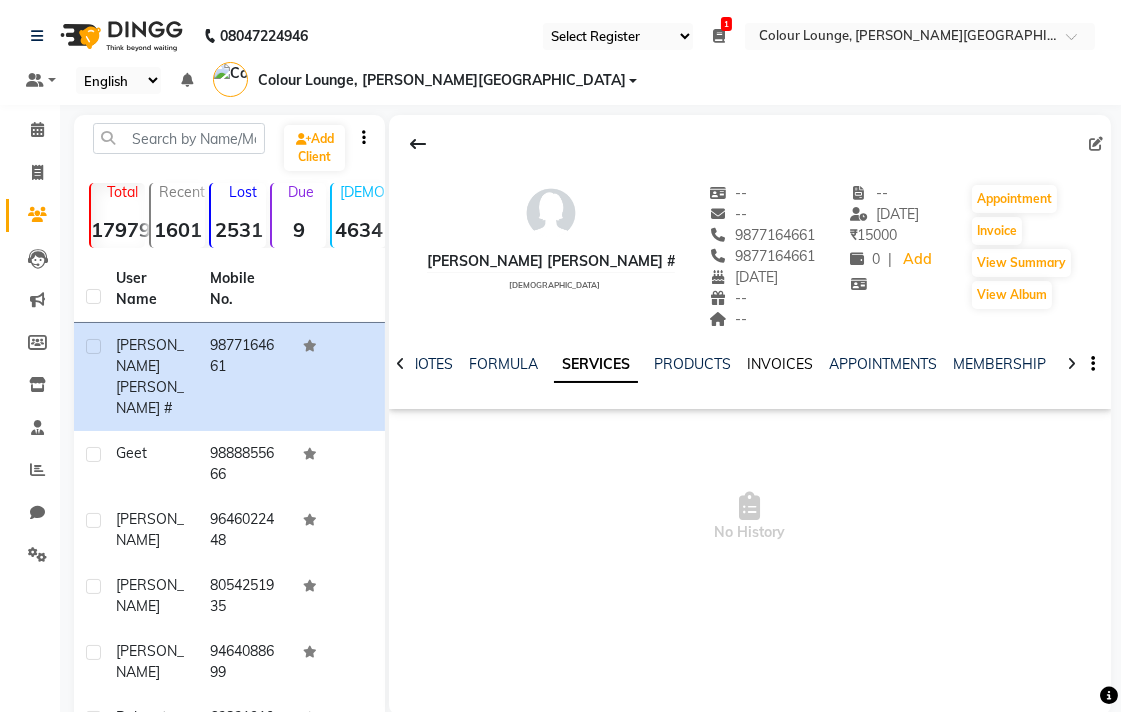 click on "INVOICES" 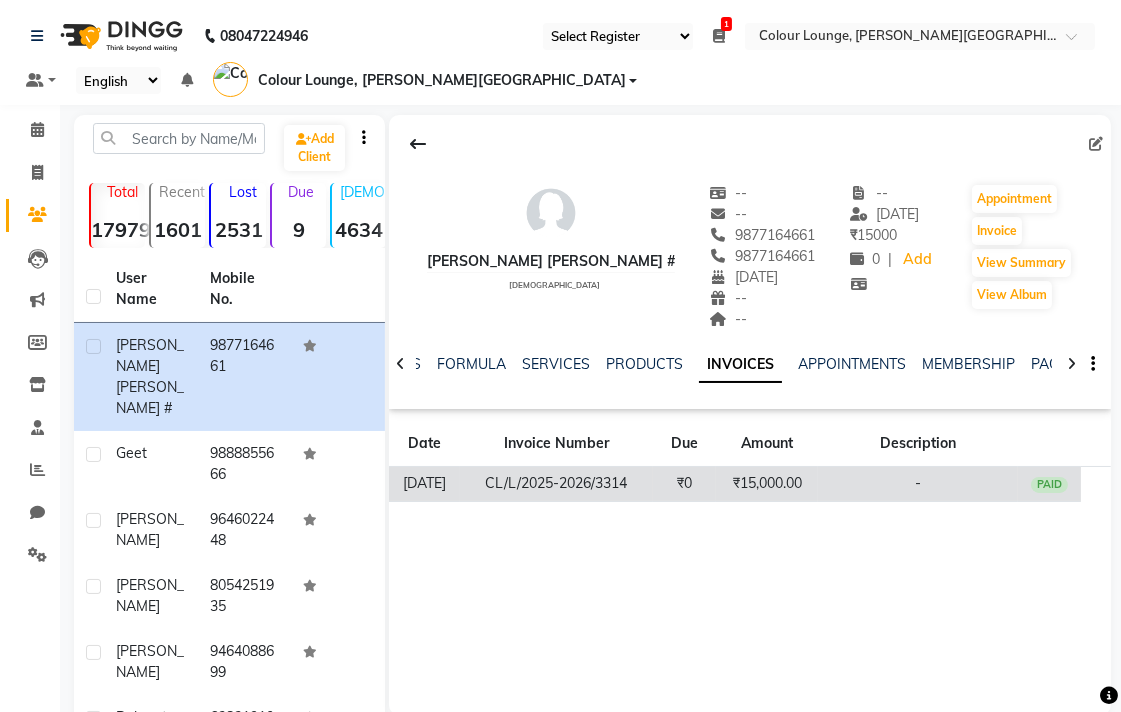click on "₹15,000.00" 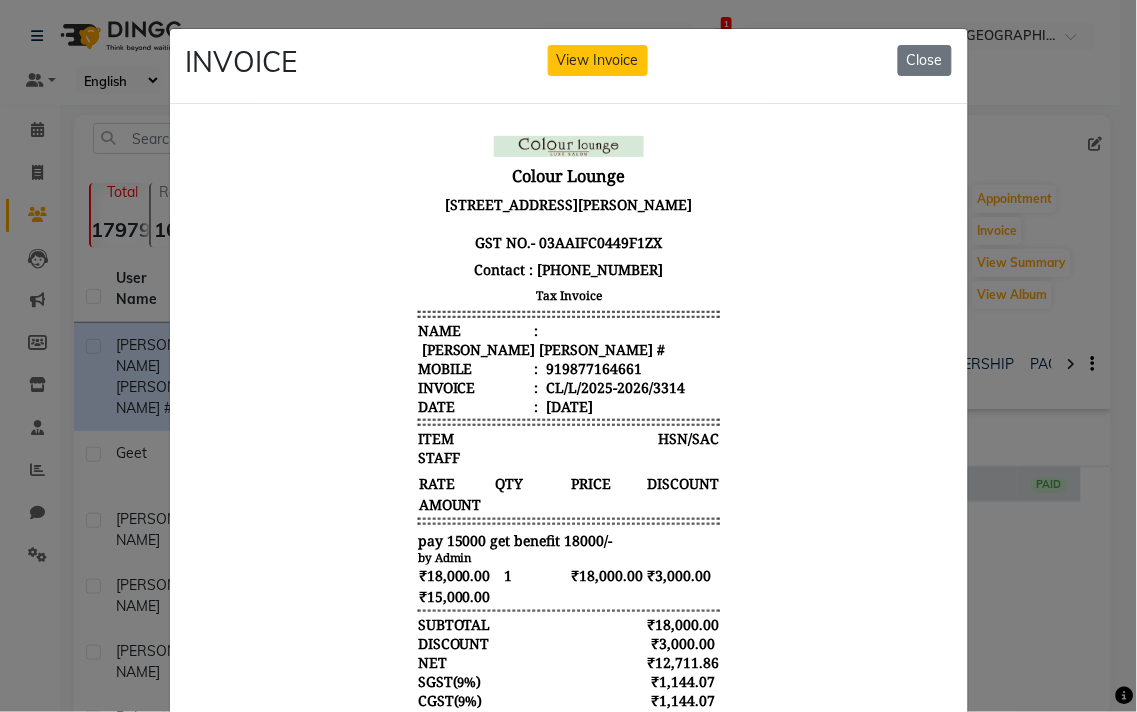 scroll, scrollTop: 16, scrollLeft: 0, axis: vertical 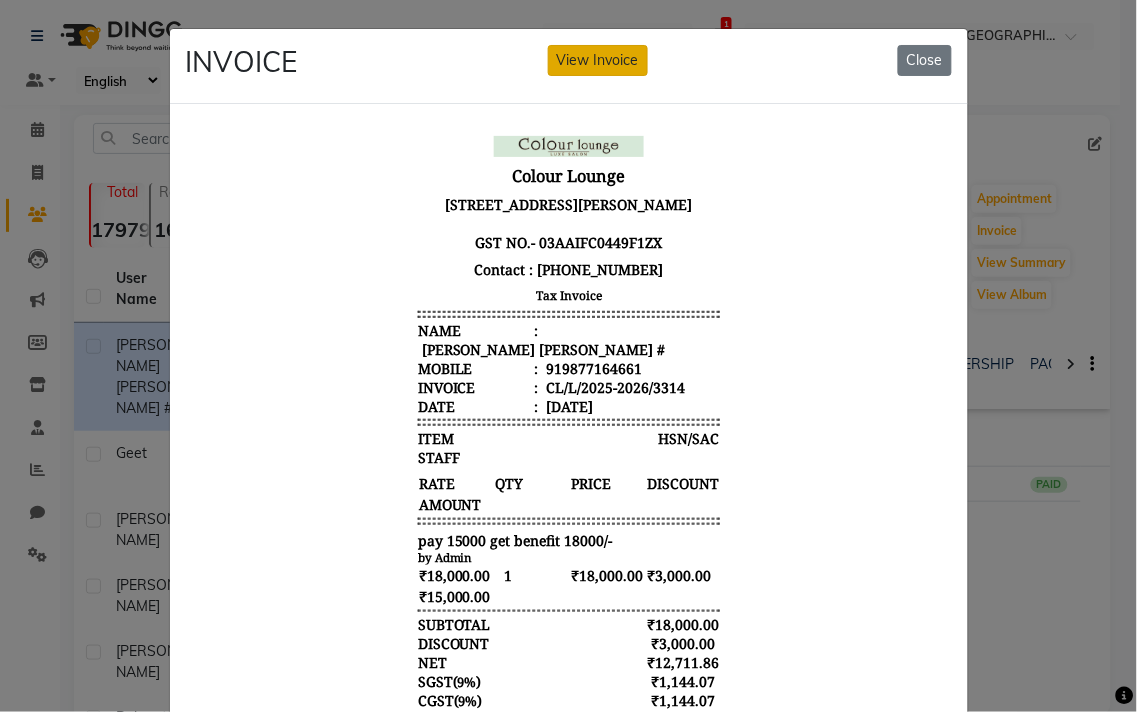 click on "View Invoice" 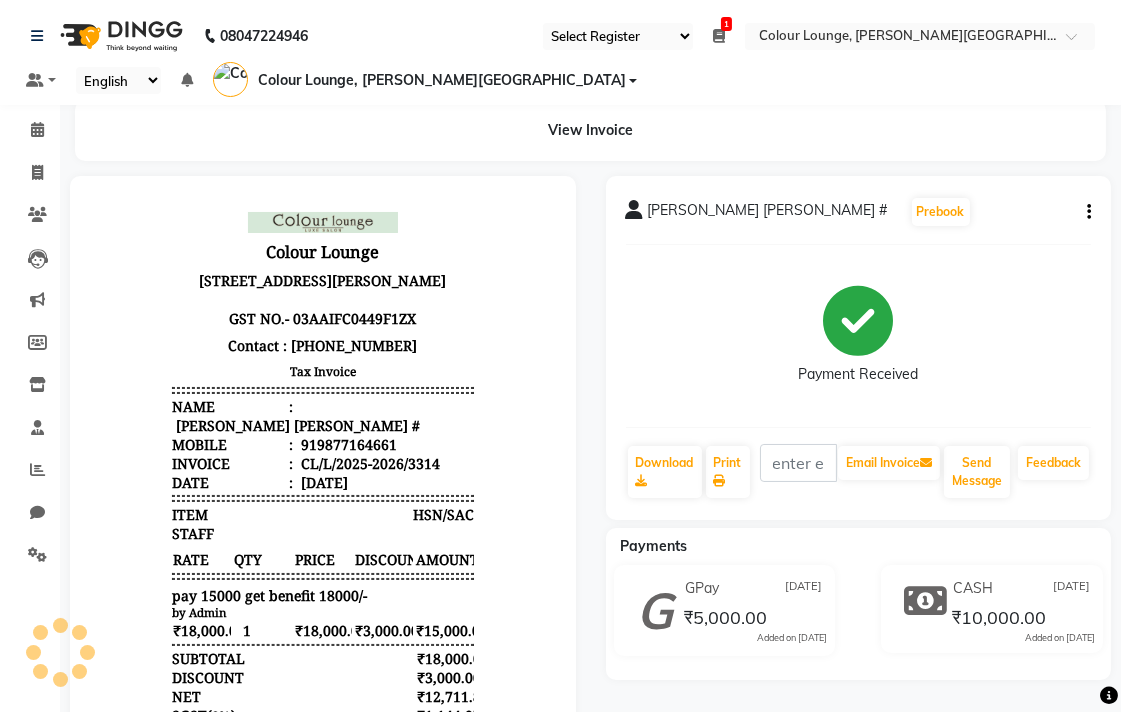 scroll, scrollTop: 0, scrollLeft: 0, axis: both 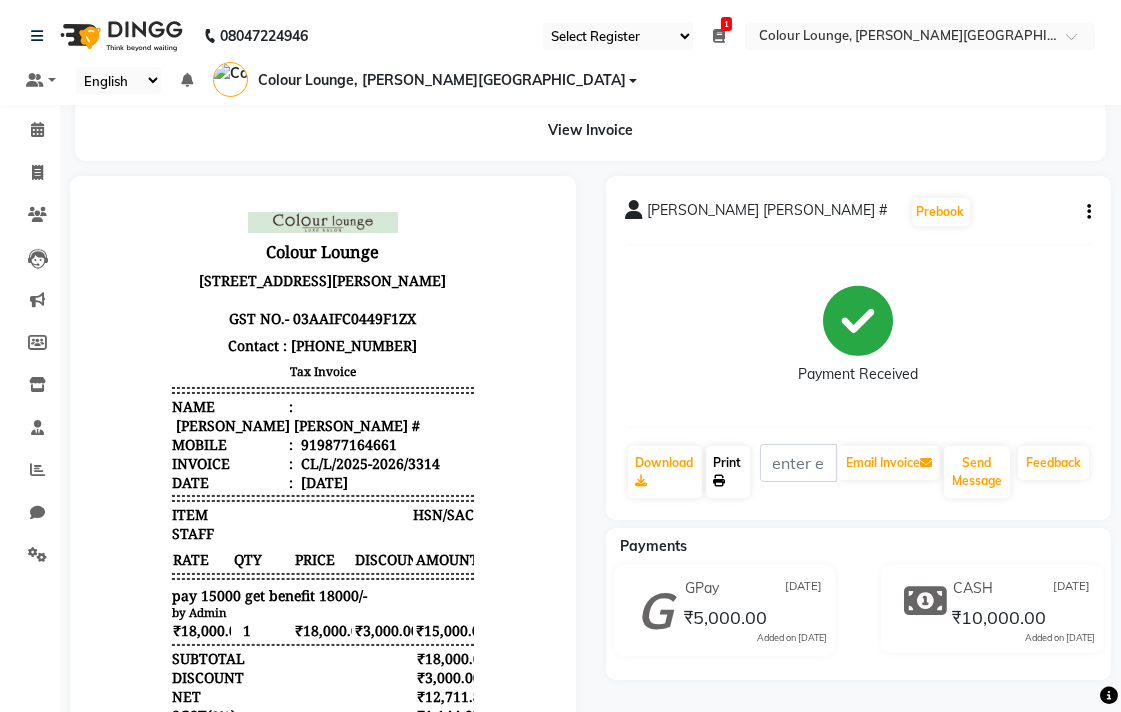 click on "Print" 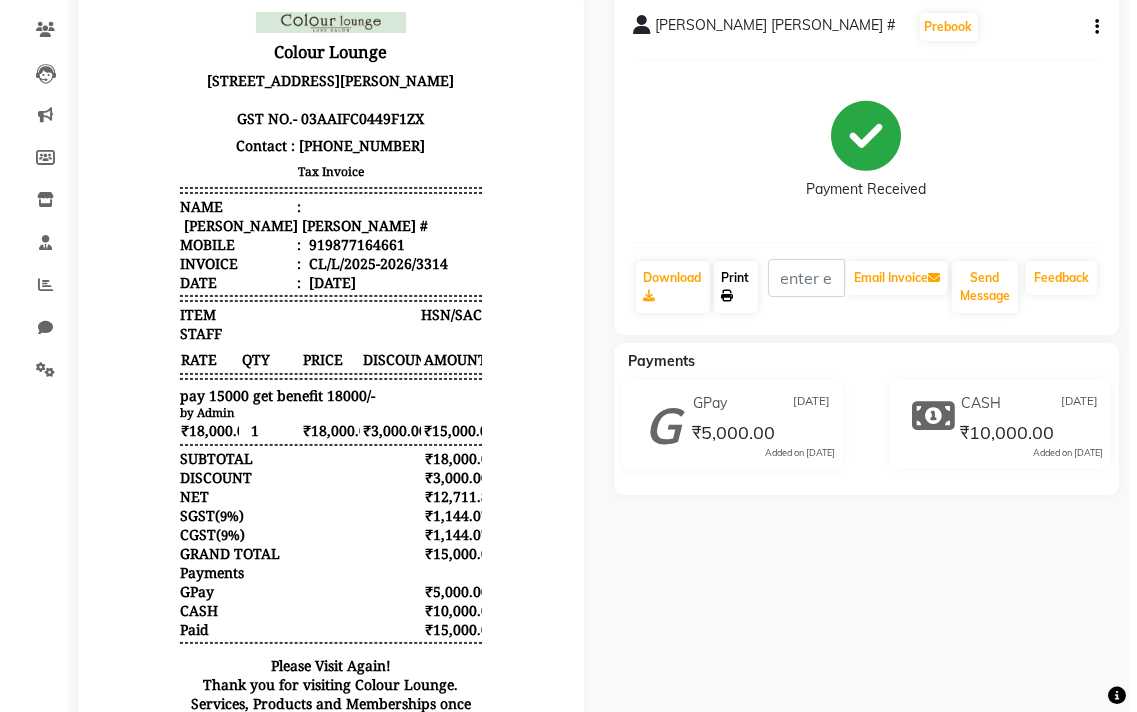 scroll, scrollTop: 0, scrollLeft: 0, axis: both 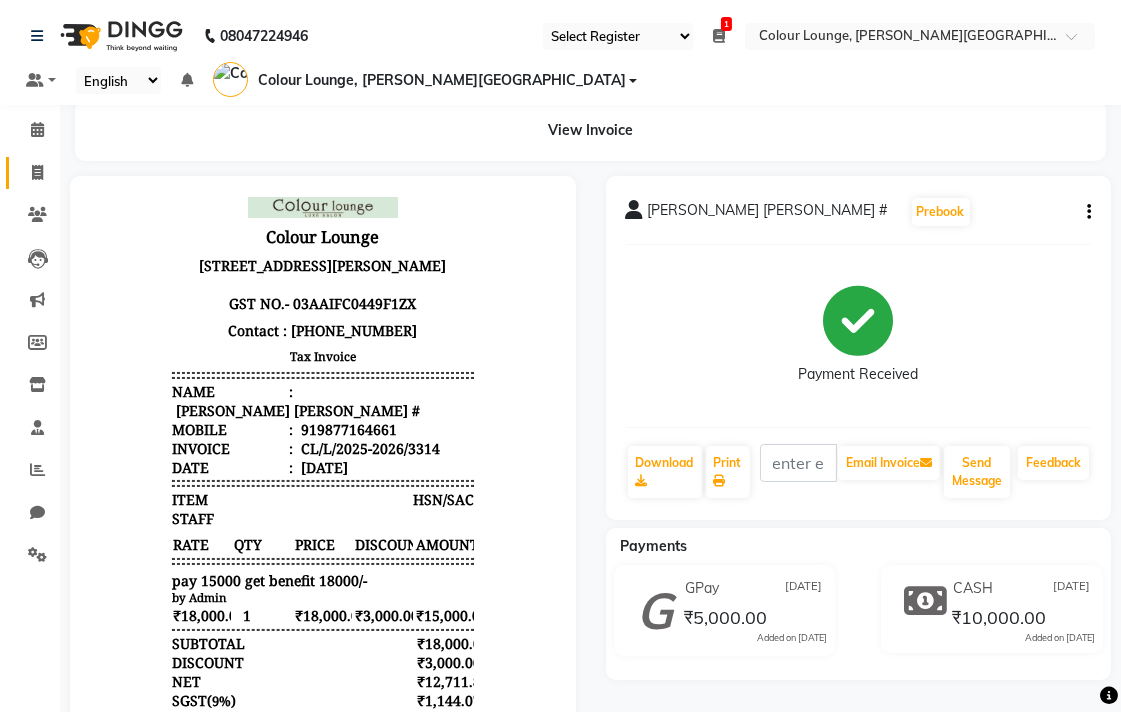 click 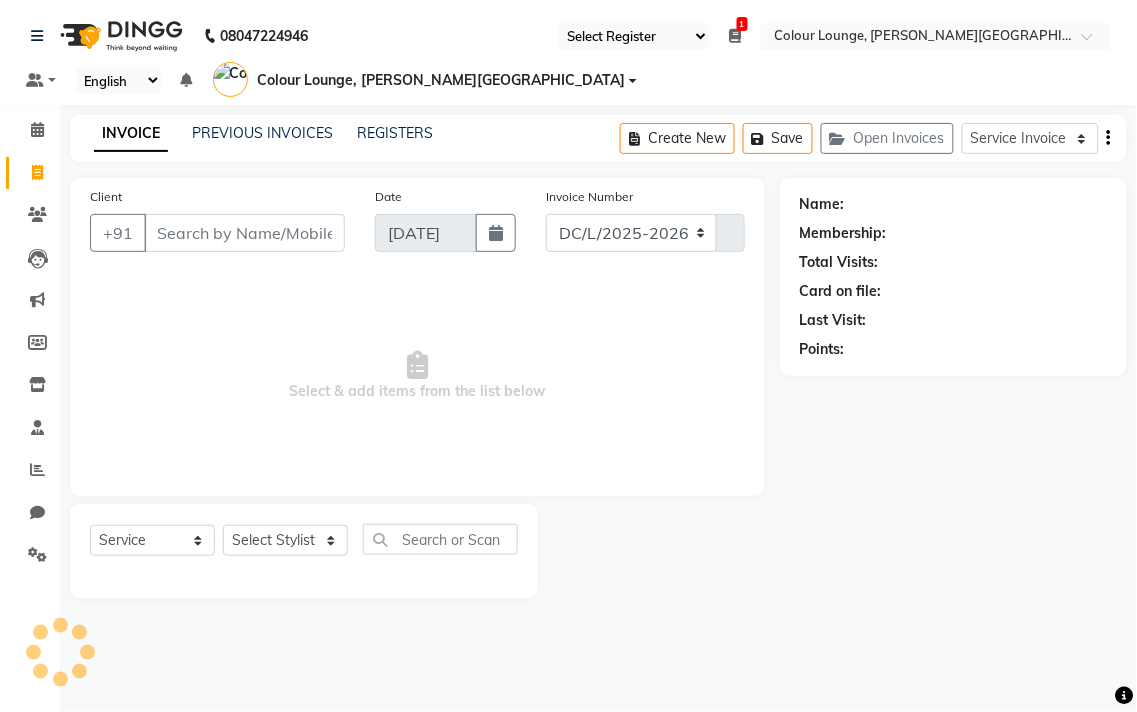 select on "8011" 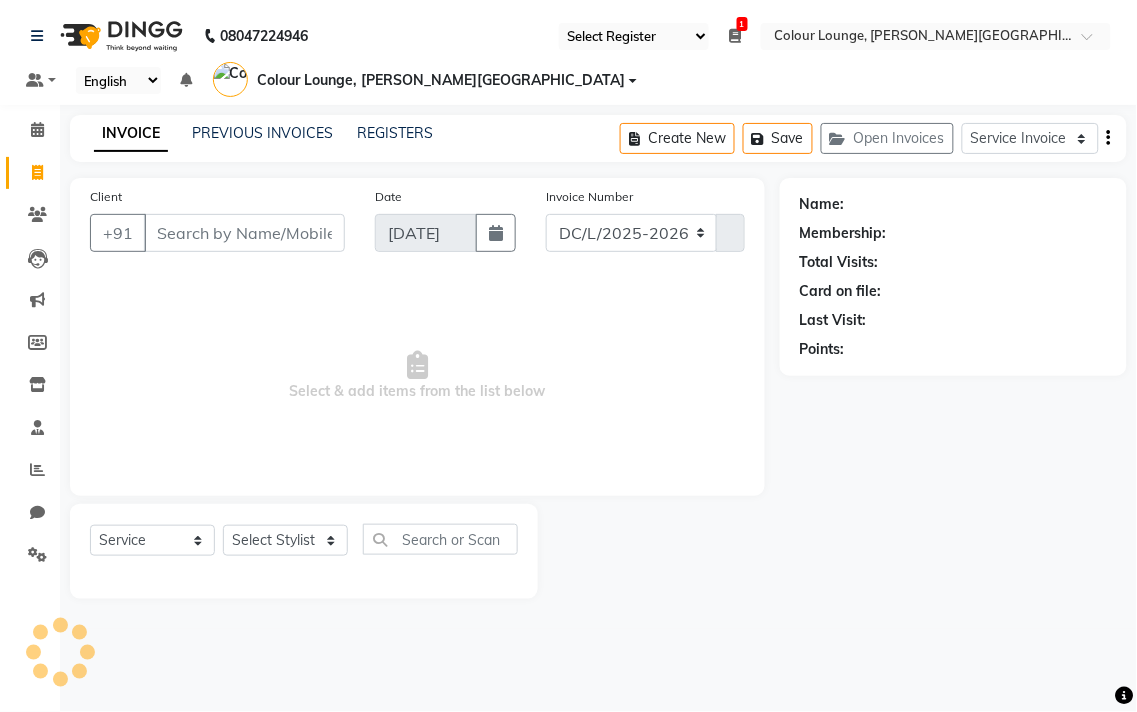 type on "3361" 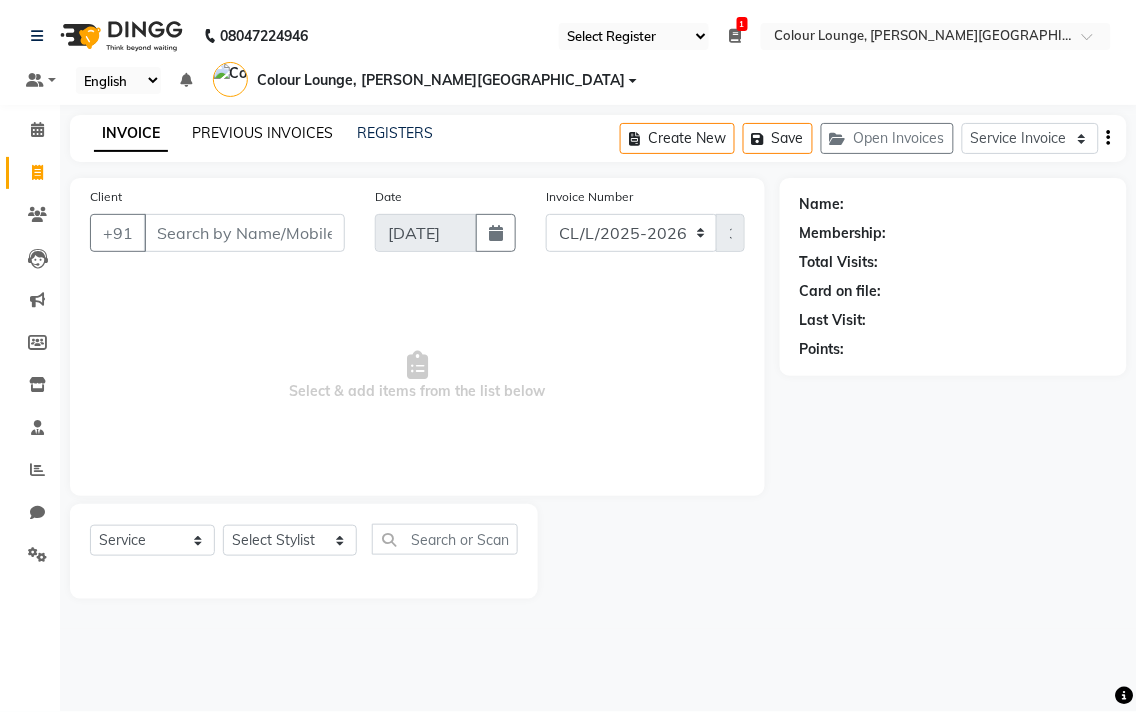 click on "PREVIOUS INVOICES" 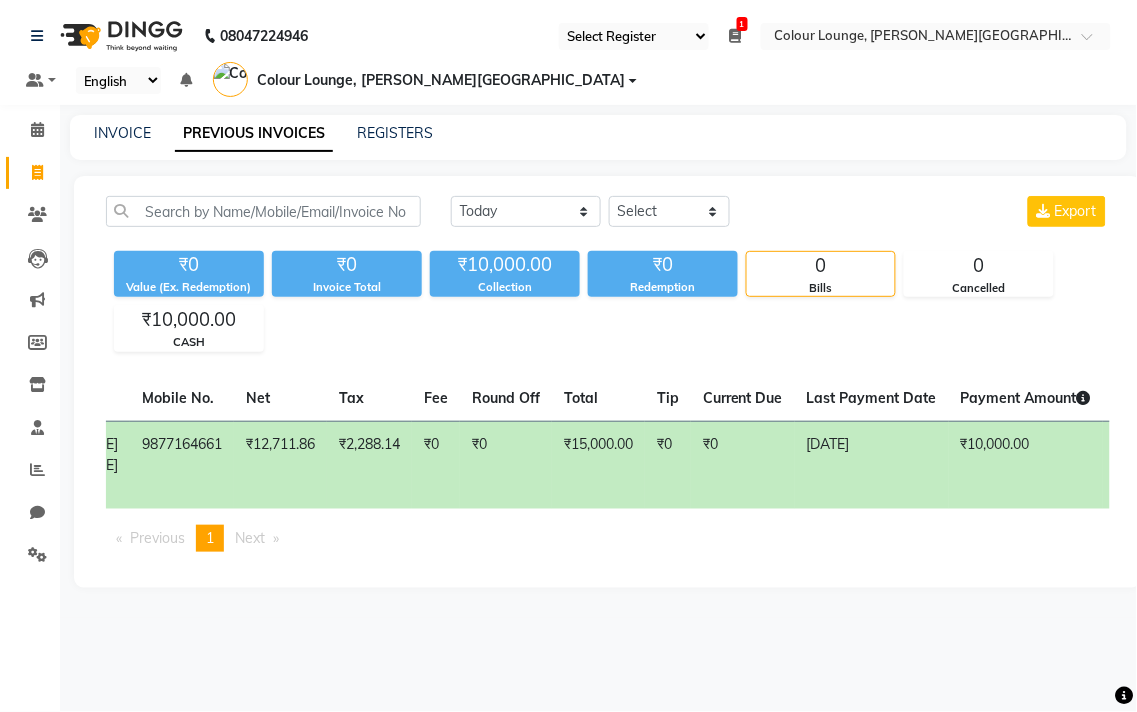 scroll, scrollTop: 0, scrollLeft: 0, axis: both 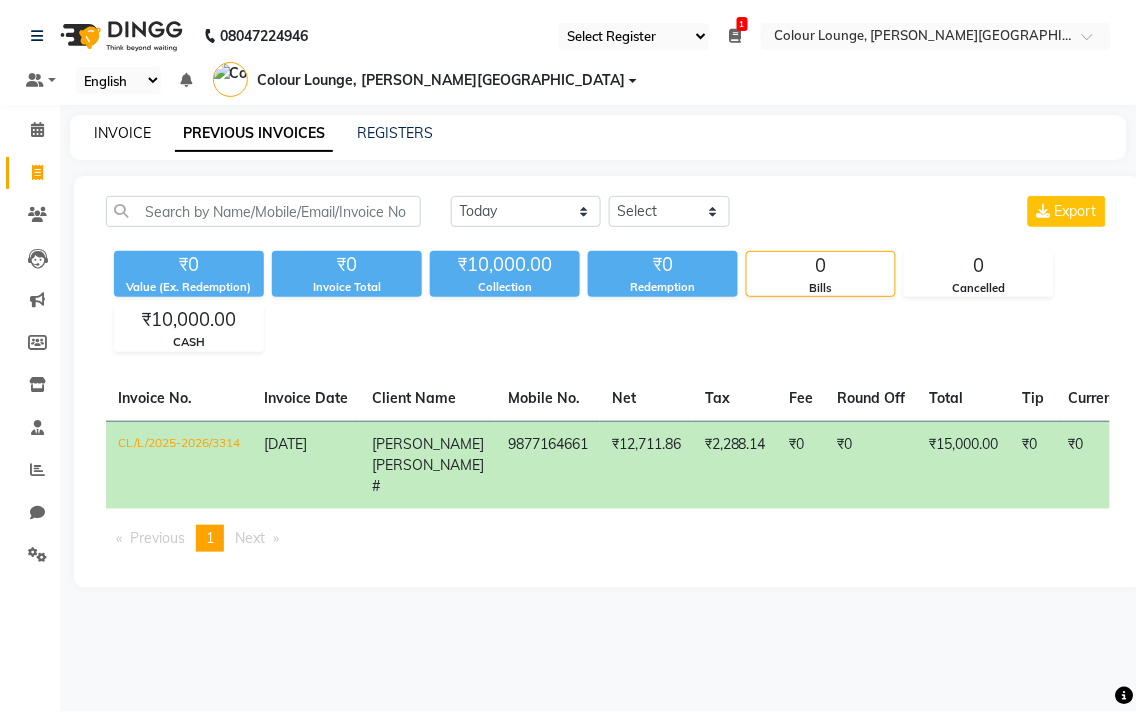 click on "INVOICE" 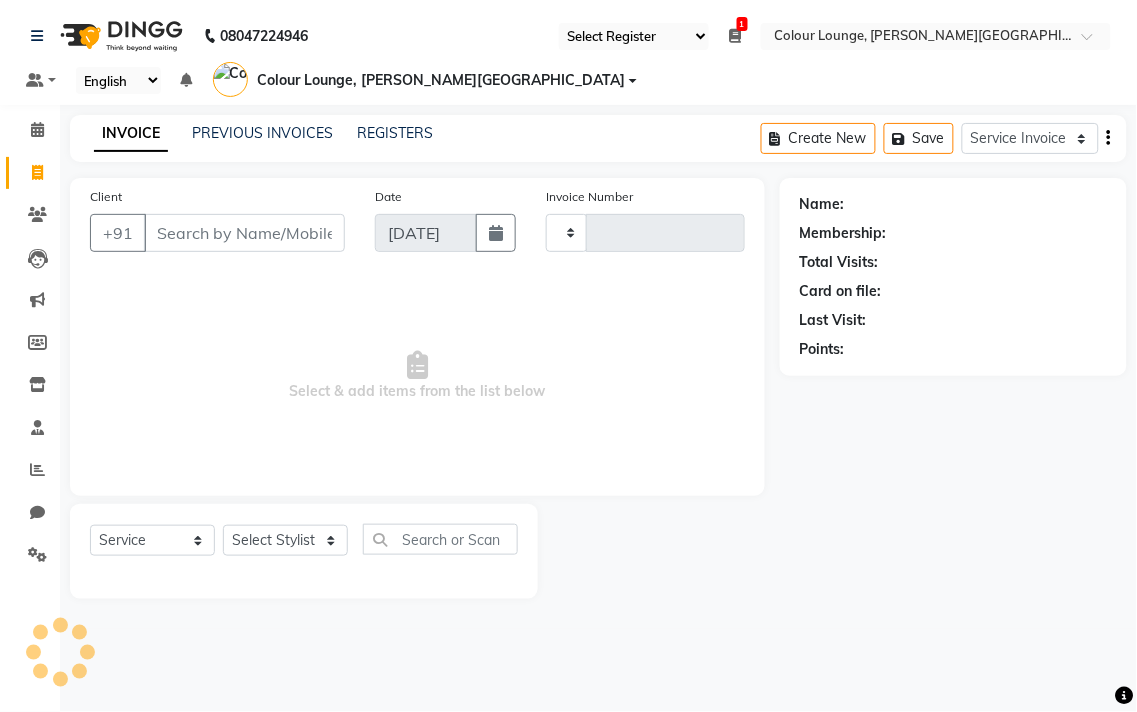 type on "3361" 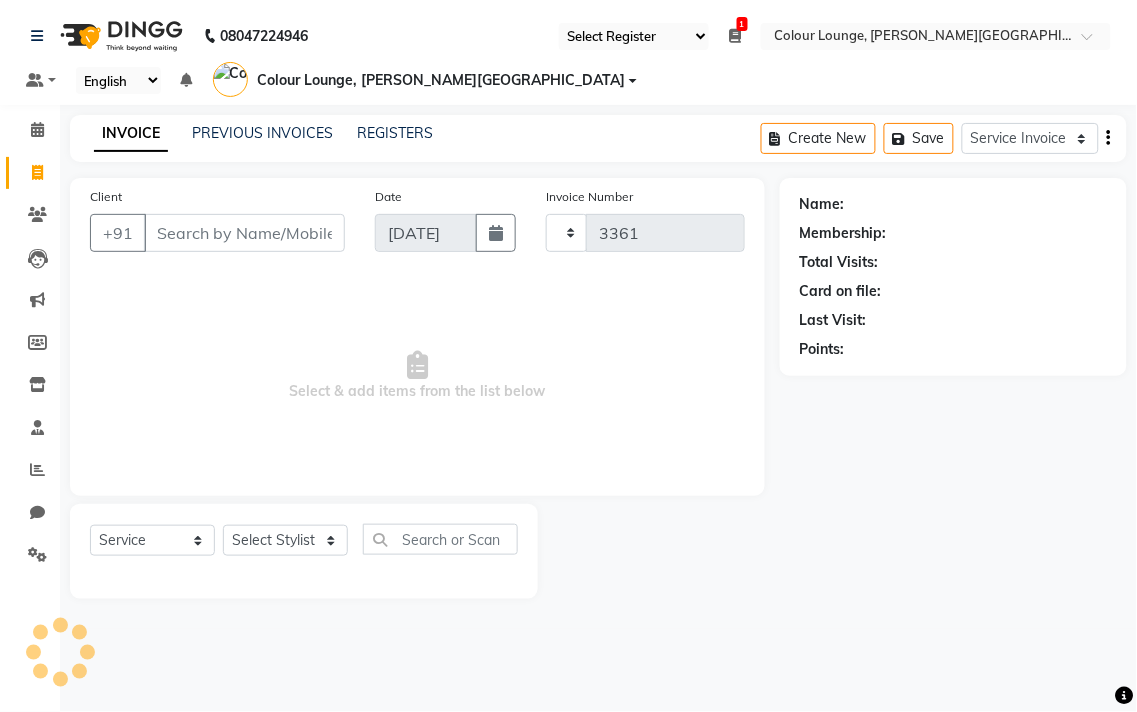 select on "8011" 